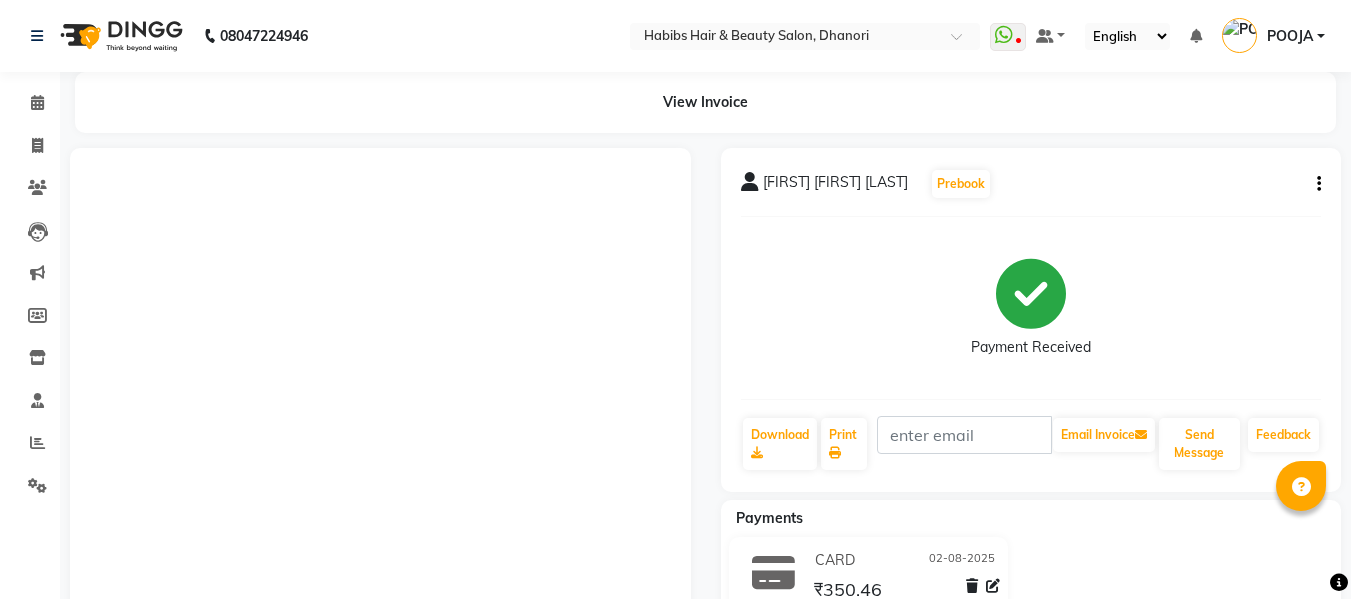 scroll, scrollTop: 0, scrollLeft: 0, axis: both 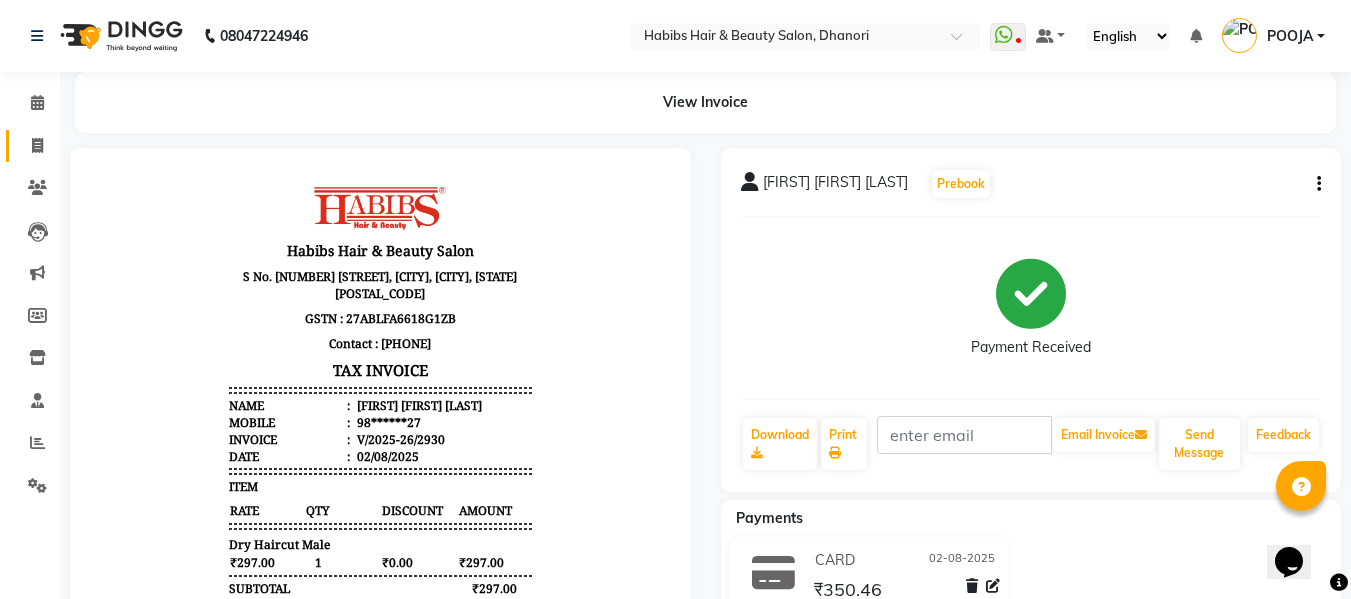 click 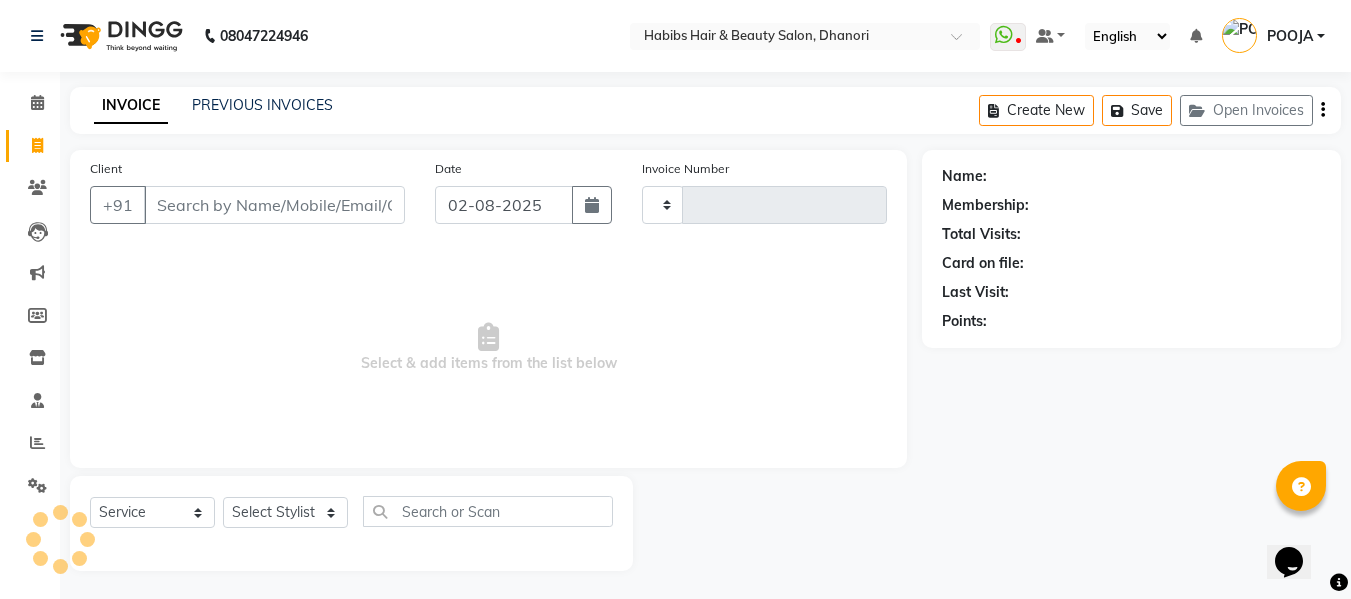 type on "2931" 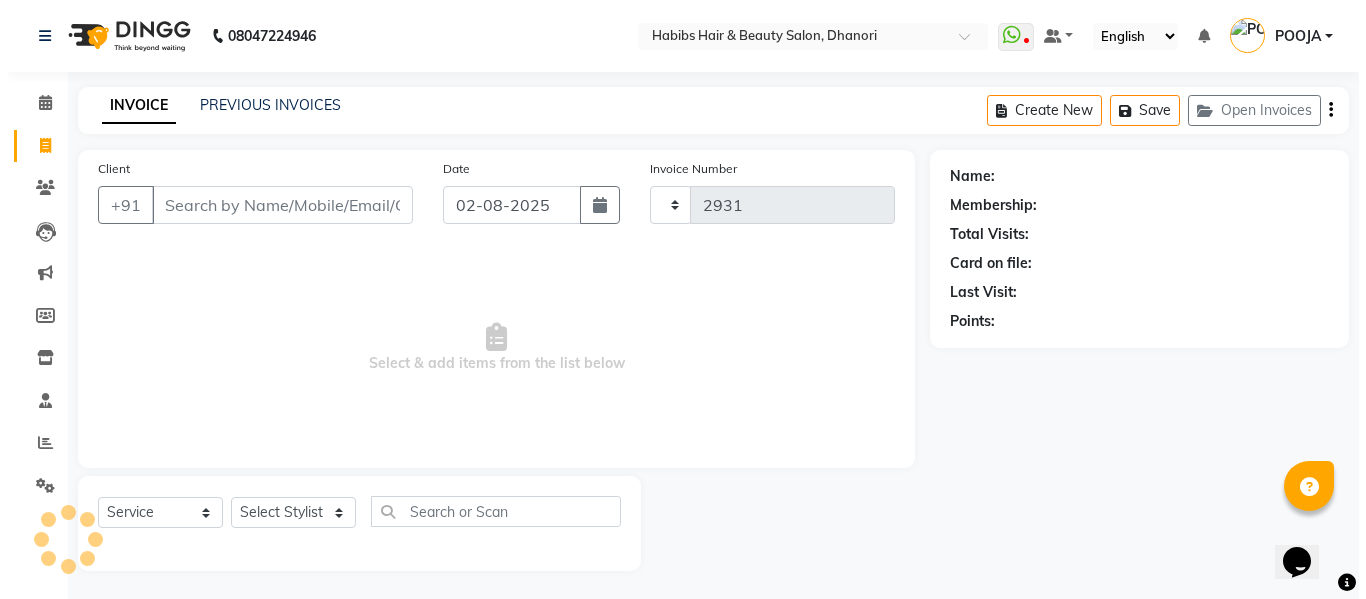scroll, scrollTop: 2, scrollLeft: 0, axis: vertical 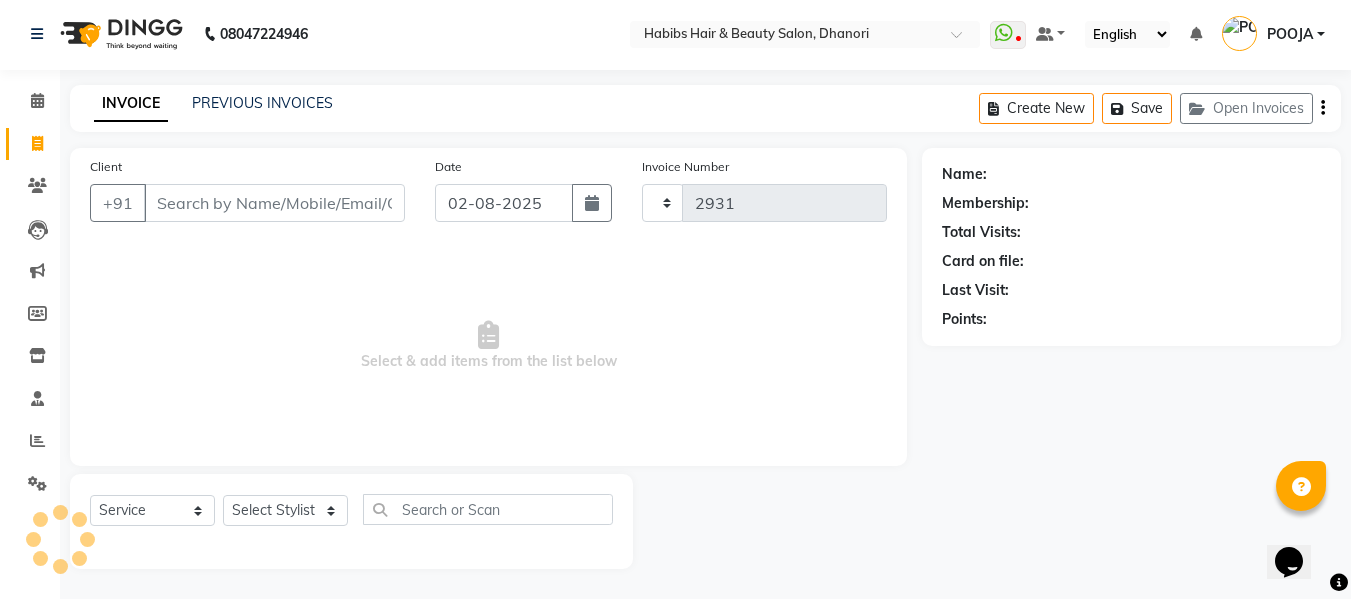 select on "4967" 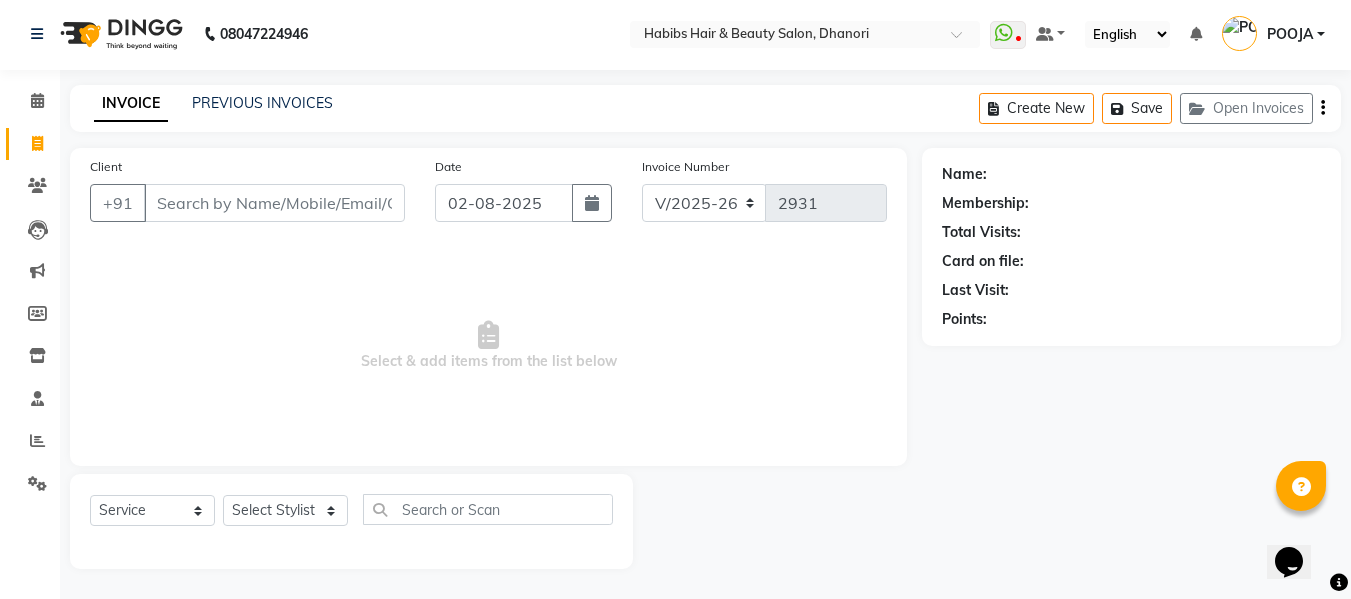 click on "Client" at bounding box center (274, 203) 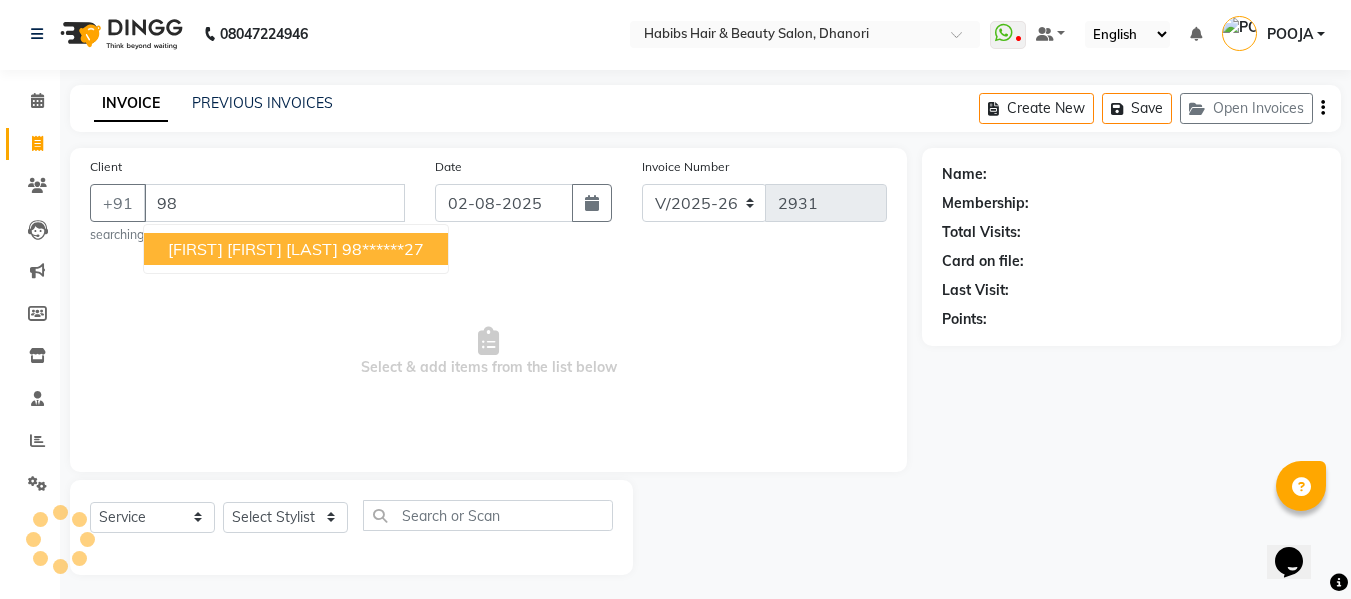 type on "9" 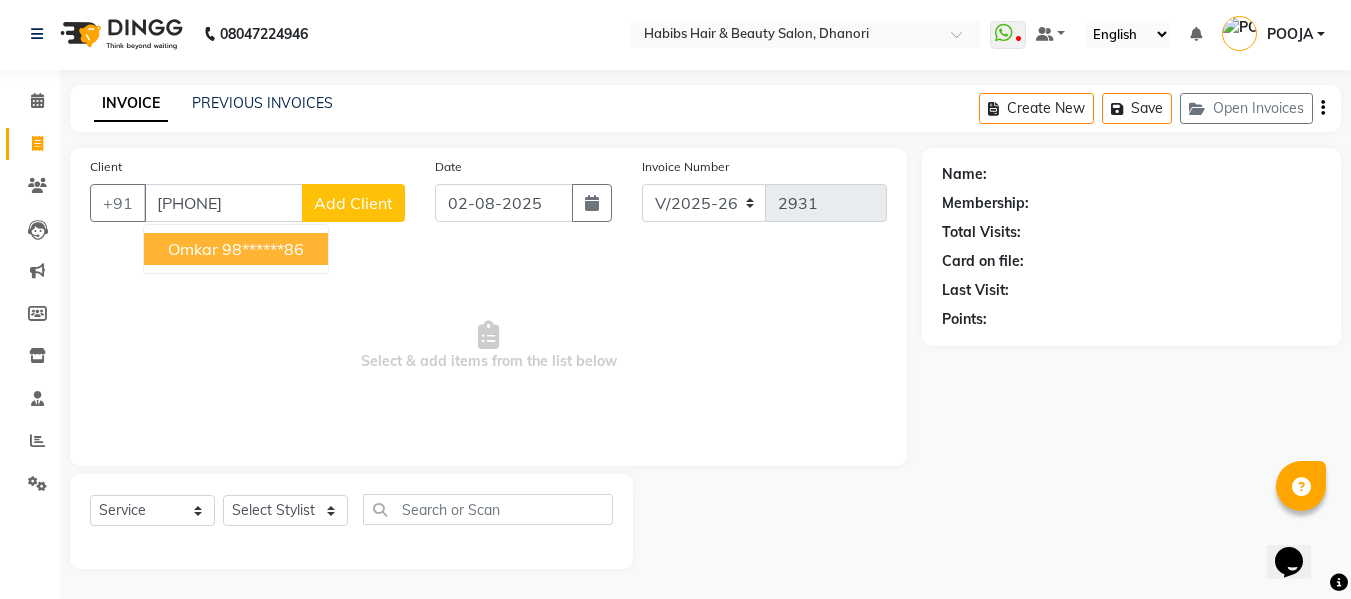 click on "98******86" at bounding box center (263, 249) 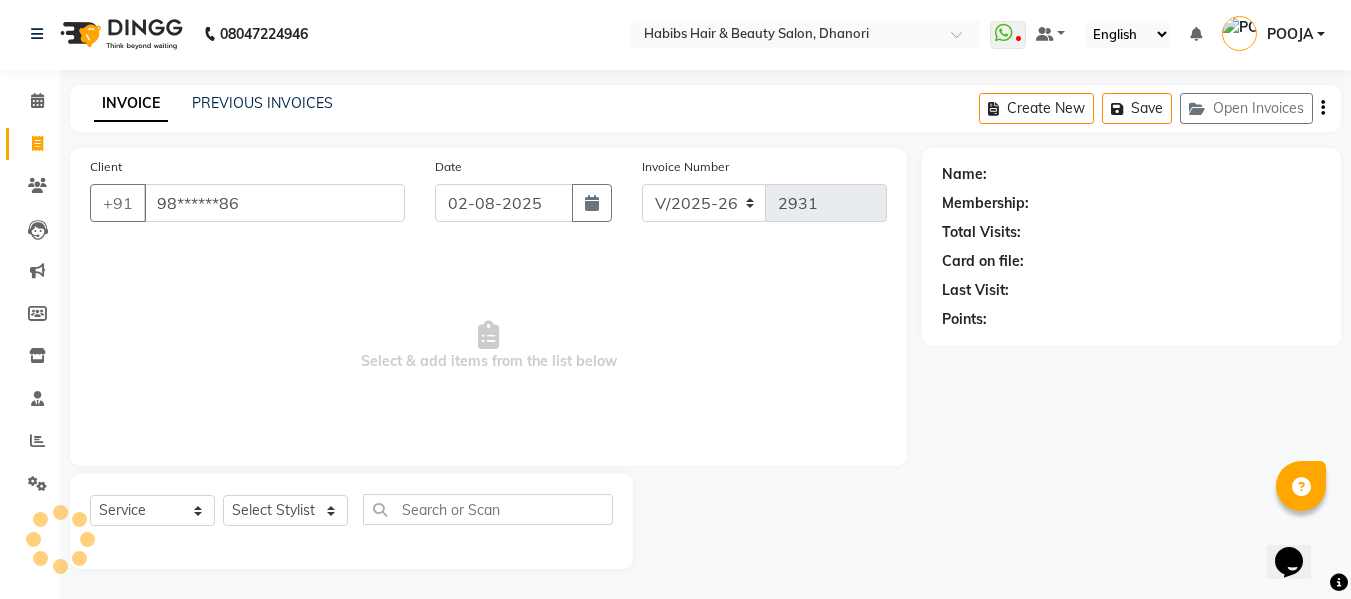 type on "98******86" 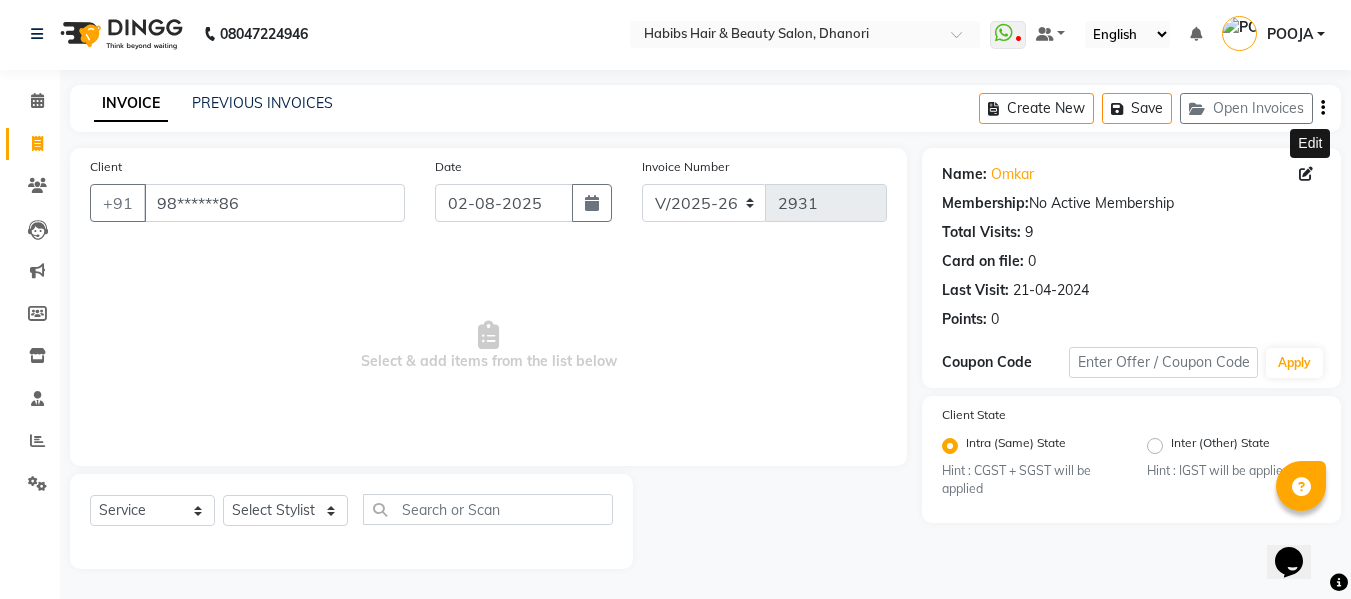 click 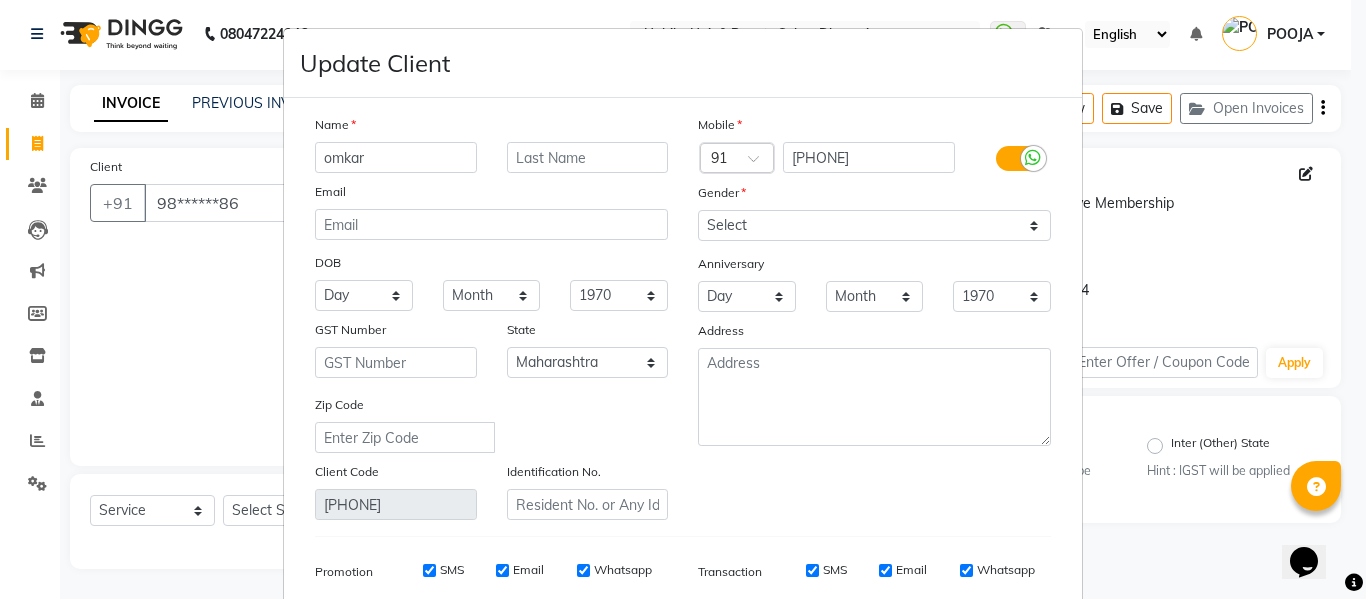 click on "omkar" at bounding box center [396, 157] 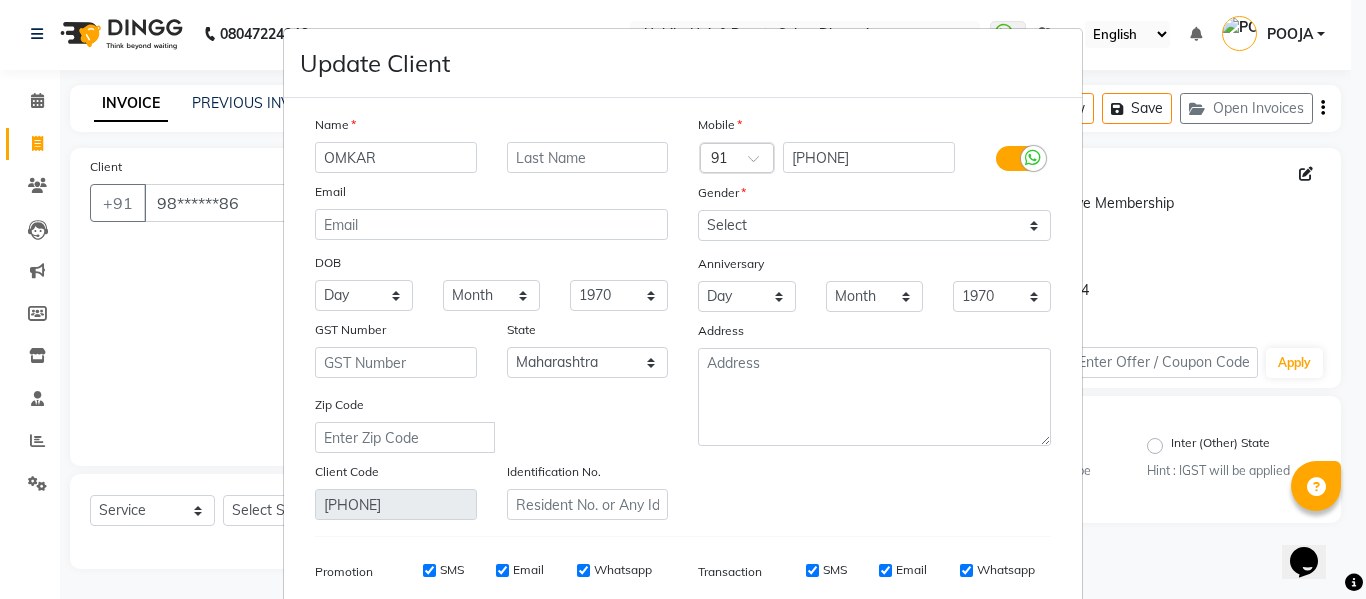 type on "OMKAR" 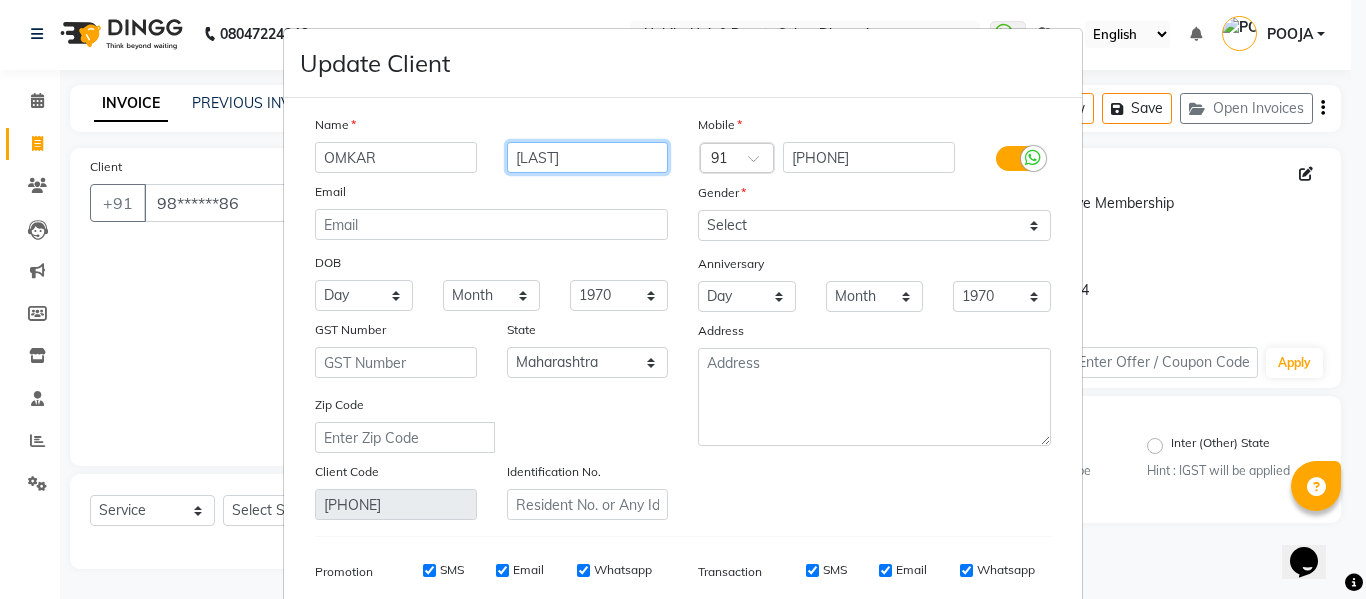 type on "[LAST]" 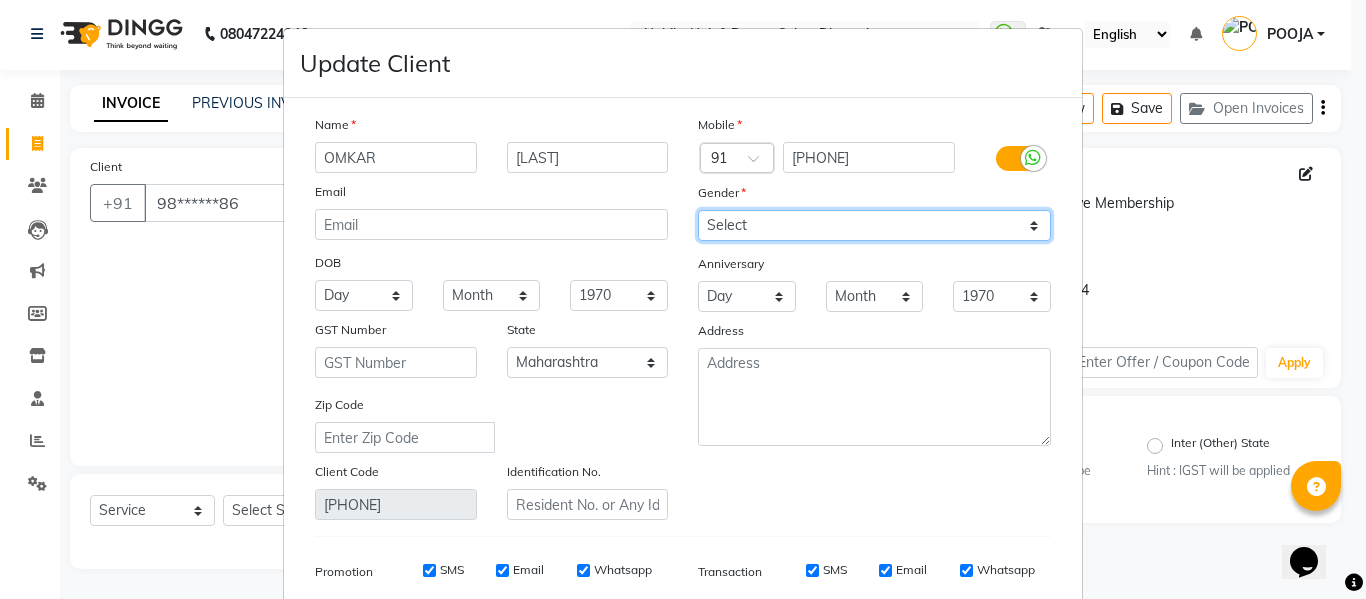 click on "Select Male Female Other Prefer Not To Say" at bounding box center [874, 225] 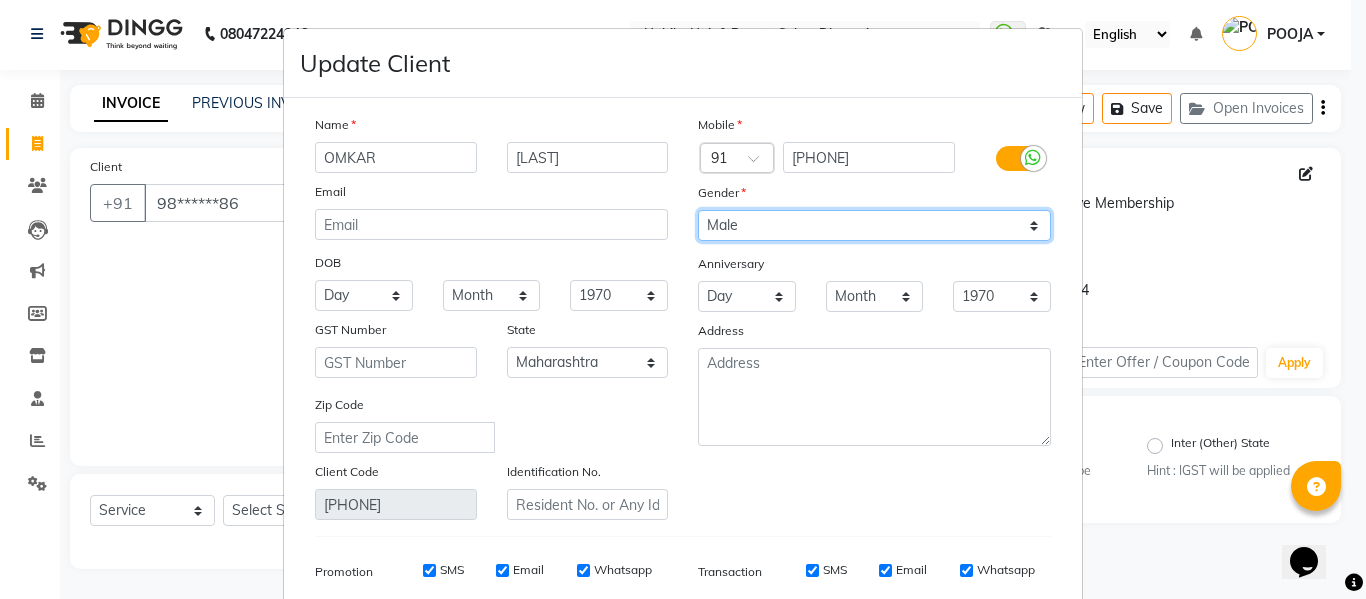 click on "Select Male Female Other Prefer Not To Say" at bounding box center [874, 225] 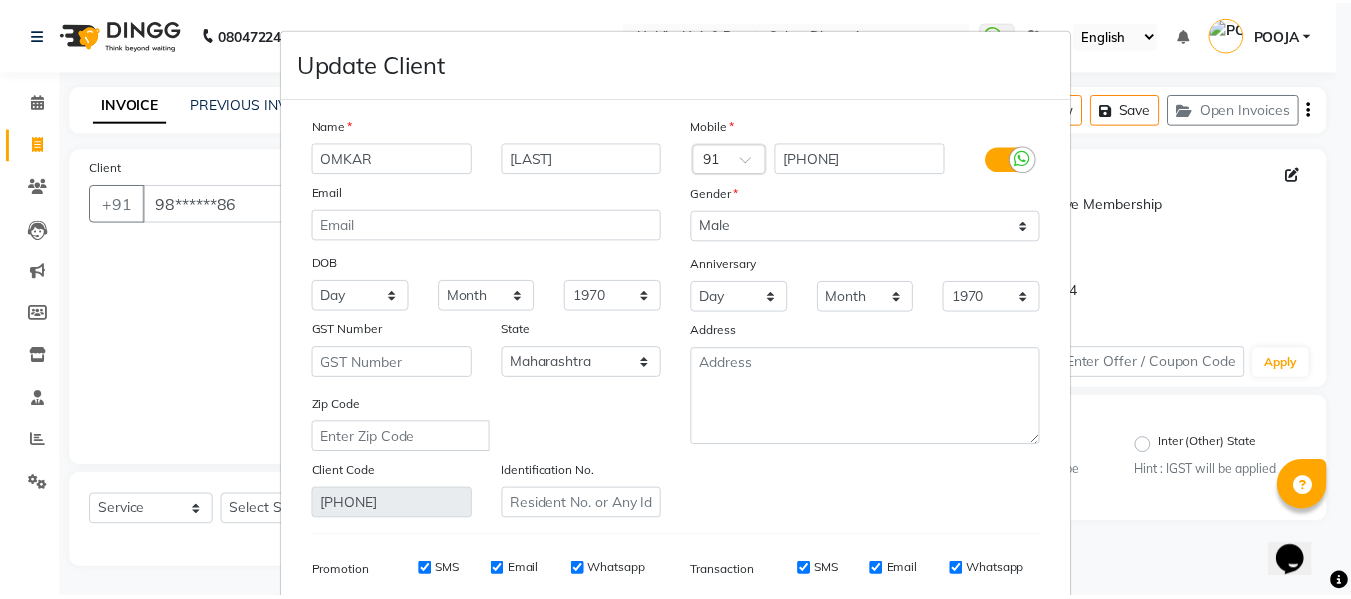 scroll, scrollTop: 288, scrollLeft: 0, axis: vertical 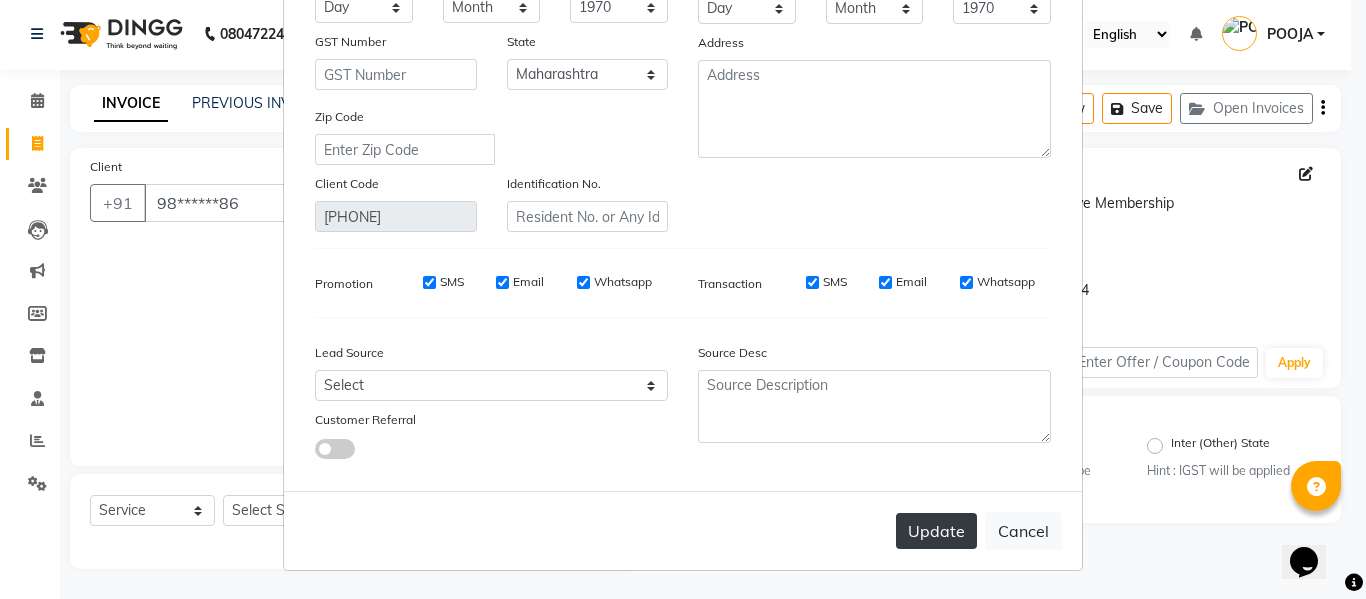 click on "Update" at bounding box center [936, 531] 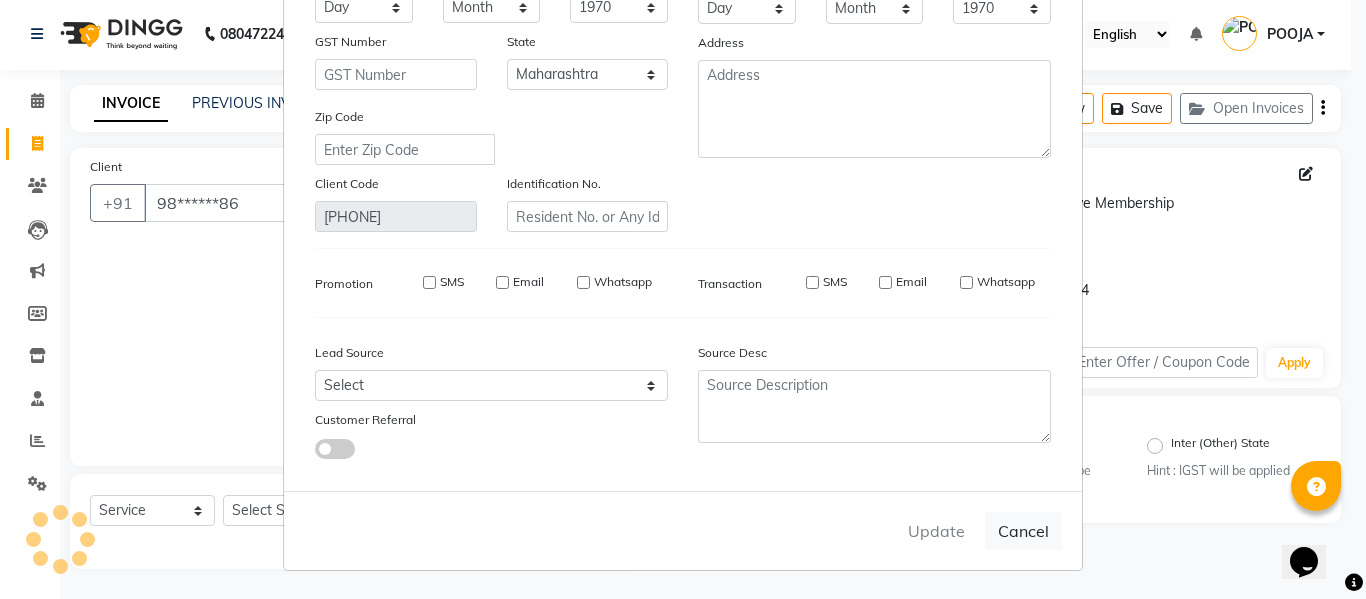 type 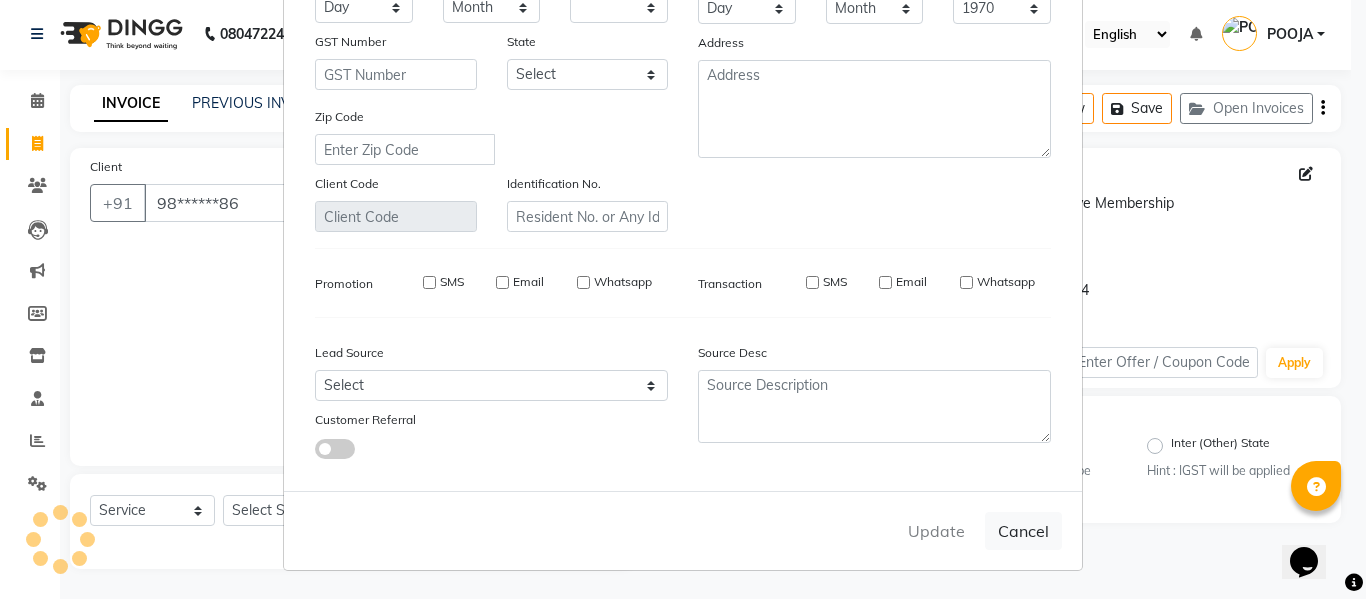 select 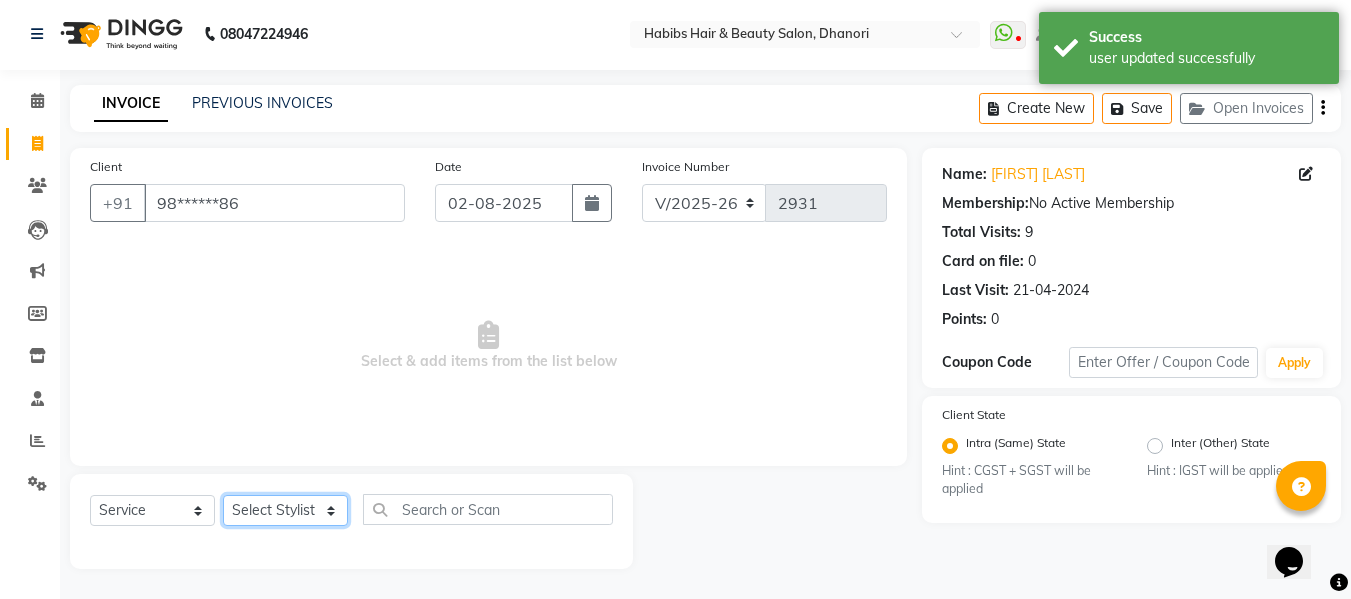 click on "Select Stylist Admin  Alishan  ARMAN DIVYA FAIZAN IRFAN MUZAMMIL POOJA POOJA J RAKESH SAHIL SHAKEEL SONAL" 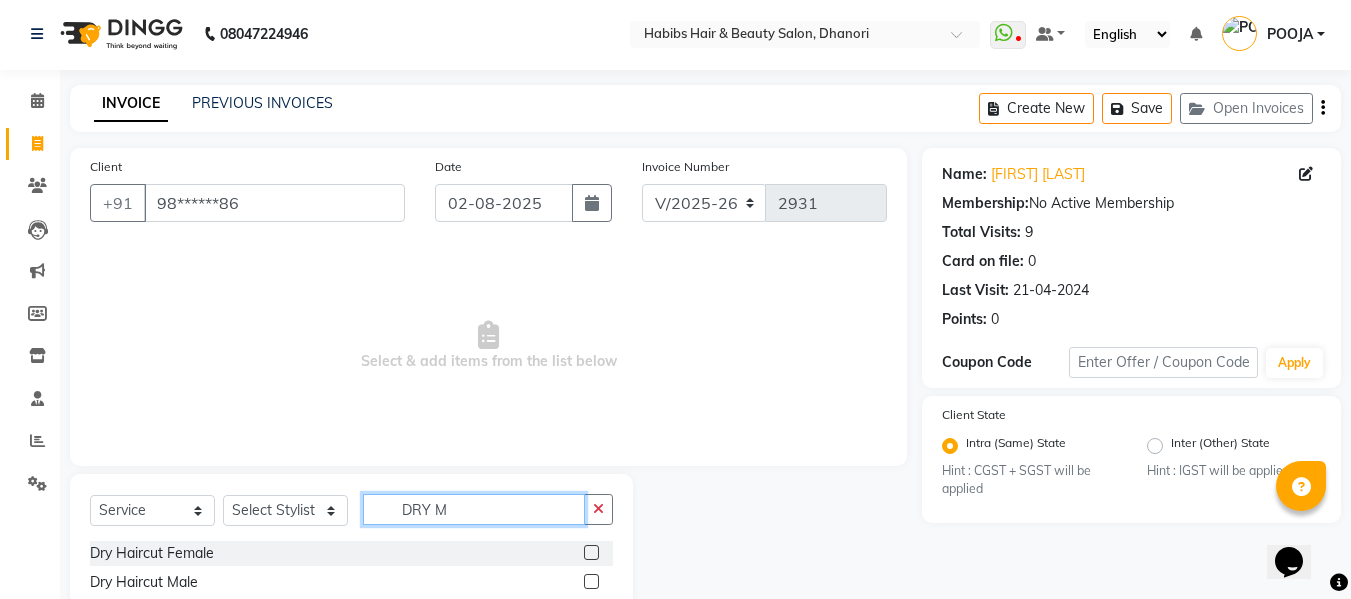 type on "DRY M" 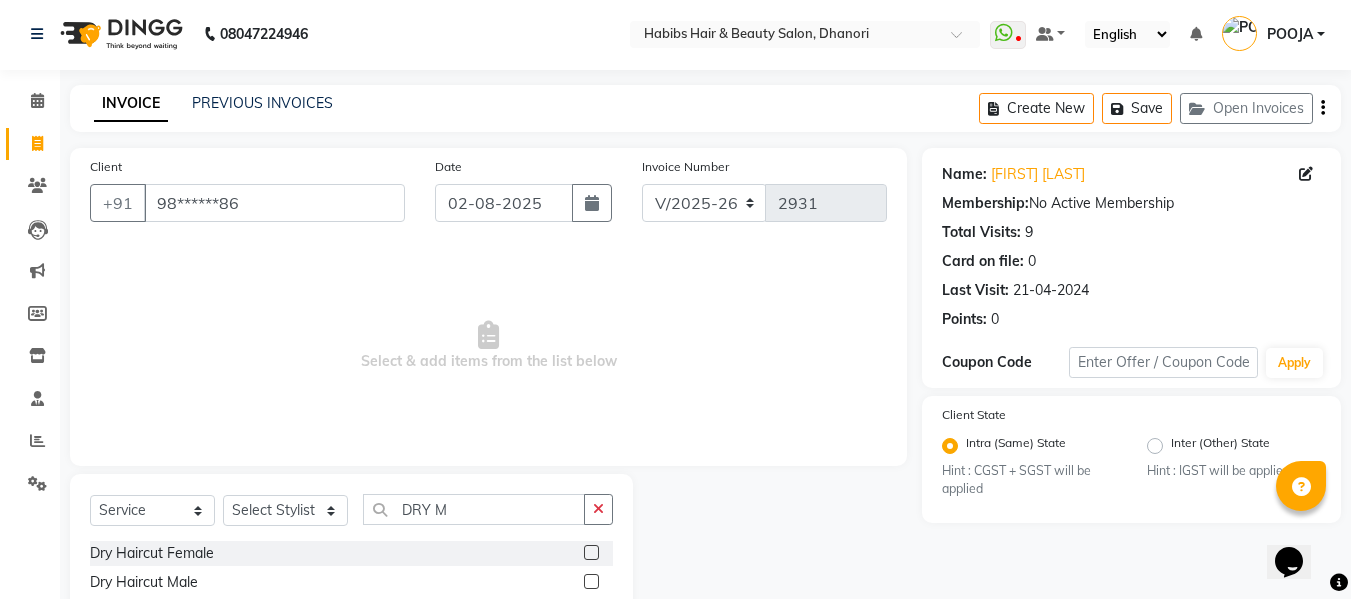 click 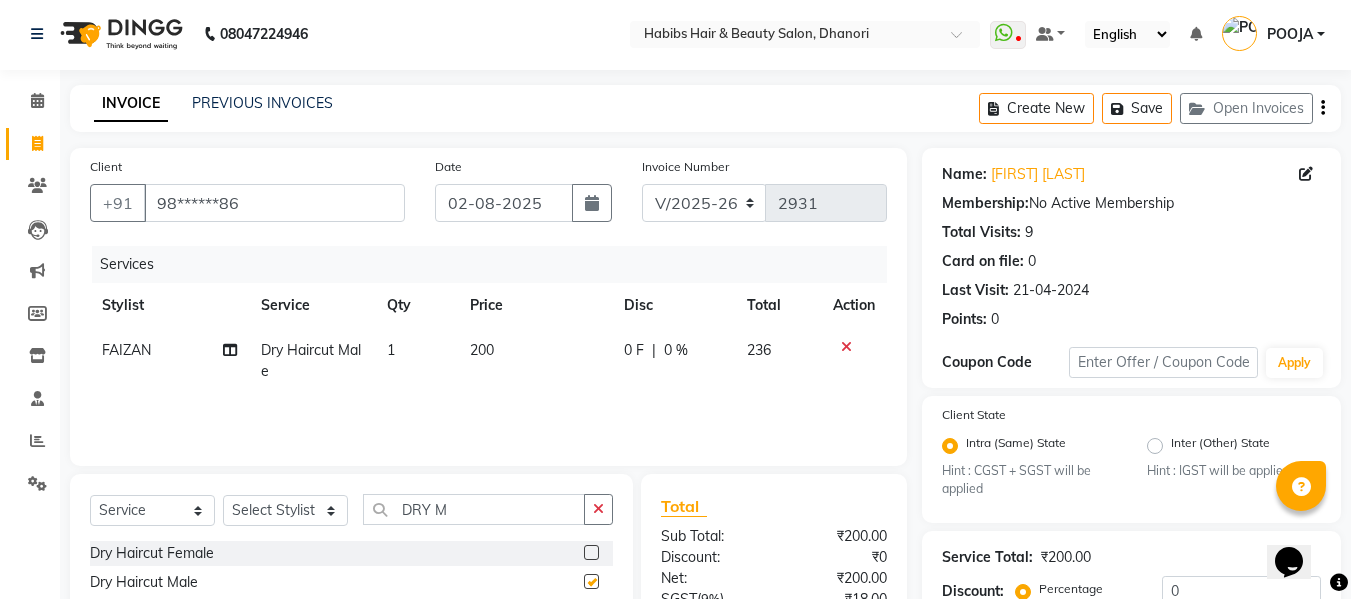 checkbox on "false" 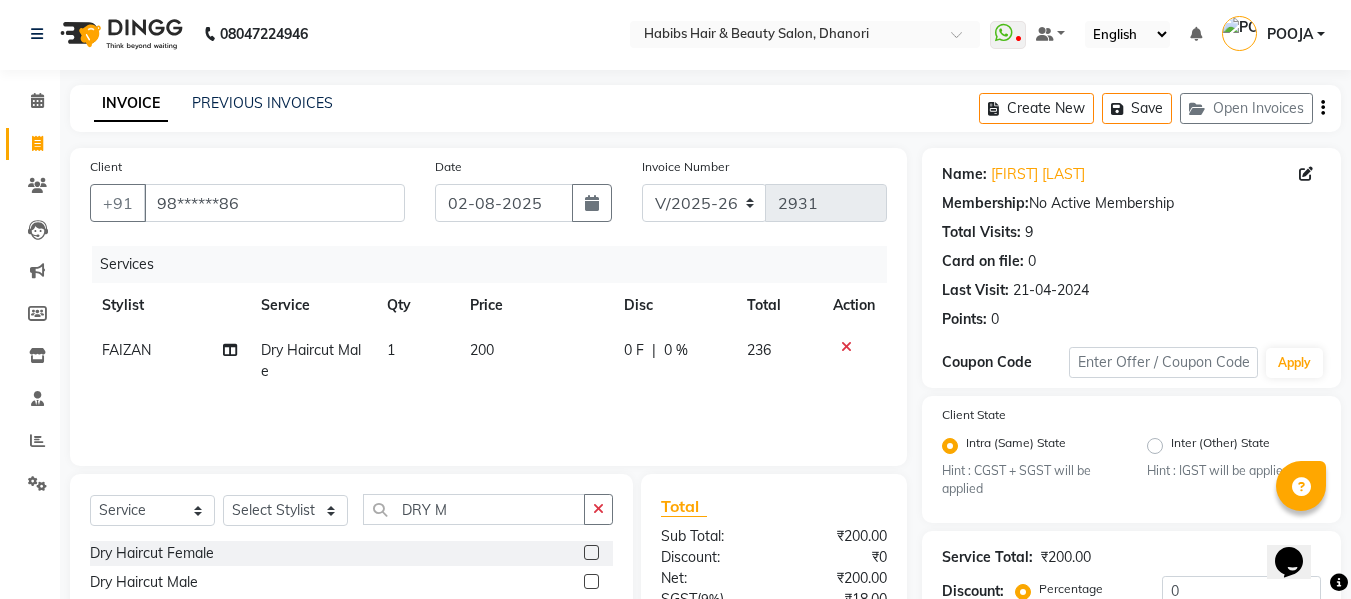 click on "200" 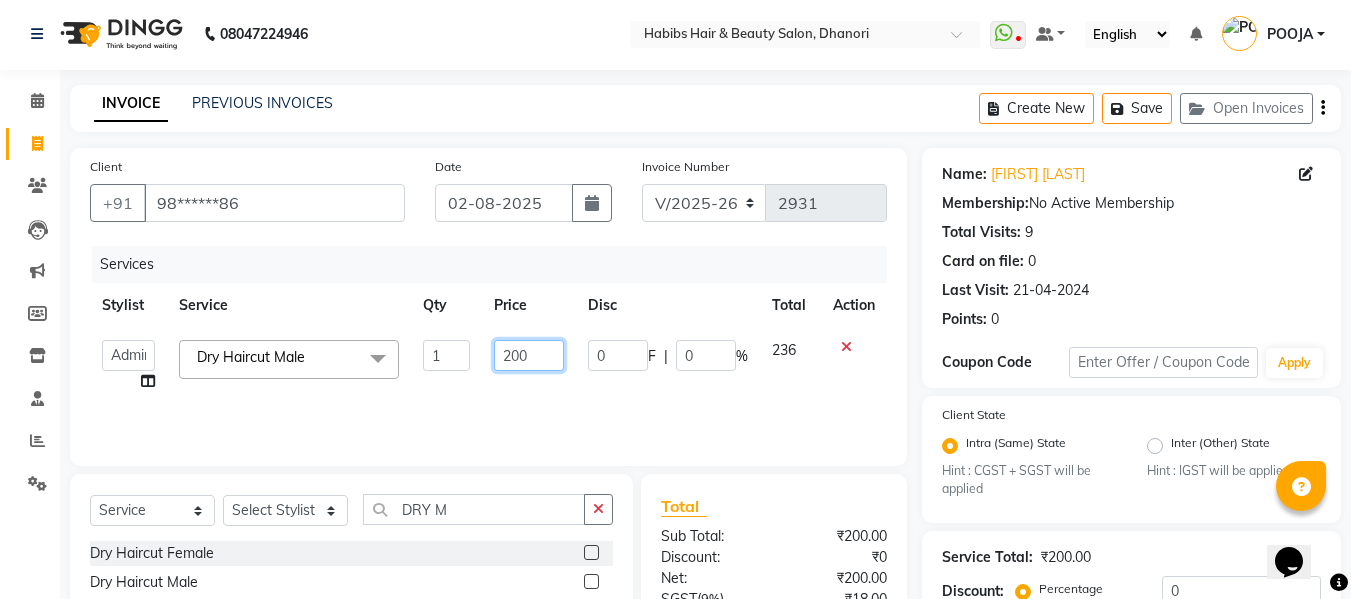 click on "200" 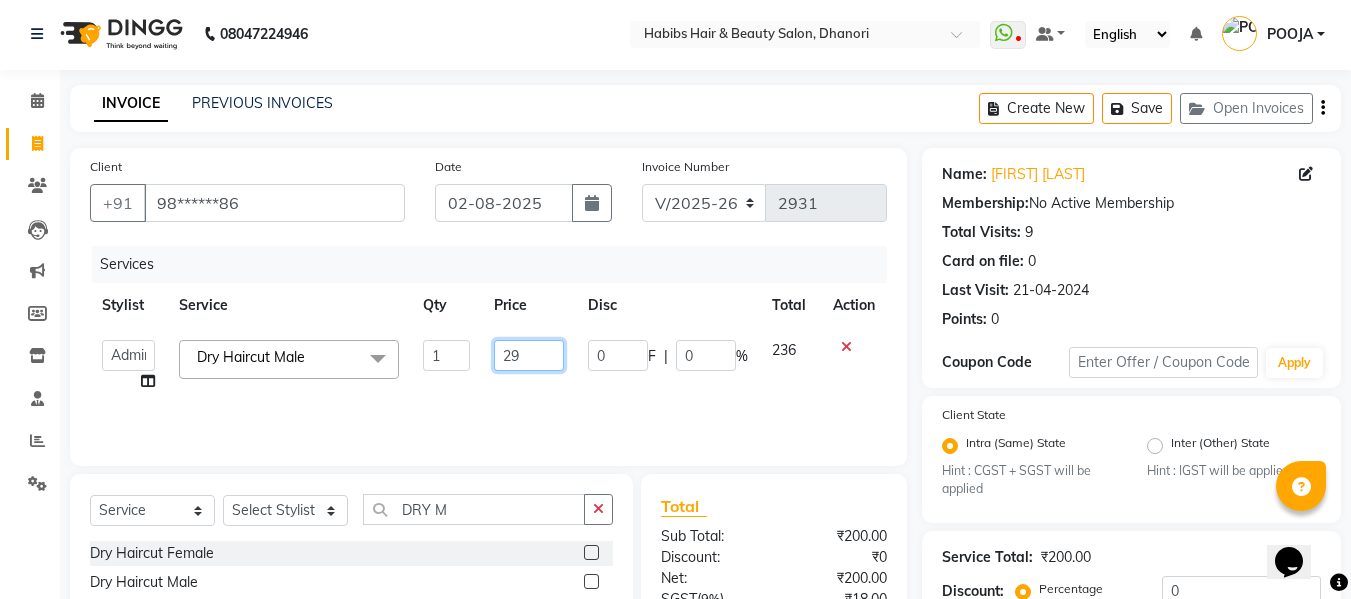 type on "297" 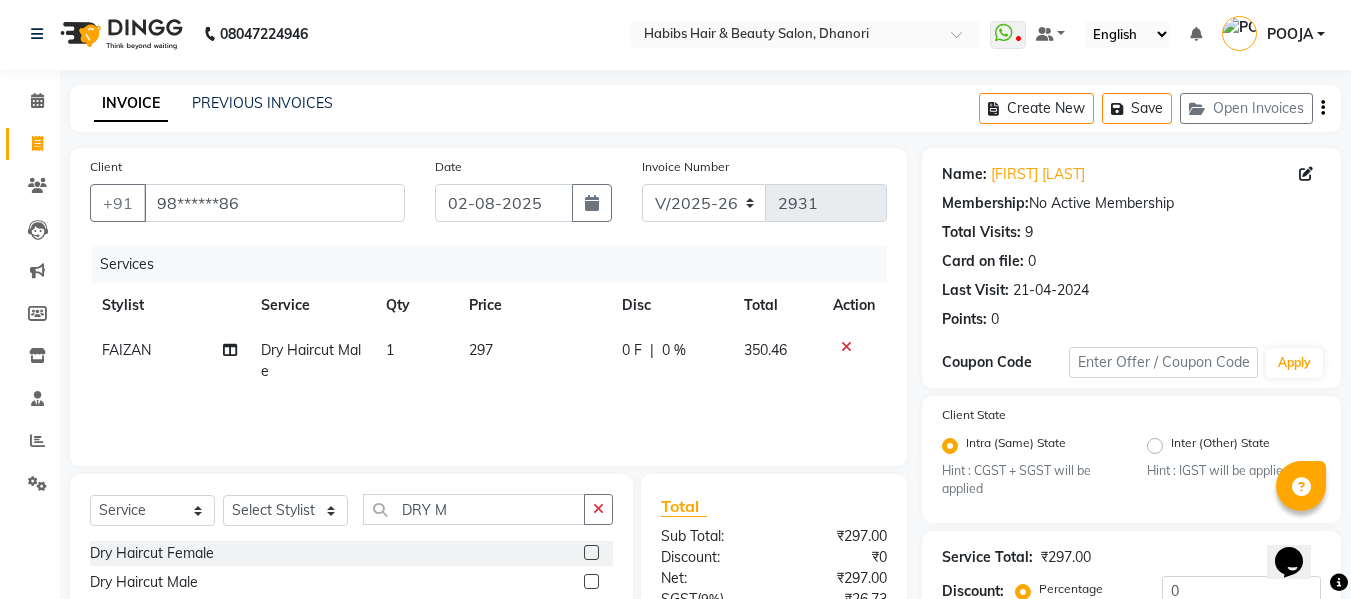 click on "297" 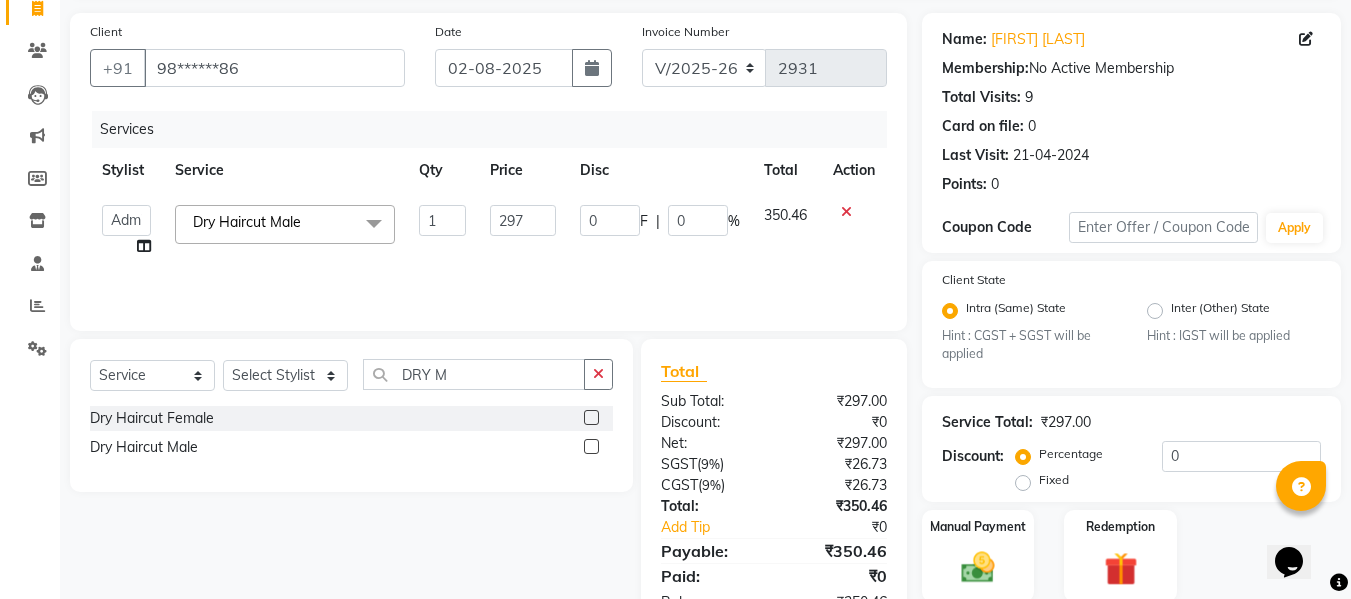 scroll, scrollTop: 211, scrollLeft: 0, axis: vertical 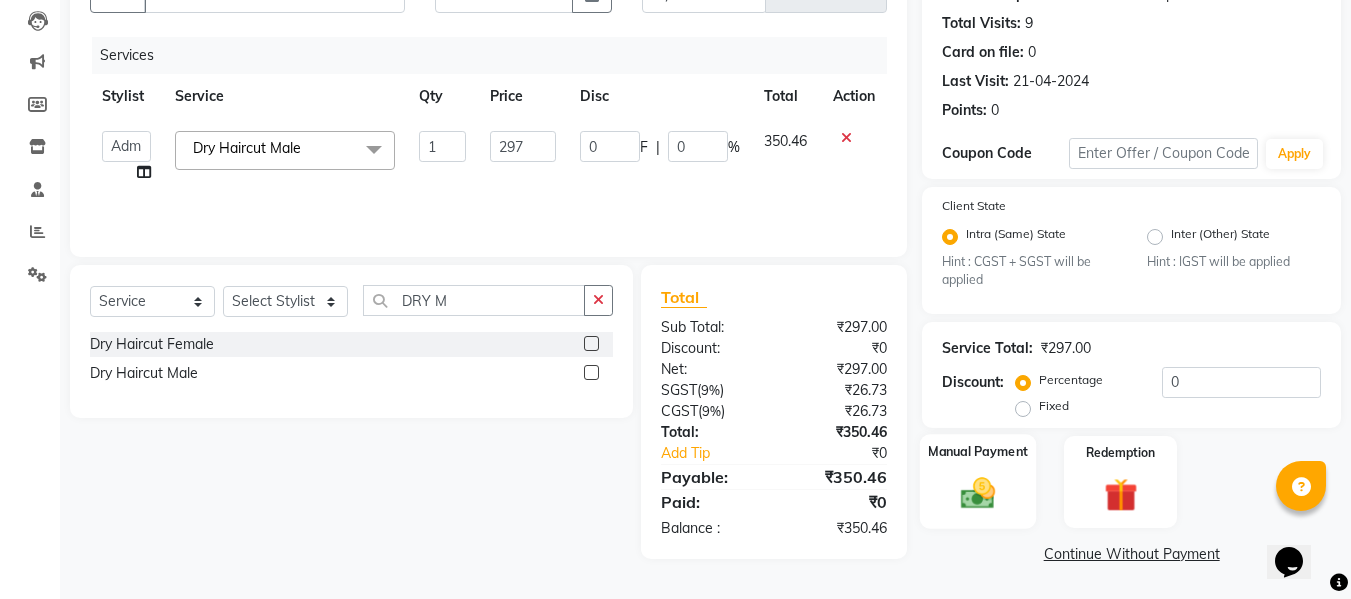 click 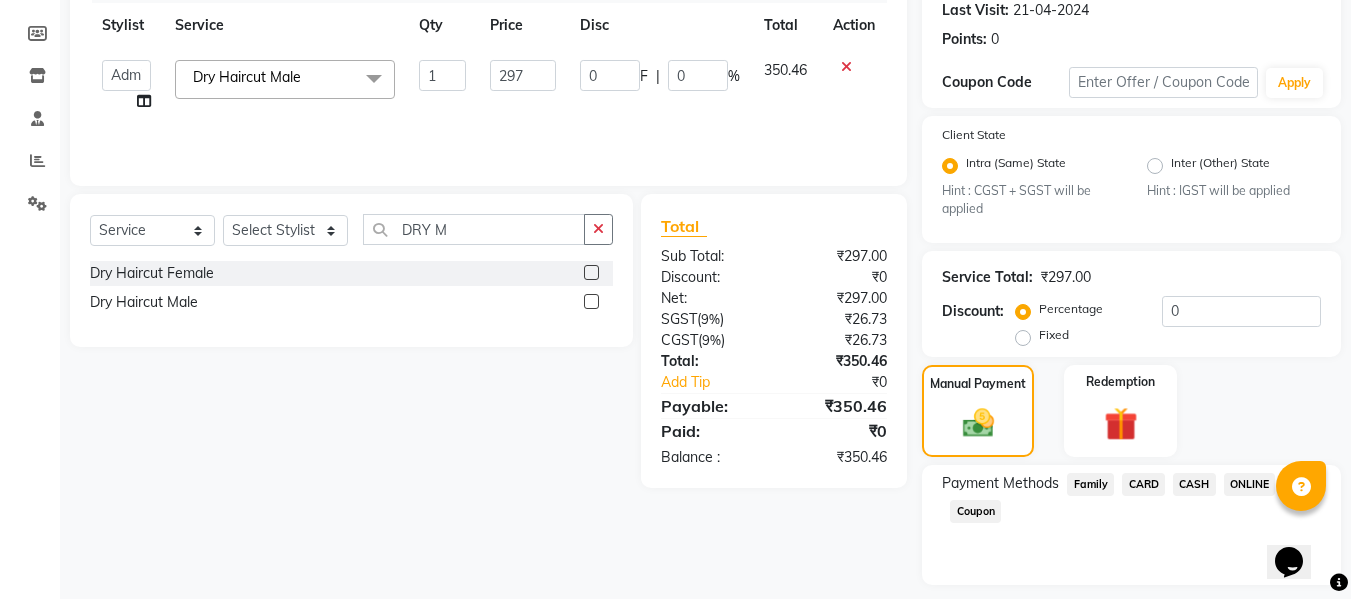 scroll, scrollTop: 339, scrollLeft: 0, axis: vertical 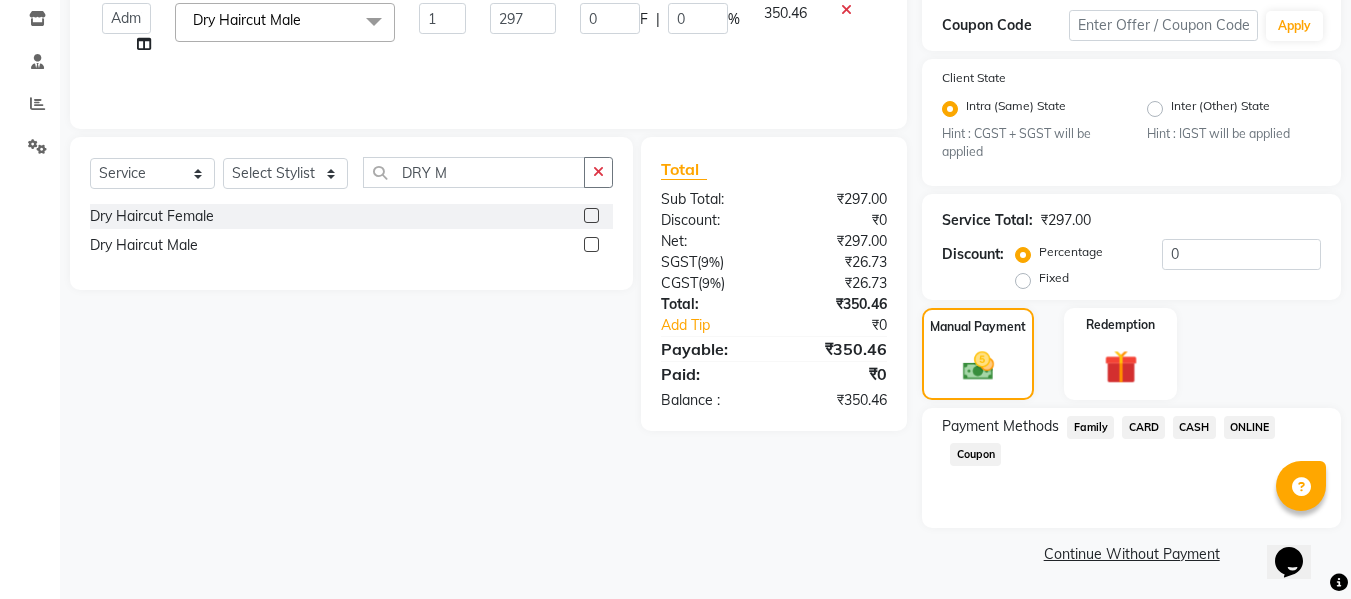 click on "ONLINE" 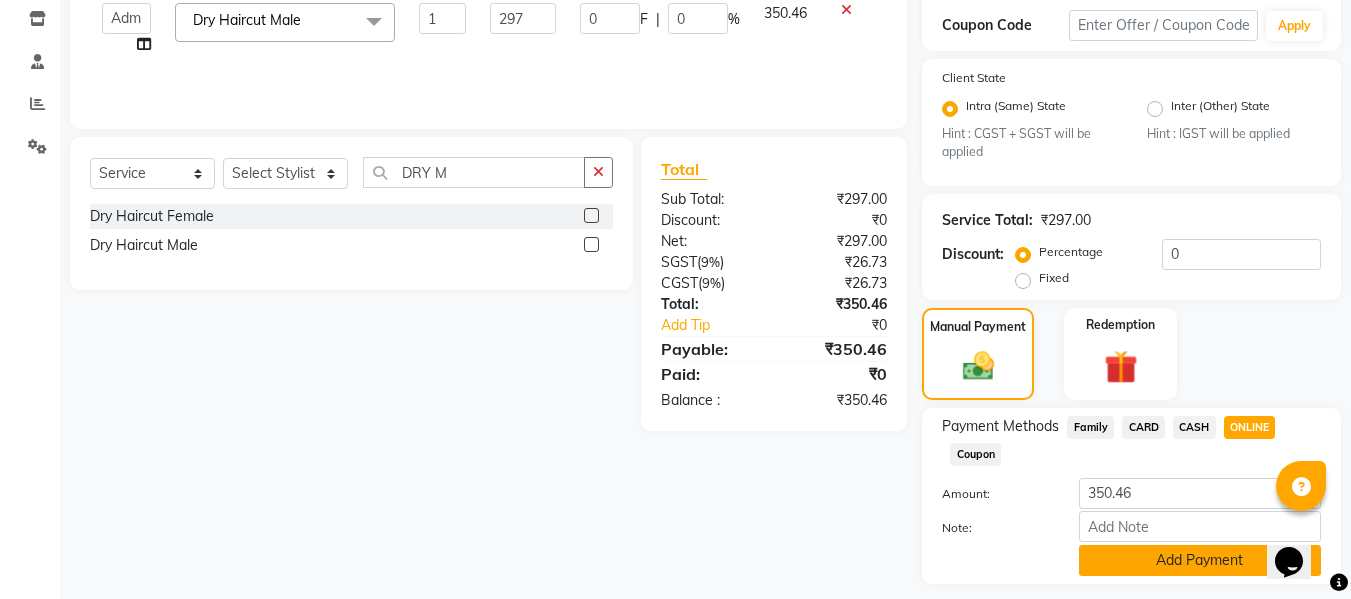 click on "Add Payment" 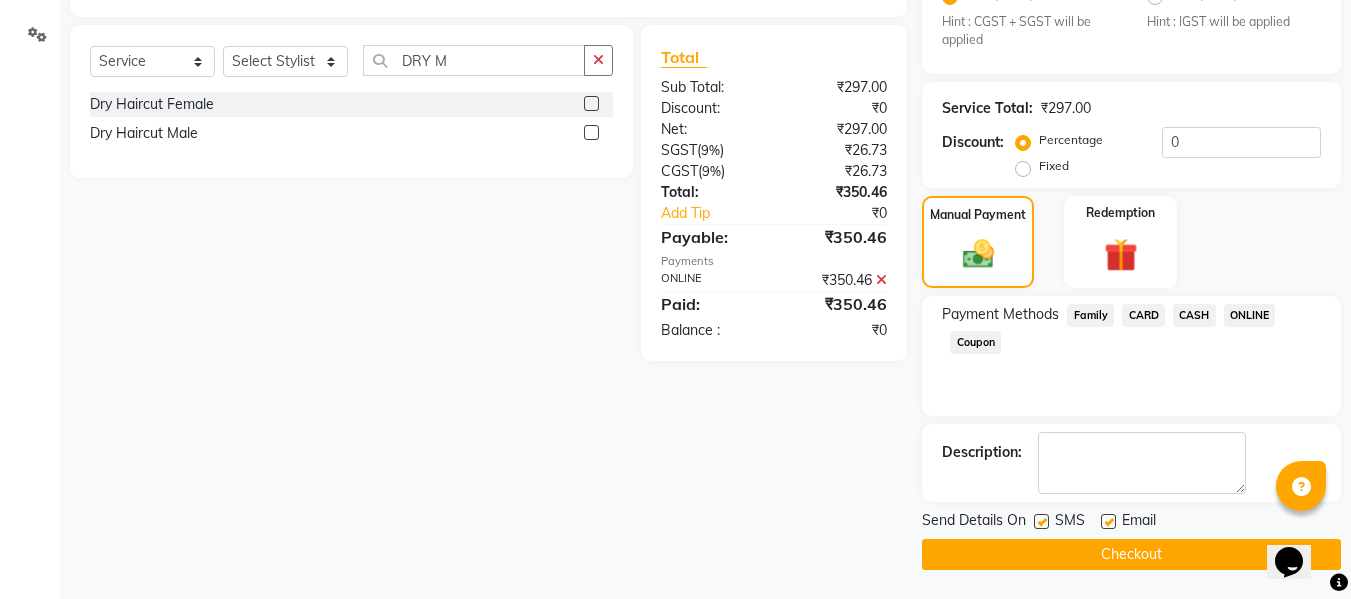 scroll, scrollTop: 452, scrollLeft: 0, axis: vertical 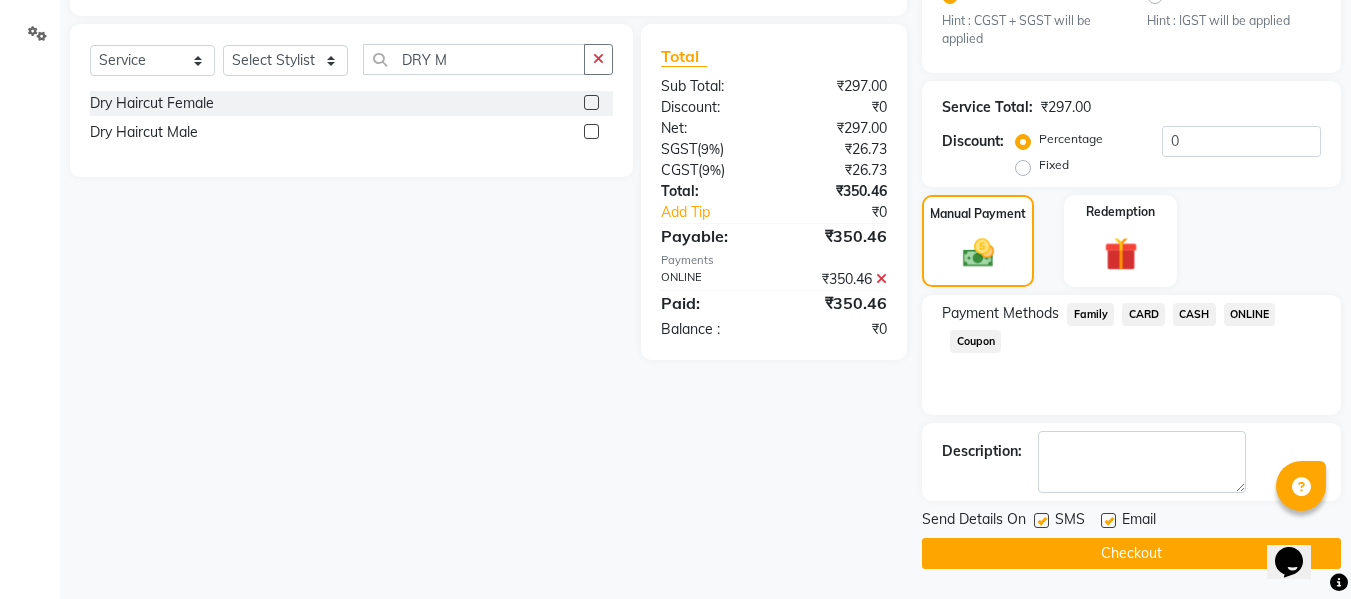 click on "Checkout" 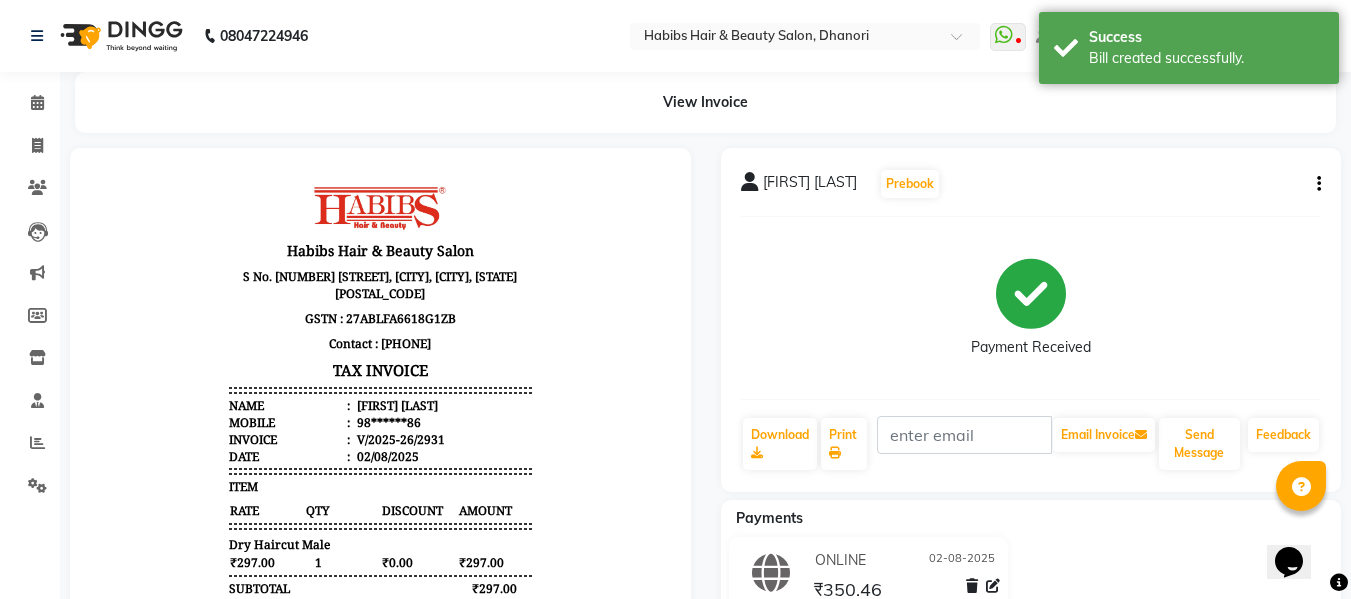 scroll, scrollTop: 0, scrollLeft: 0, axis: both 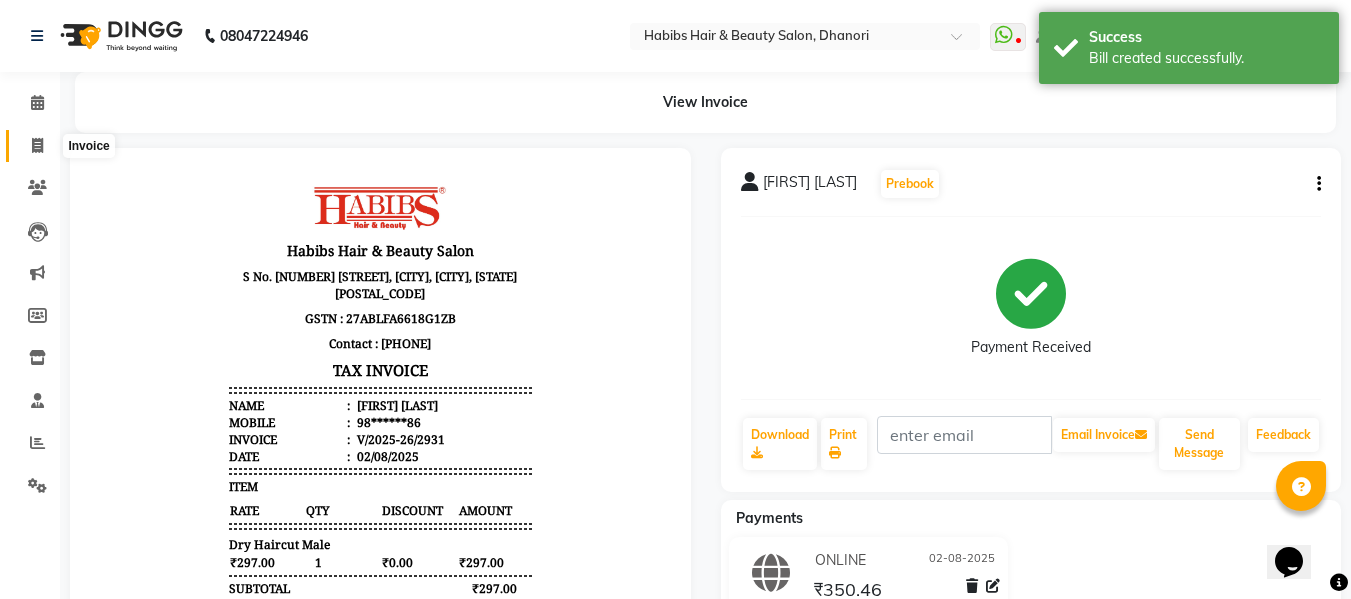 click 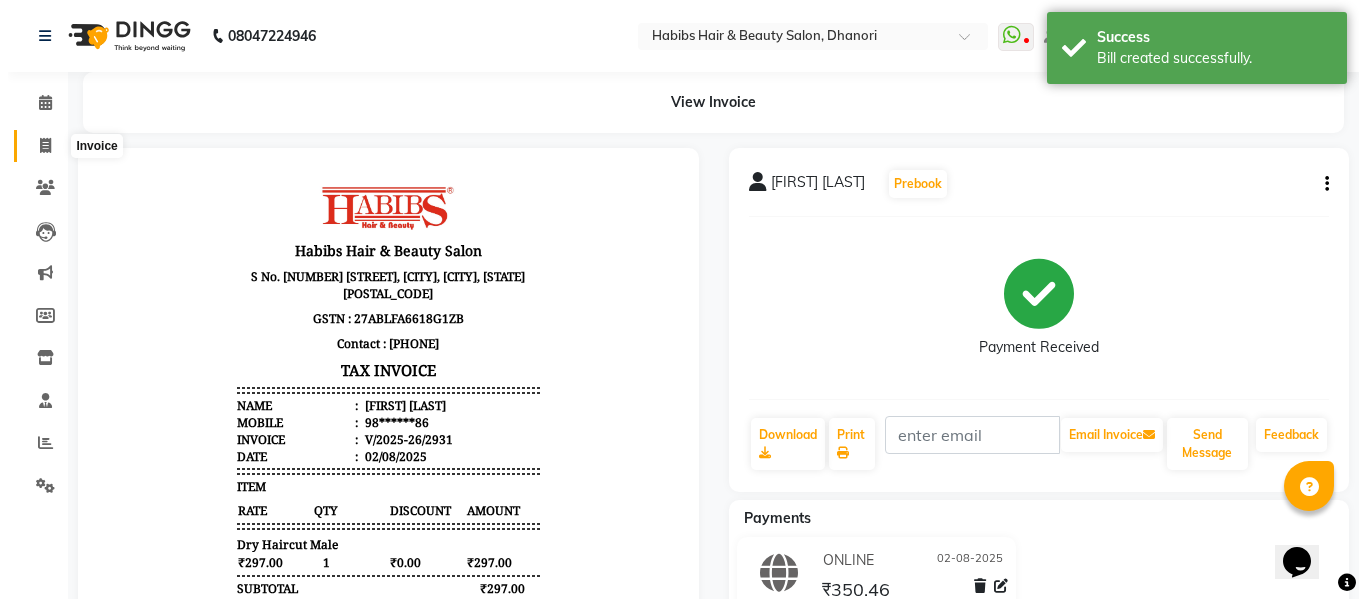 scroll, scrollTop: 2, scrollLeft: 0, axis: vertical 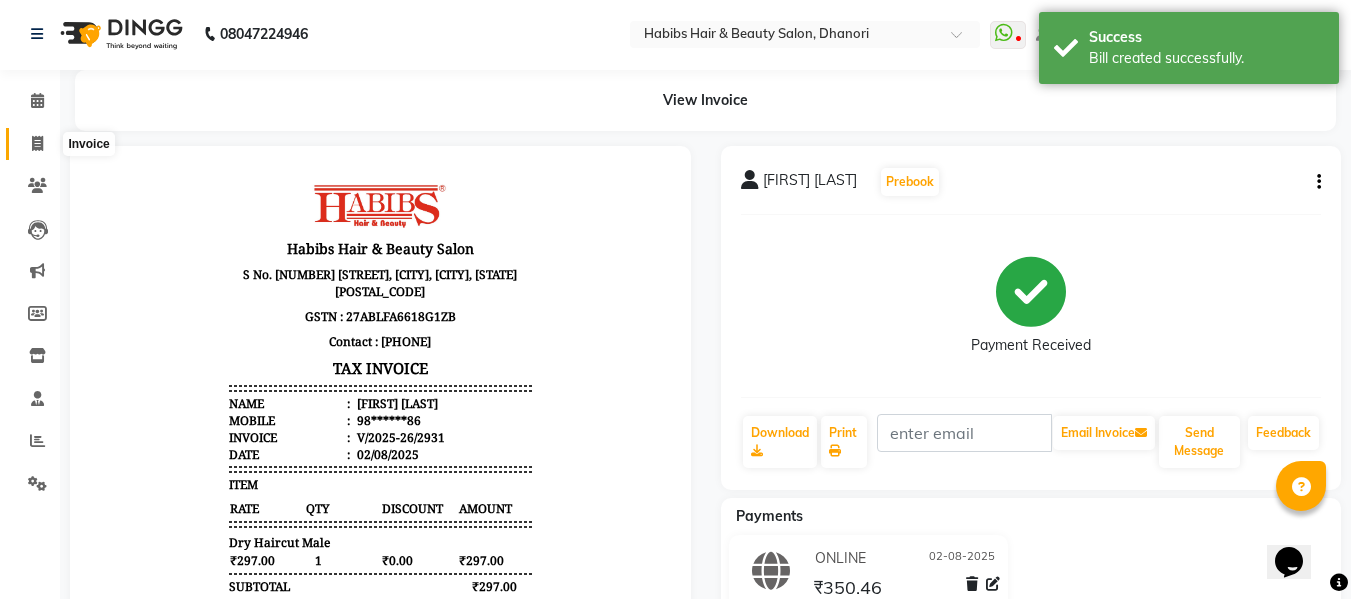 select on "service" 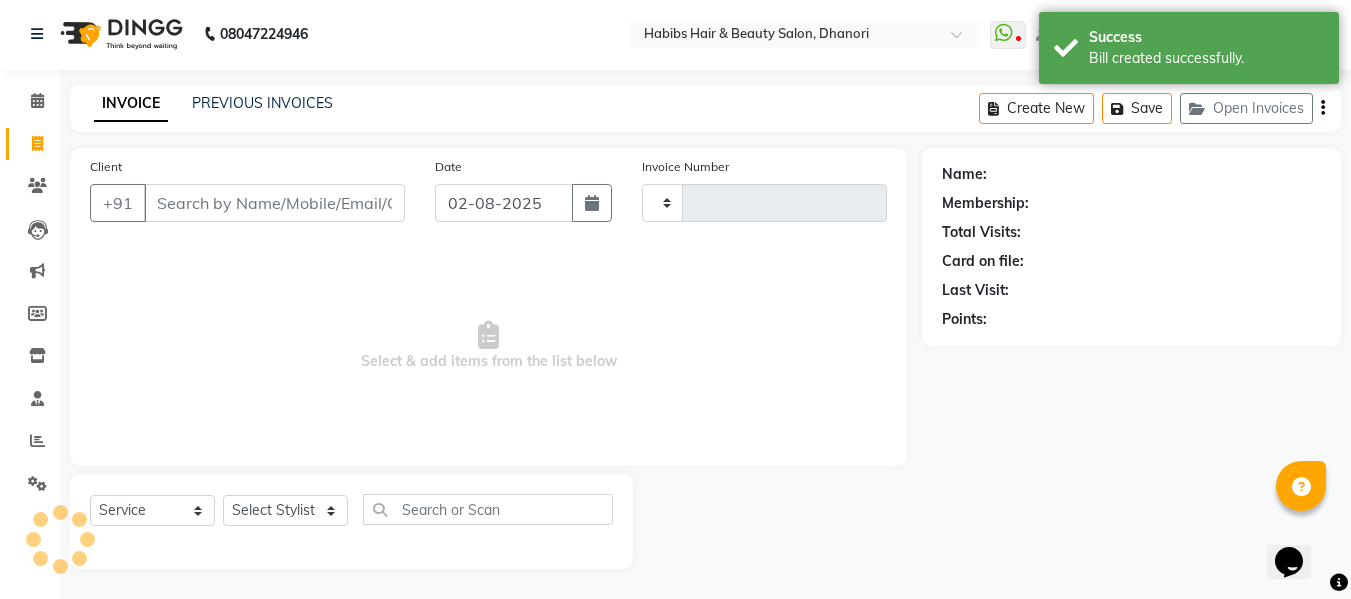 type on "2932" 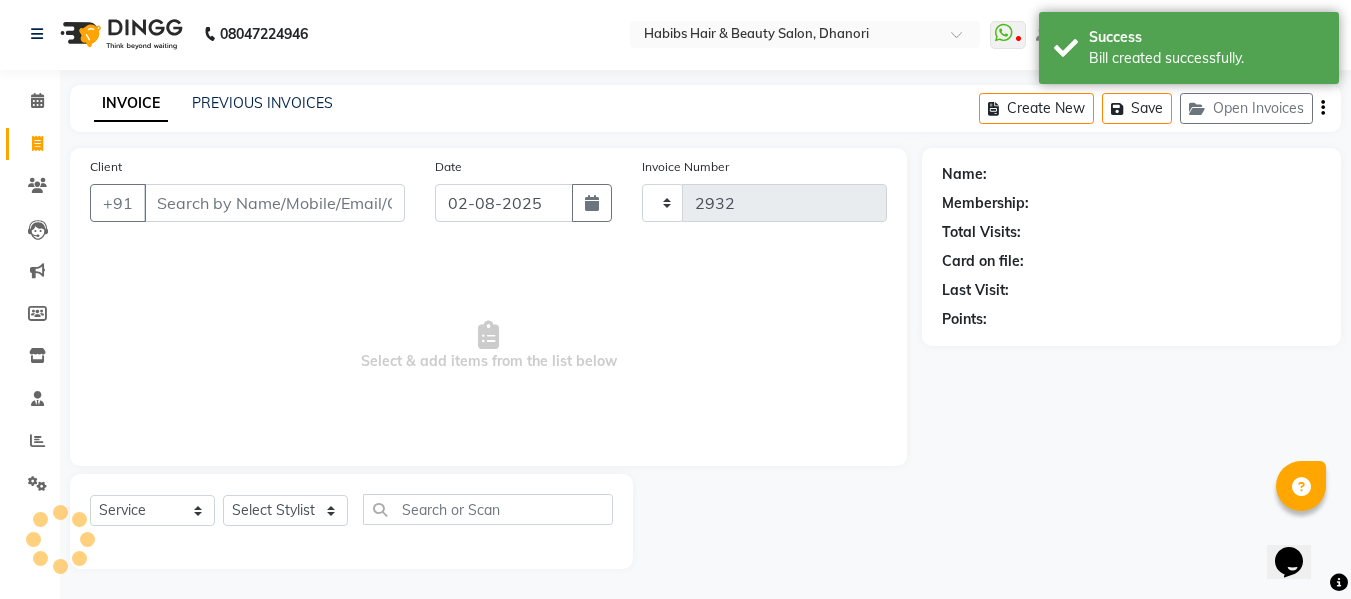select on "4967" 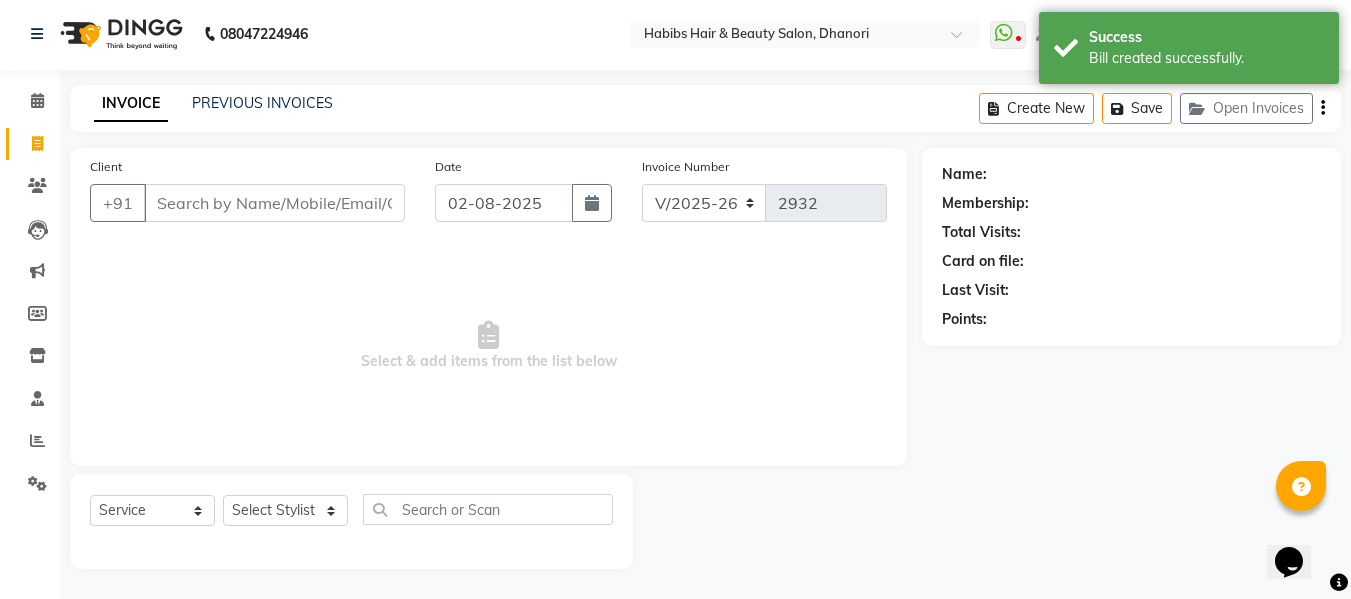 click on "Client" at bounding box center (274, 203) 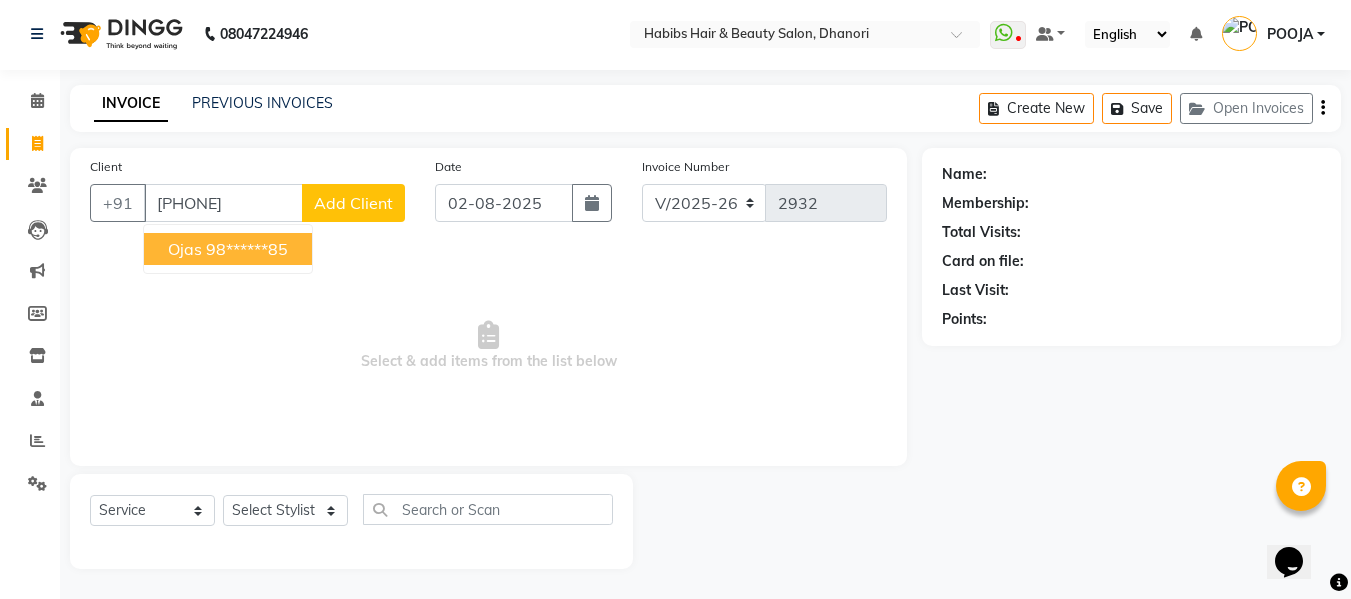 click on "[FIRST] [PHONE]" at bounding box center (228, 249) 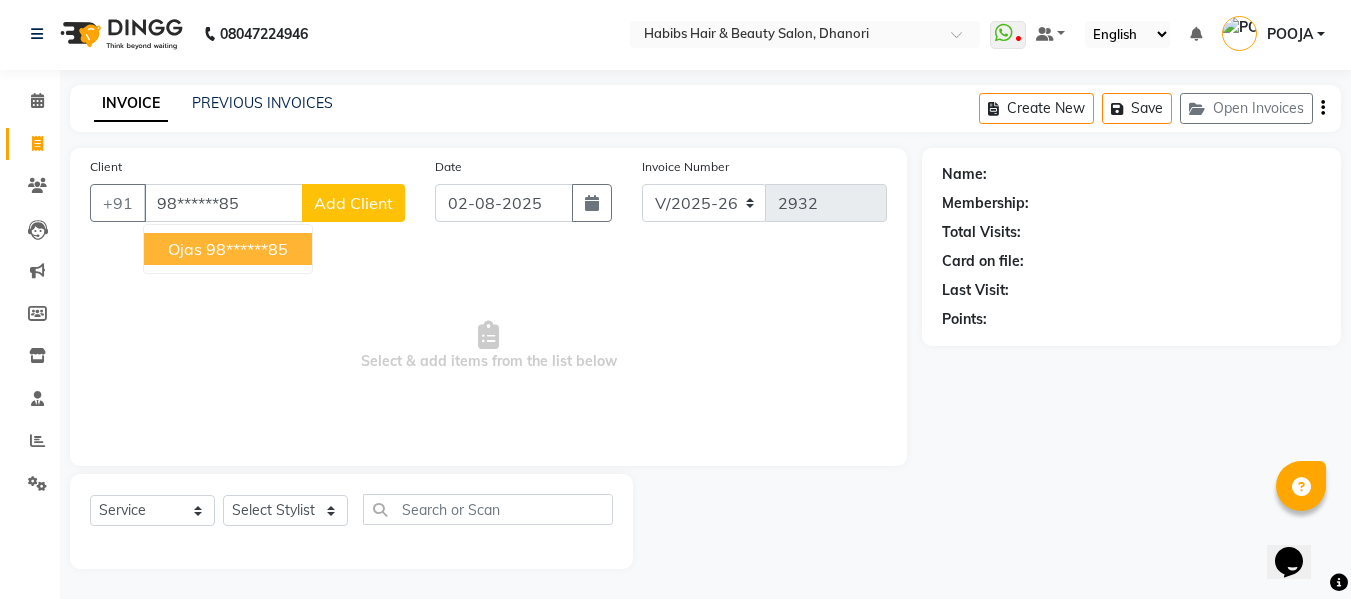 type on "98******85" 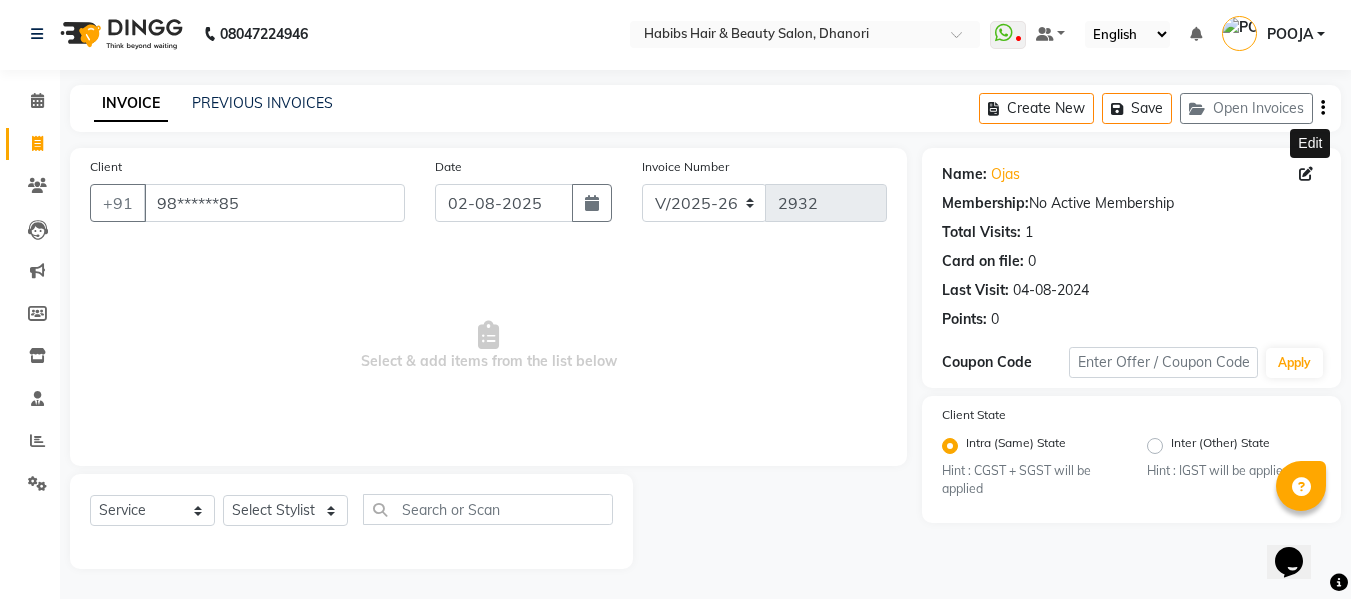 click 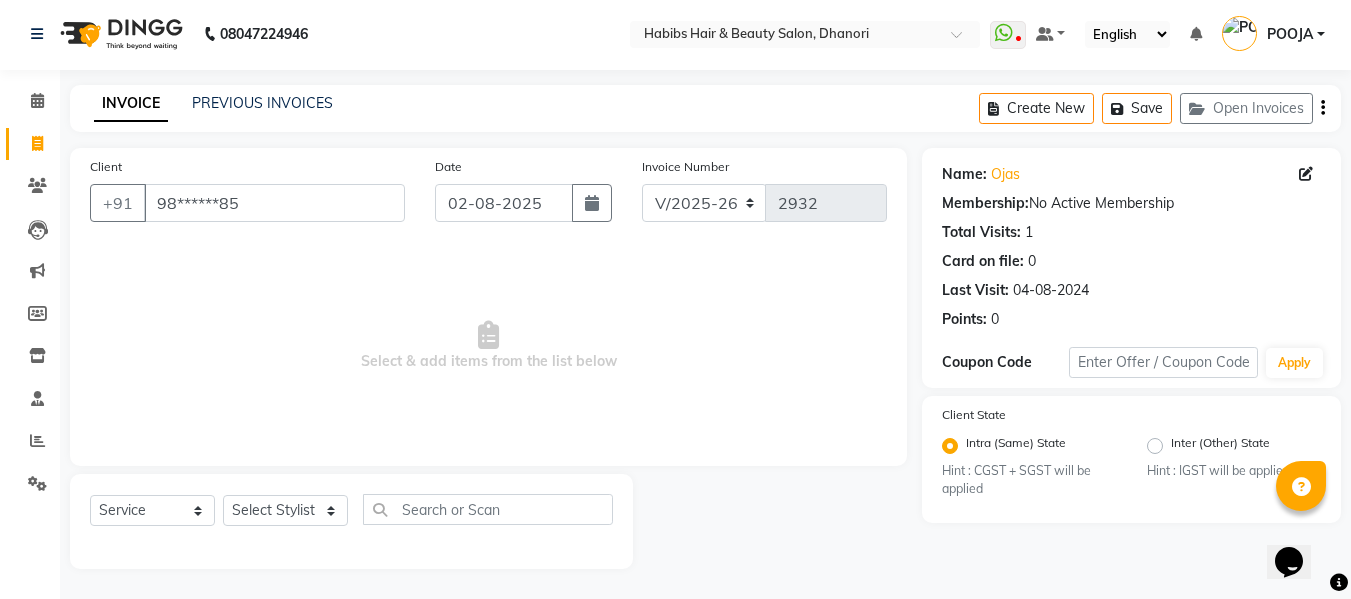 click 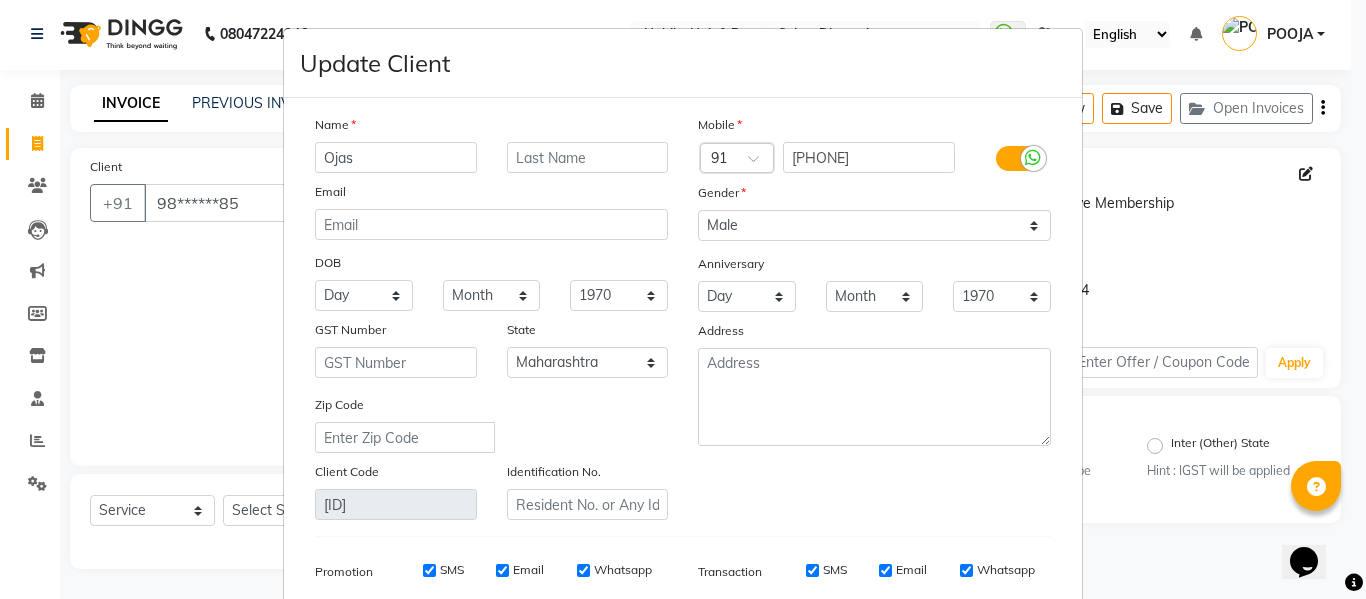 click on "Ojas" at bounding box center [396, 157] 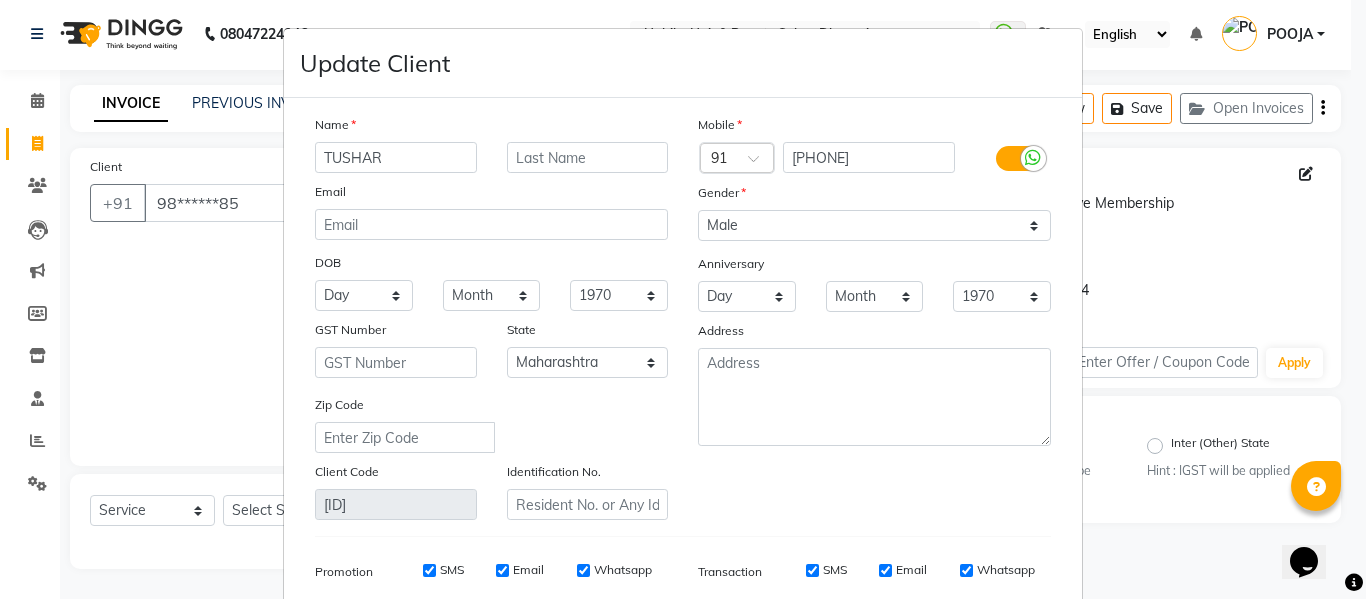 type on "TUSHAR" 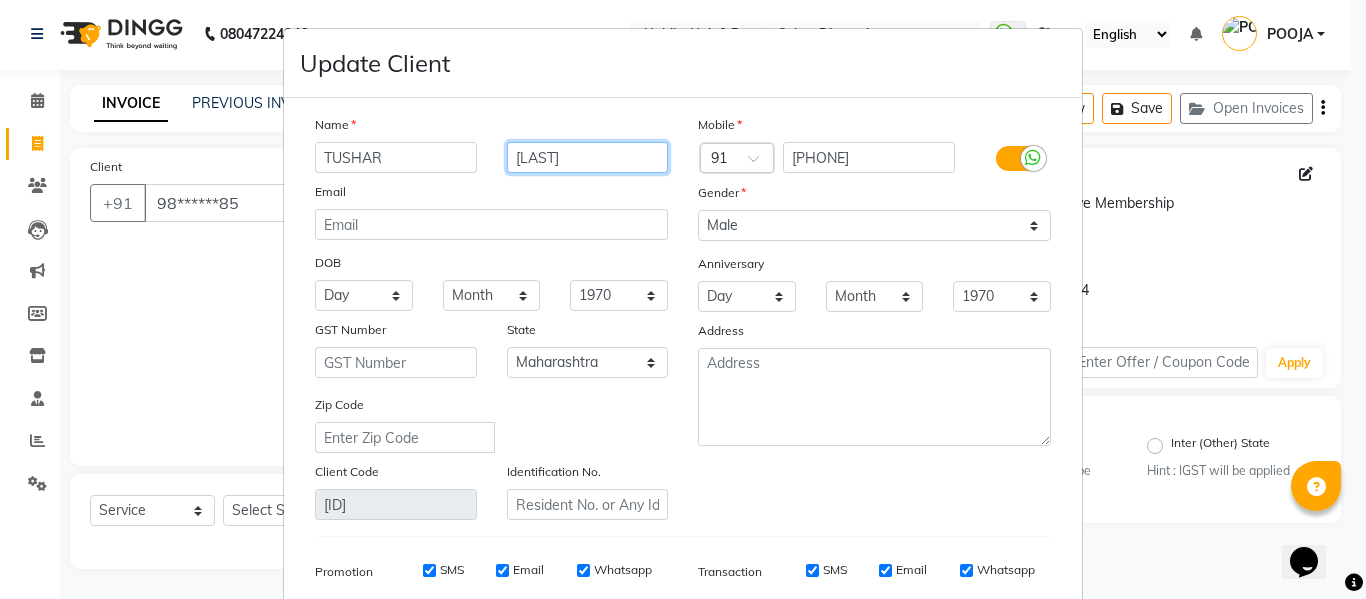 type on "[LAST]" 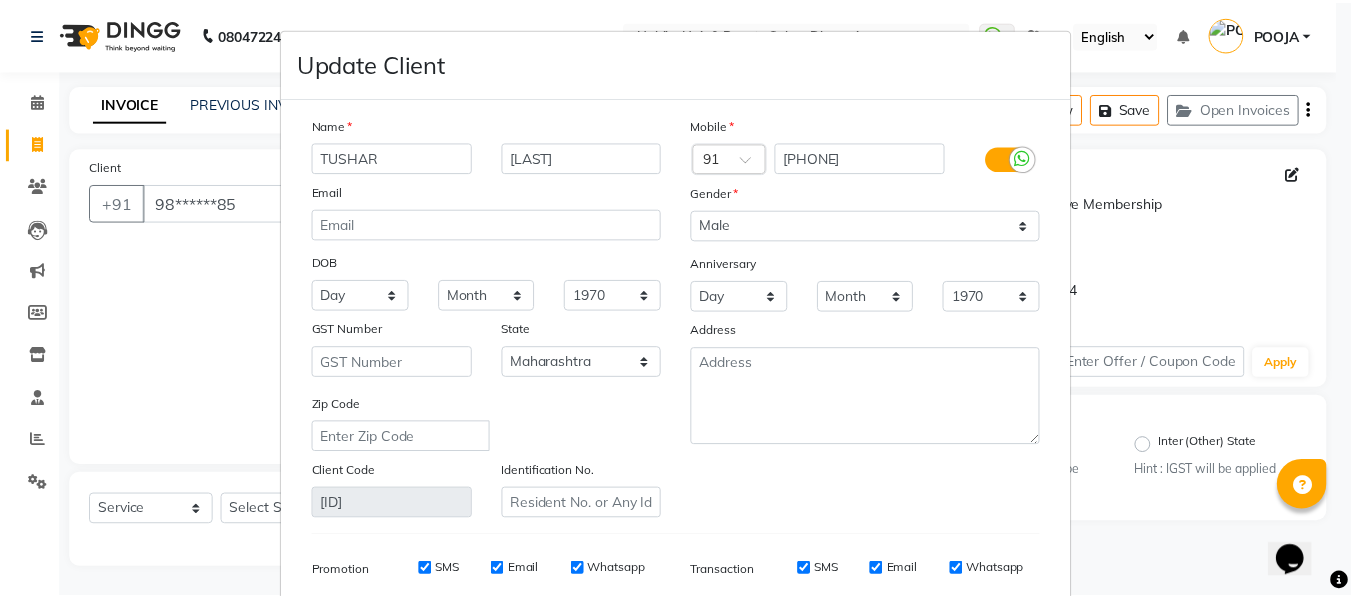 scroll, scrollTop: 288, scrollLeft: 0, axis: vertical 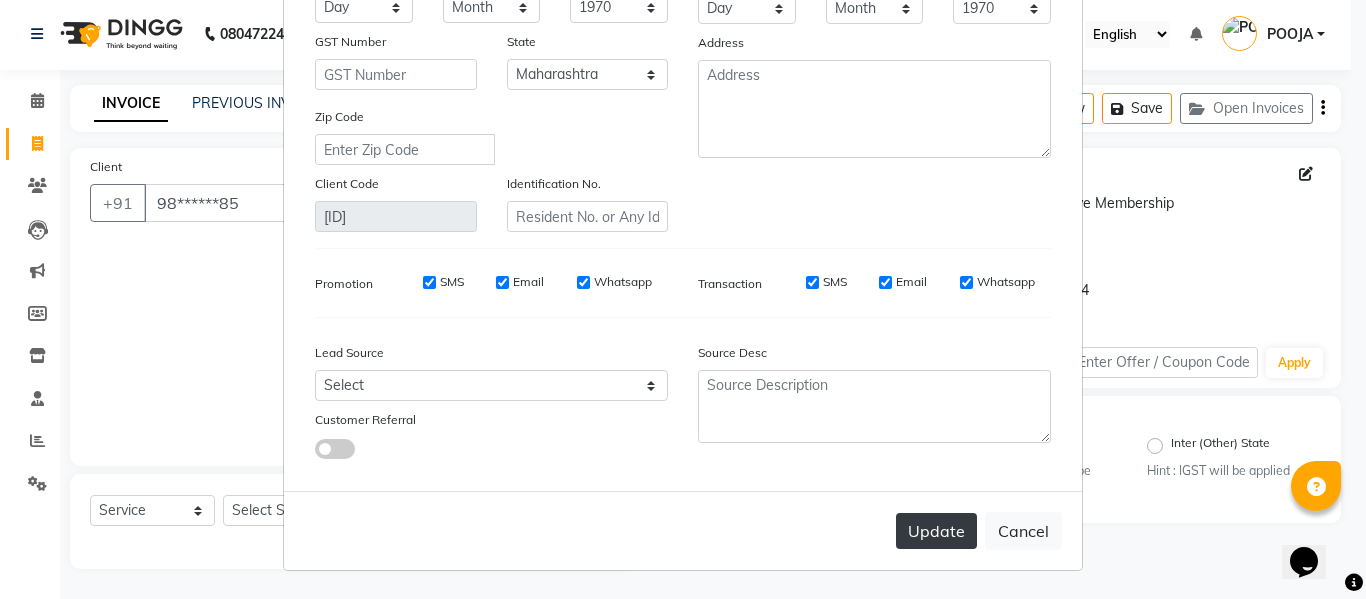 click on "Update" at bounding box center [936, 531] 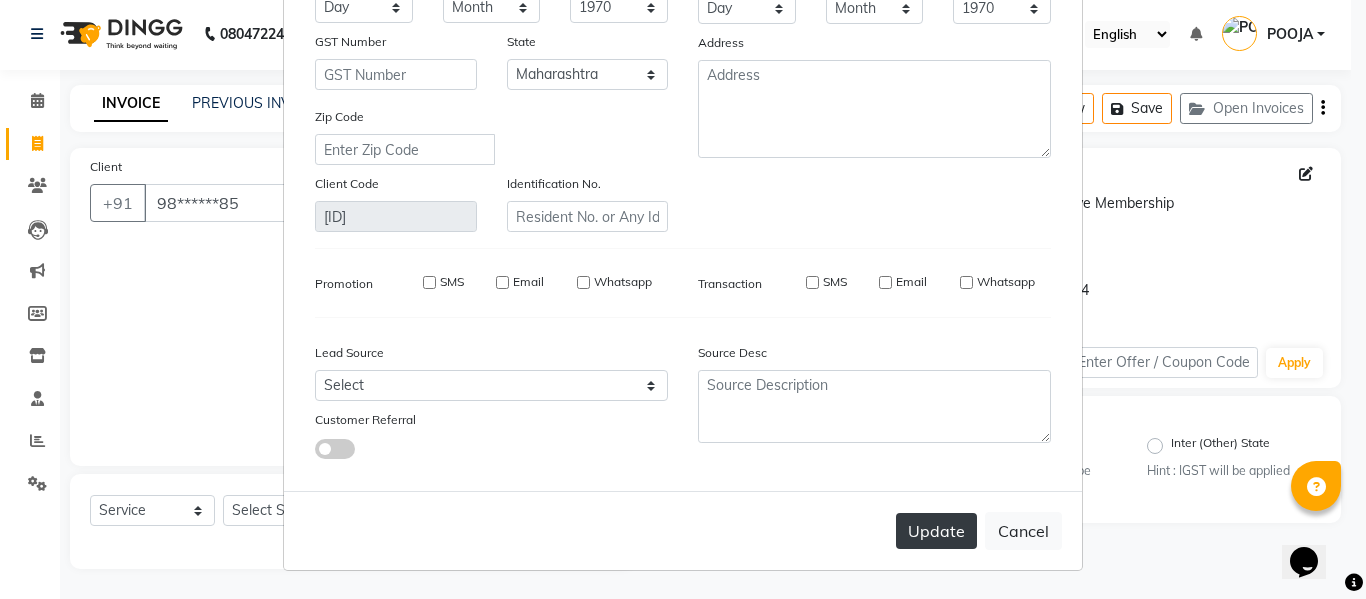 type 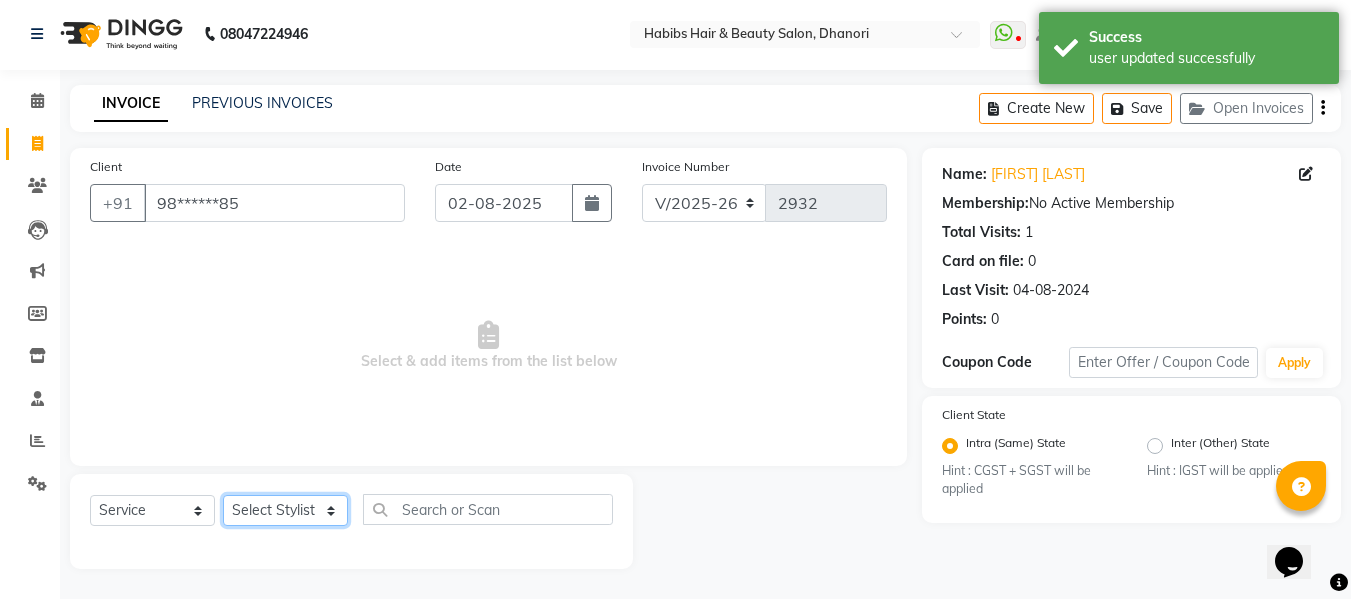 click on "Select Stylist Admin  Alishan  ARMAN DIVYA FAIZAN IRFAN MUZAMMIL POOJA POOJA J RAKESH SAHIL SHAKEEL SONAL" 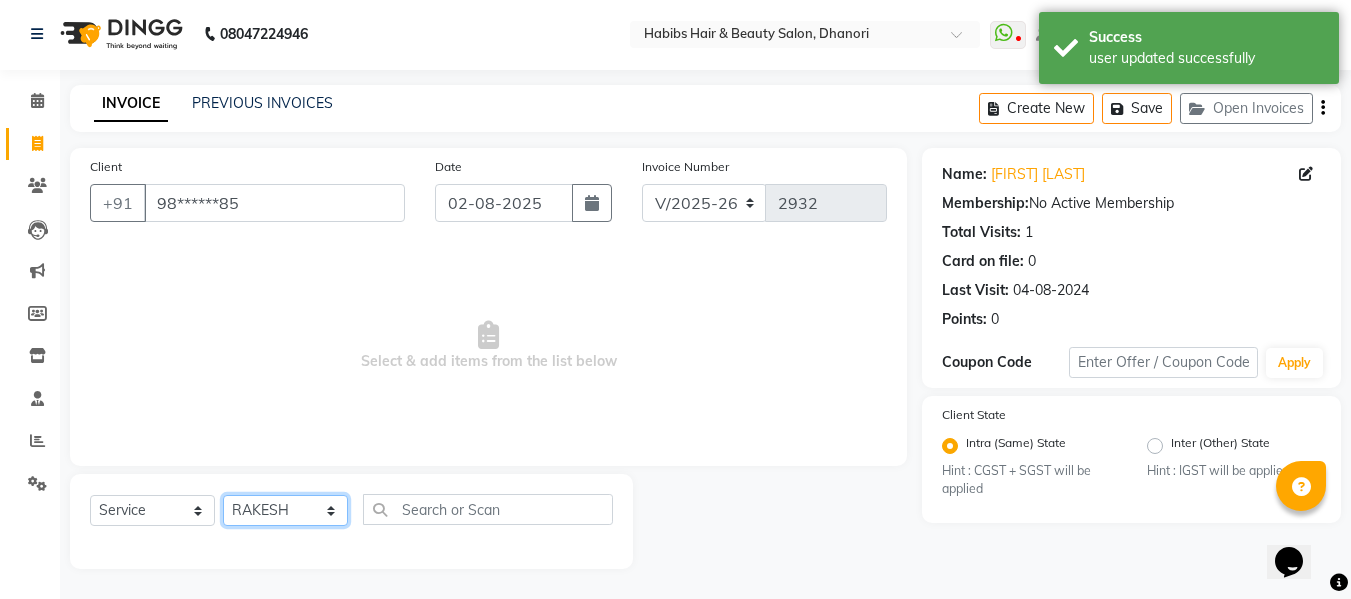 click on "Select Stylist Admin  Alishan  ARMAN DIVYA FAIZAN IRFAN MUZAMMIL POOJA POOJA J RAKESH SAHIL SHAKEEL SONAL" 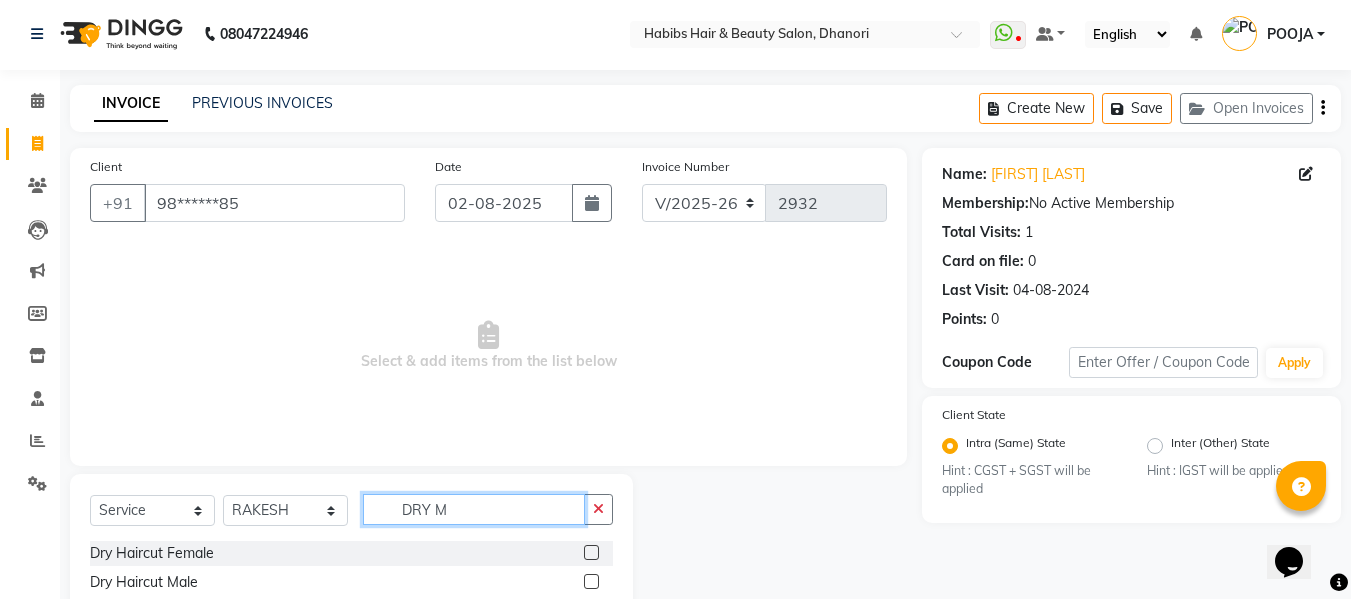 type on "DRY M" 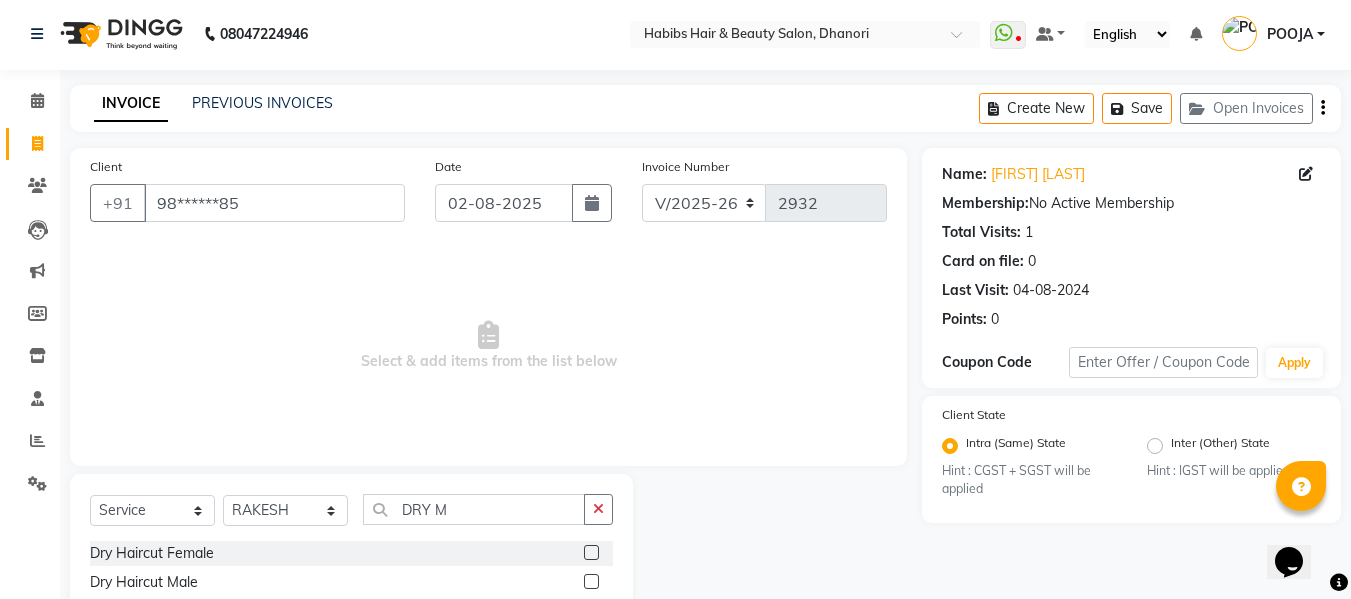 click 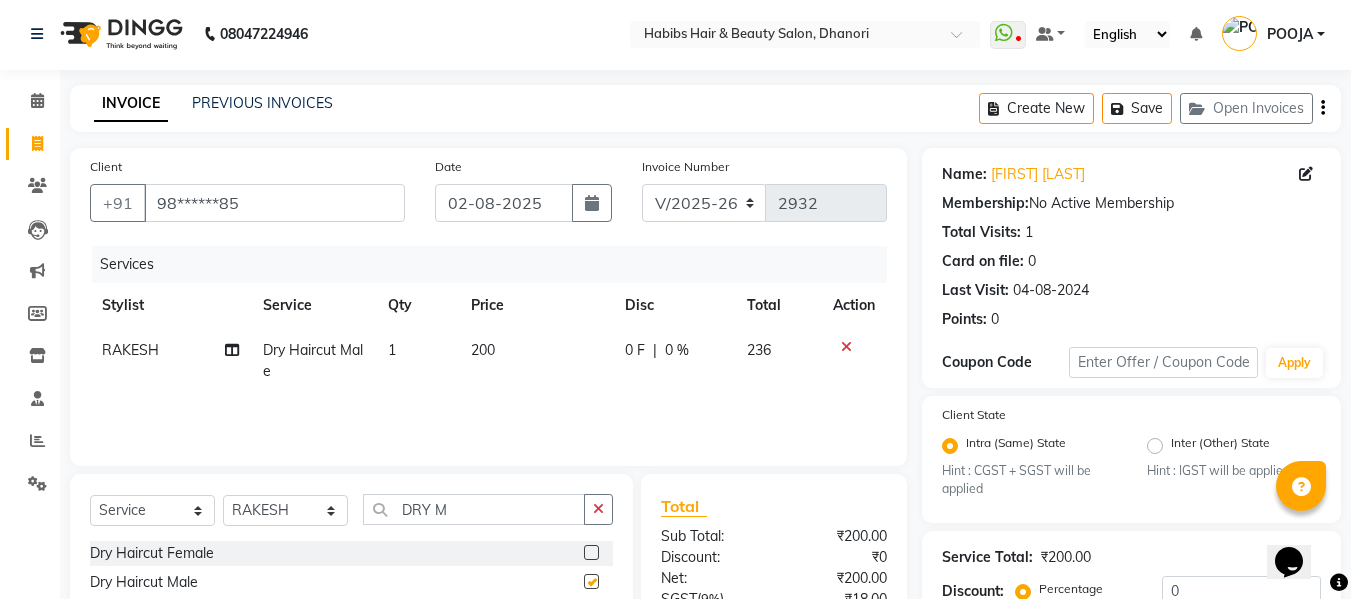 checkbox on "false" 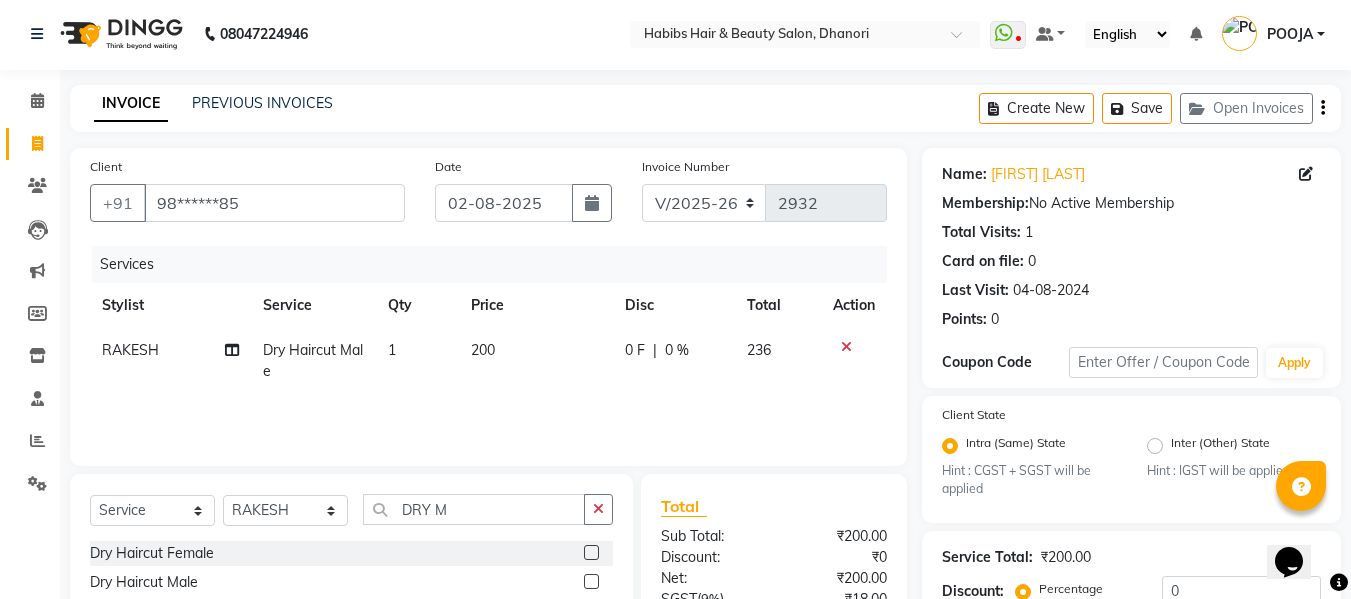 click on "200" 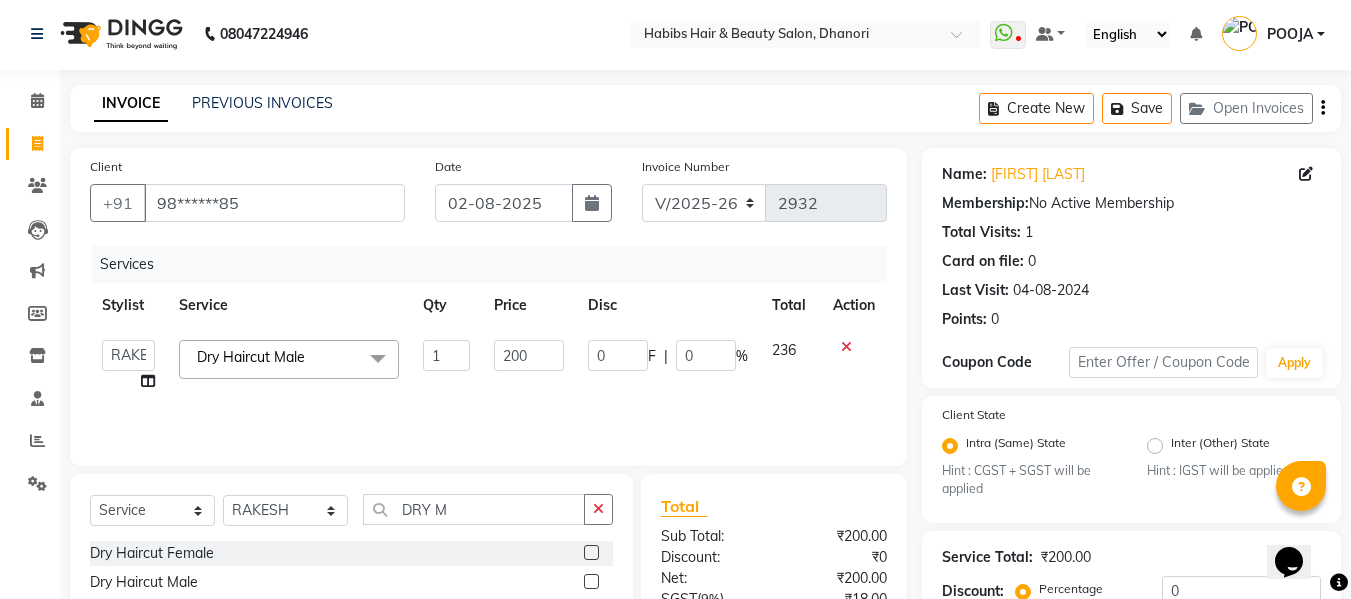 click on "200" 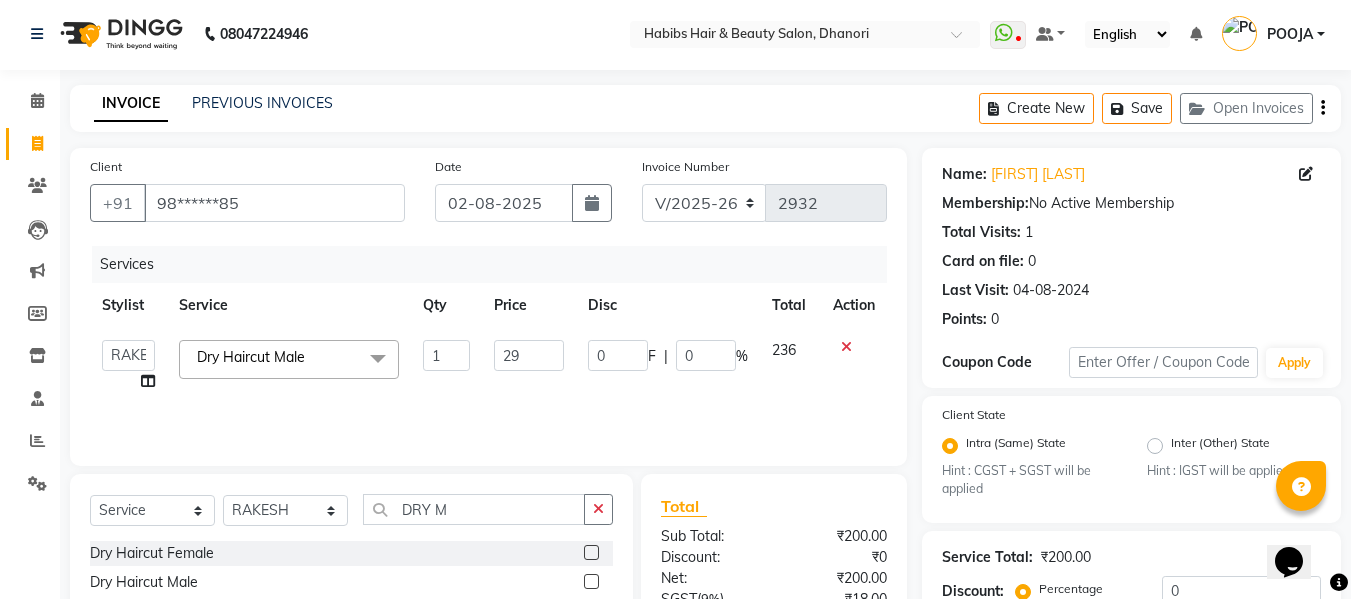 type on "297" 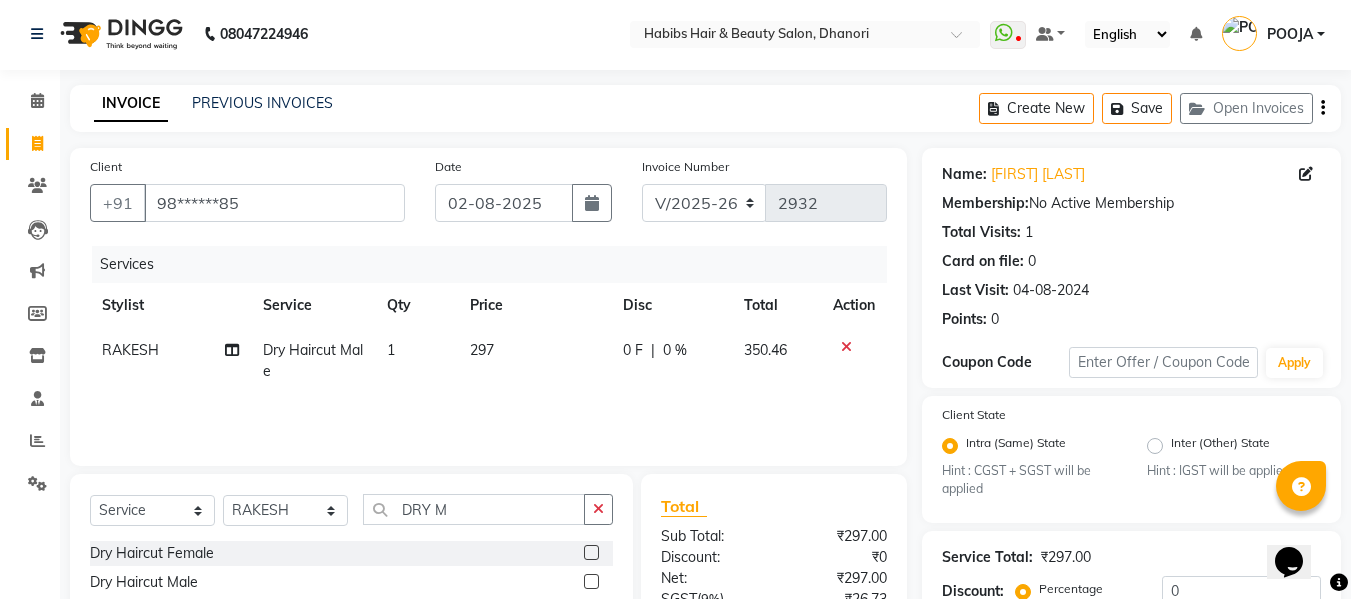 click on "Services Stylist Service Qty Price Disc Total Action [FIRST] Dry Haircut Male 1 297 0 F | 0 % 350.46" 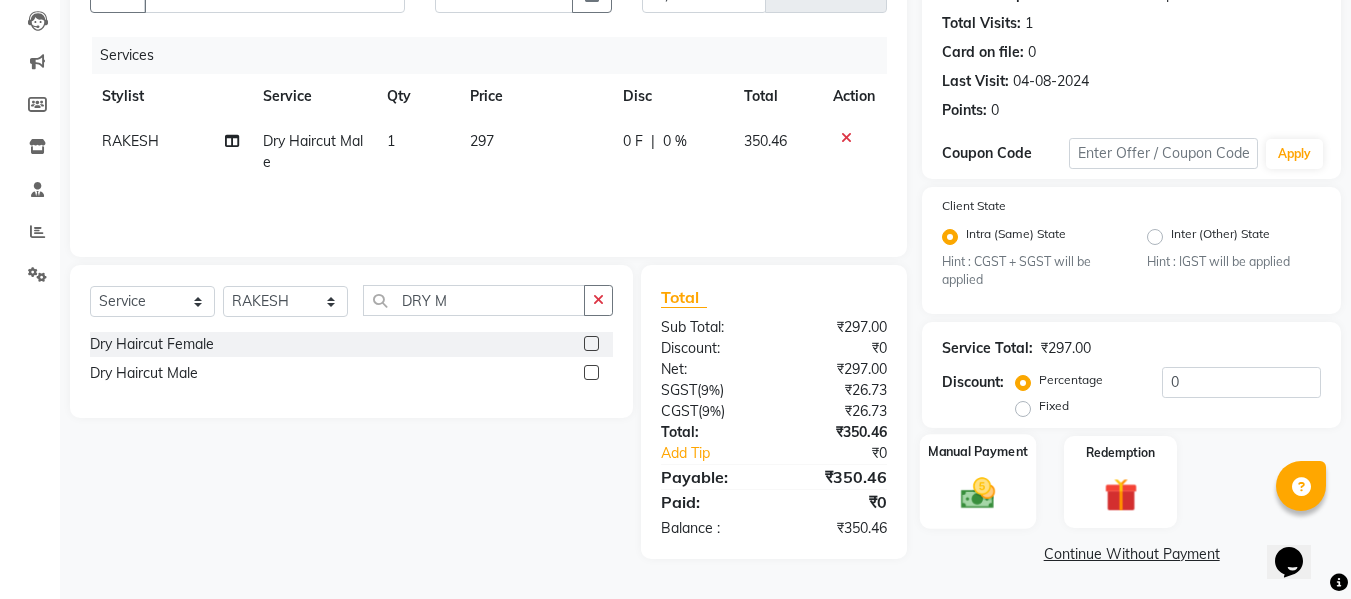 click 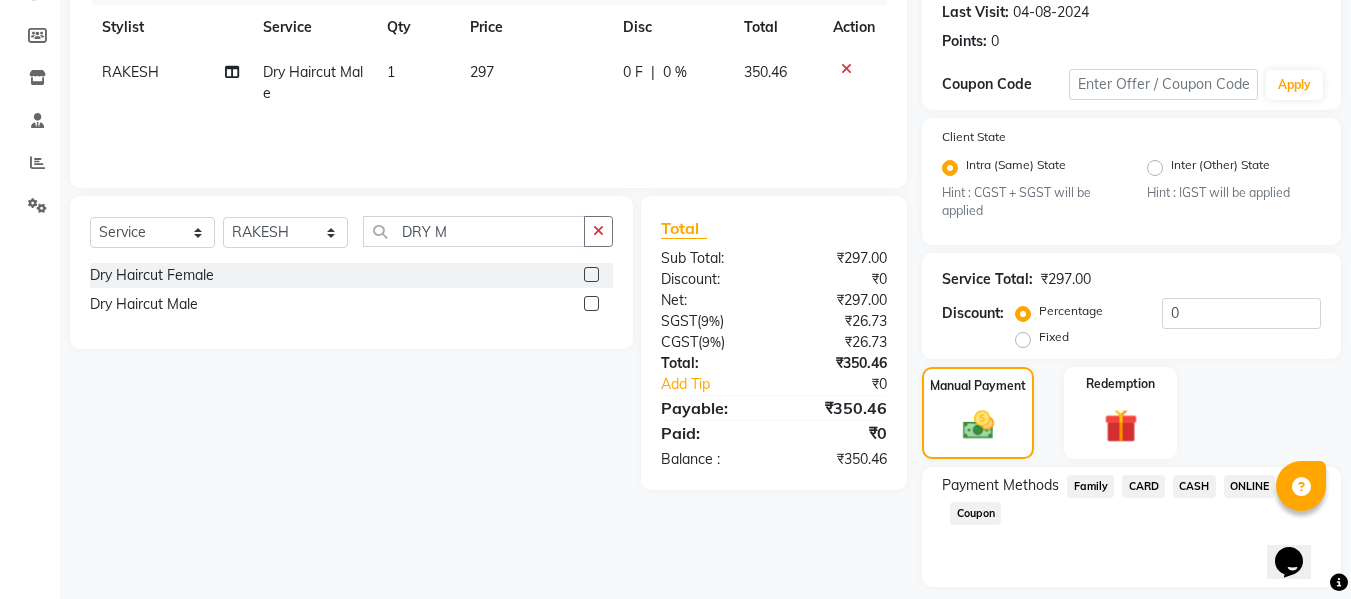 scroll, scrollTop: 339, scrollLeft: 0, axis: vertical 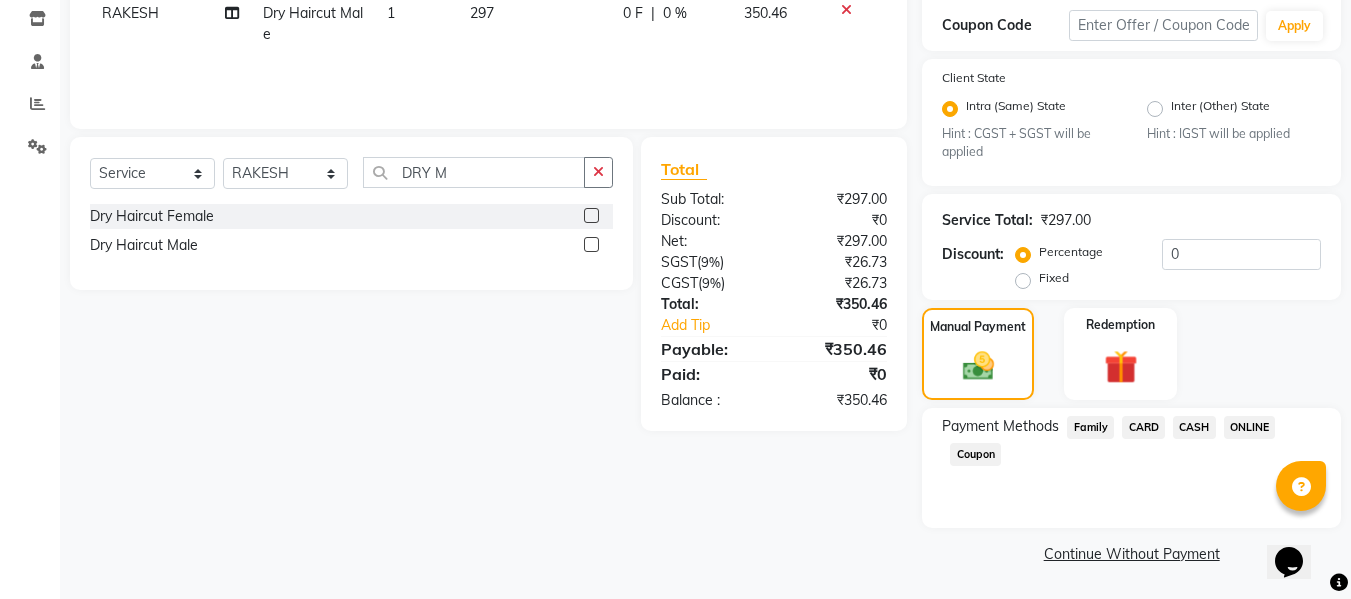 click on "ONLINE" 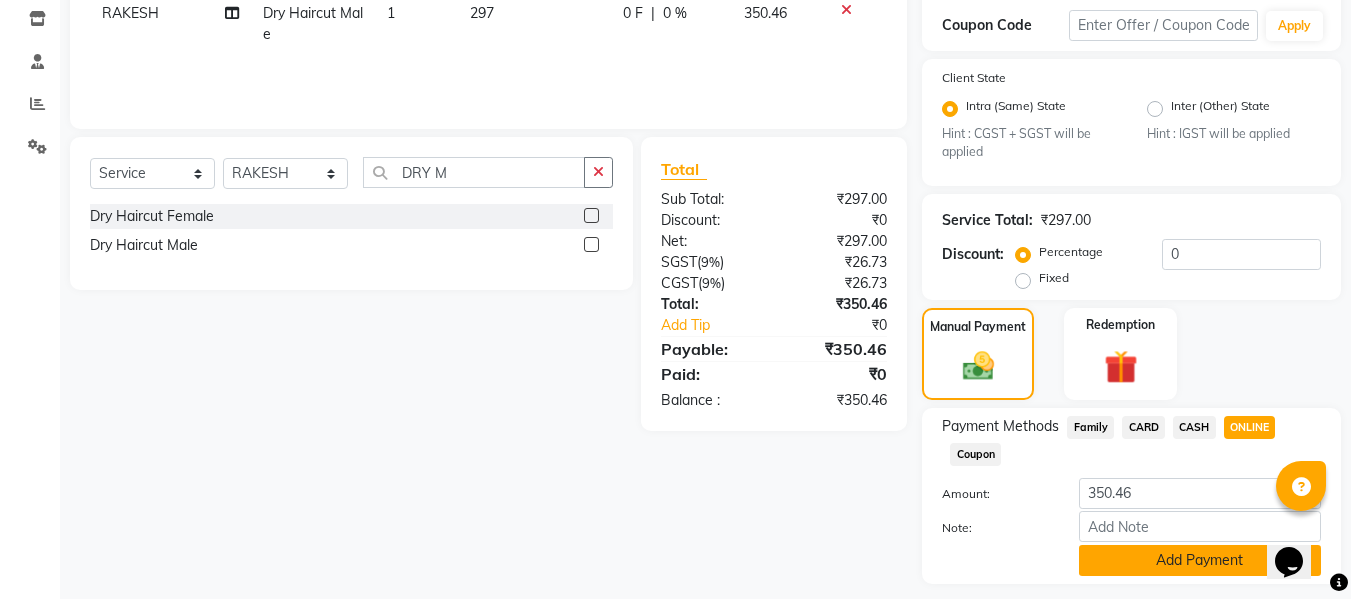 click on "Add Payment" 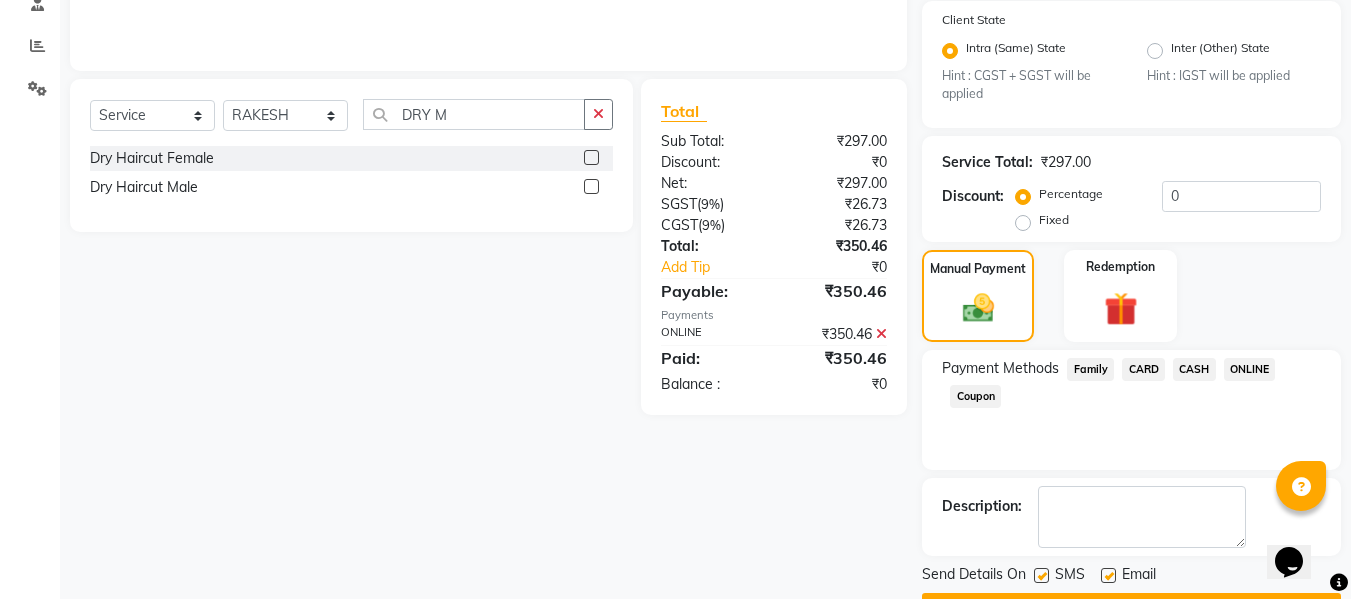scroll, scrollTop: 452, scrollLeft: 0, axis: vertical 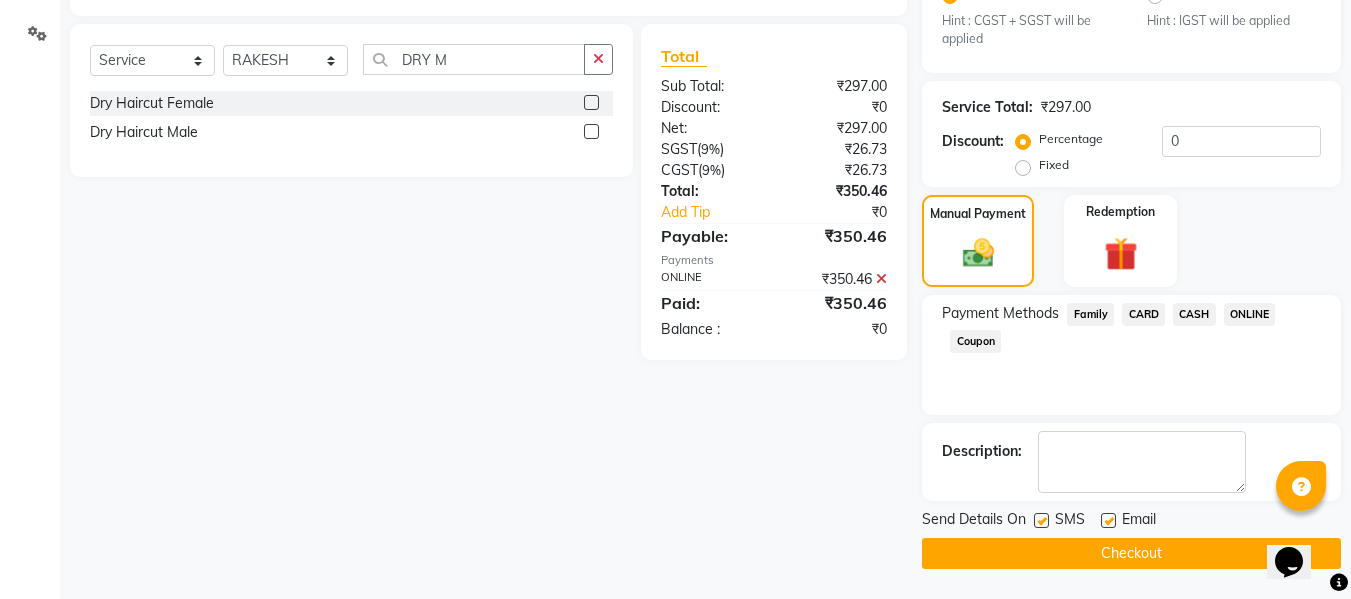 click on "Checkout" 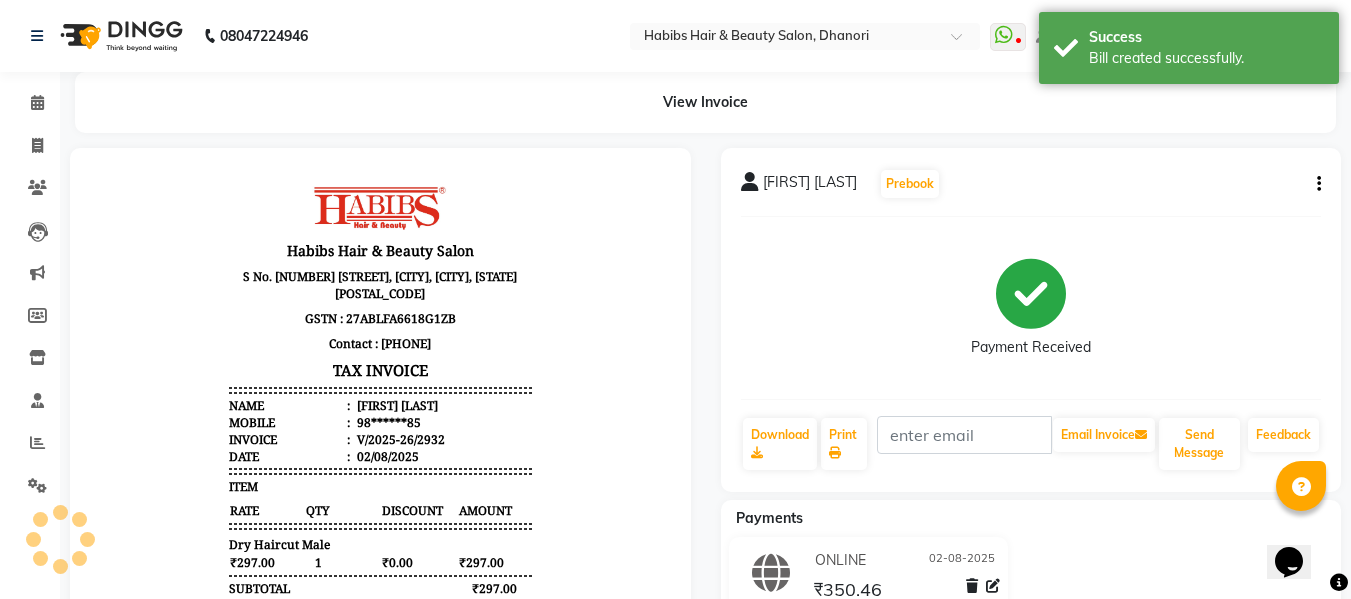 scroll, scrollTop: 0, scrollLeft: 0, axis: both 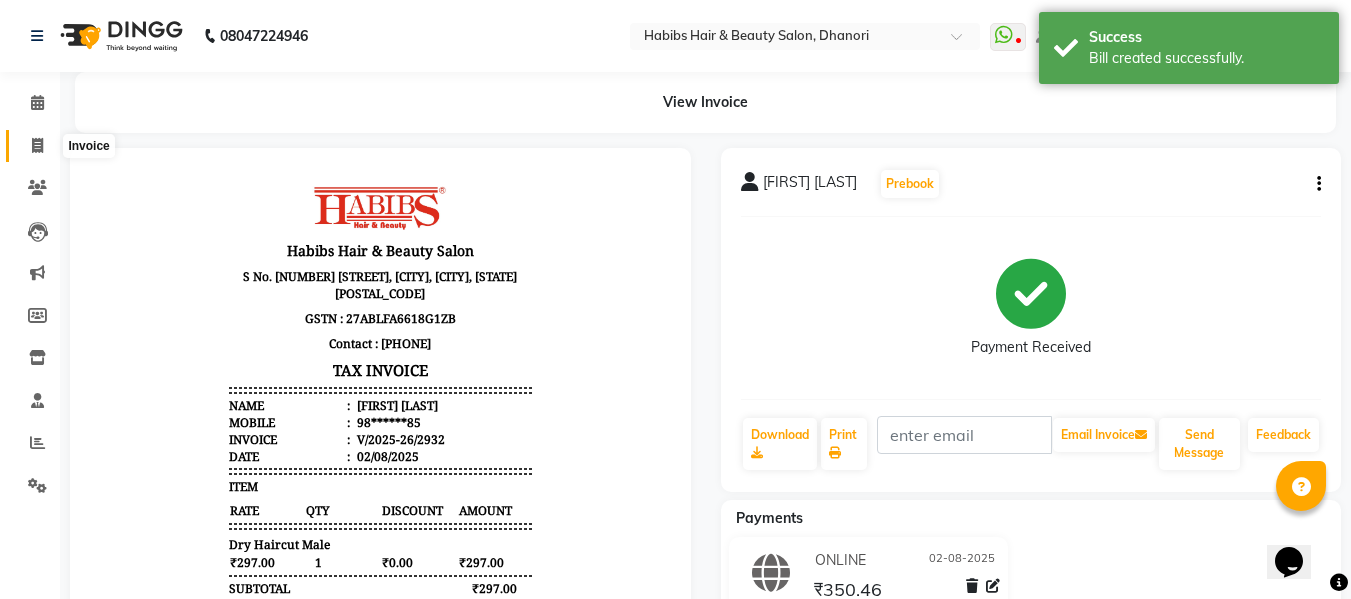 click 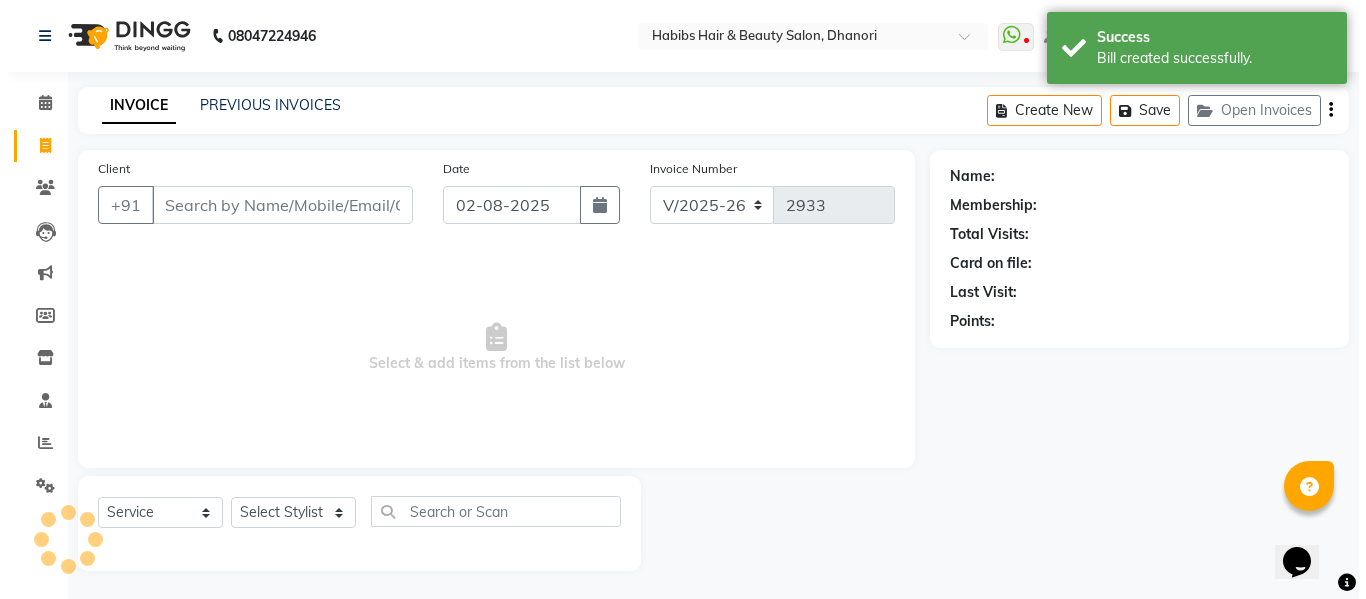 scroll, scrollTop: 2, scrollLeft: 0, axis: vertical 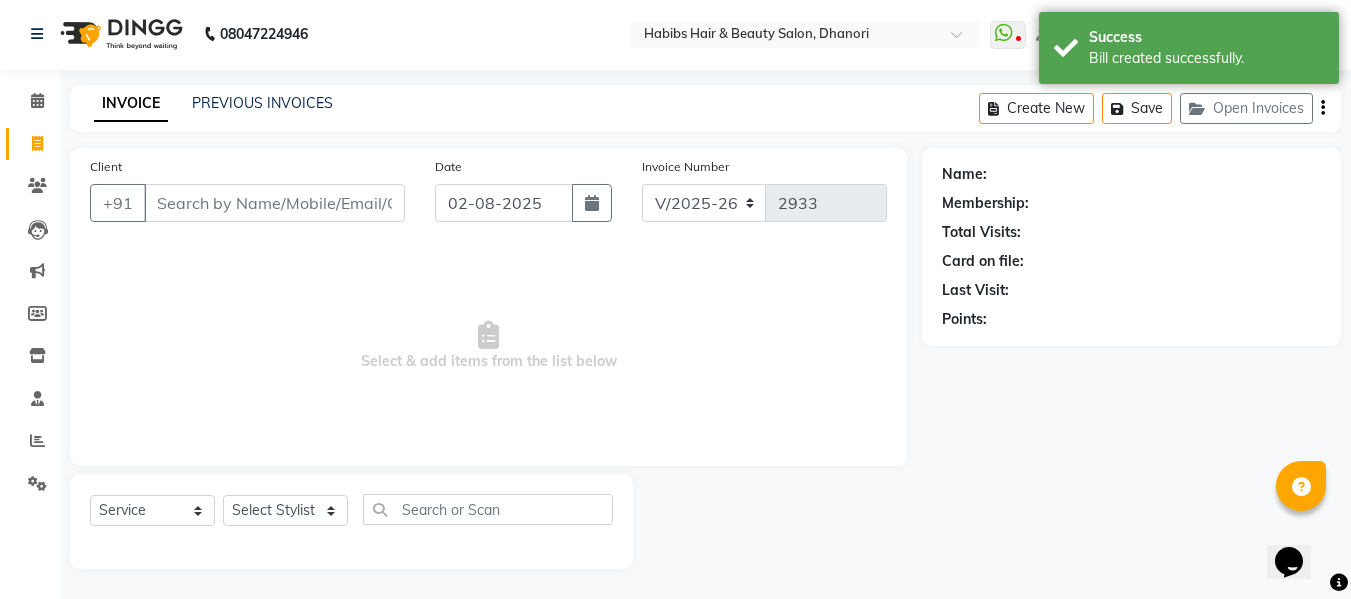 click on "Client" at bounding box center [274, 203] 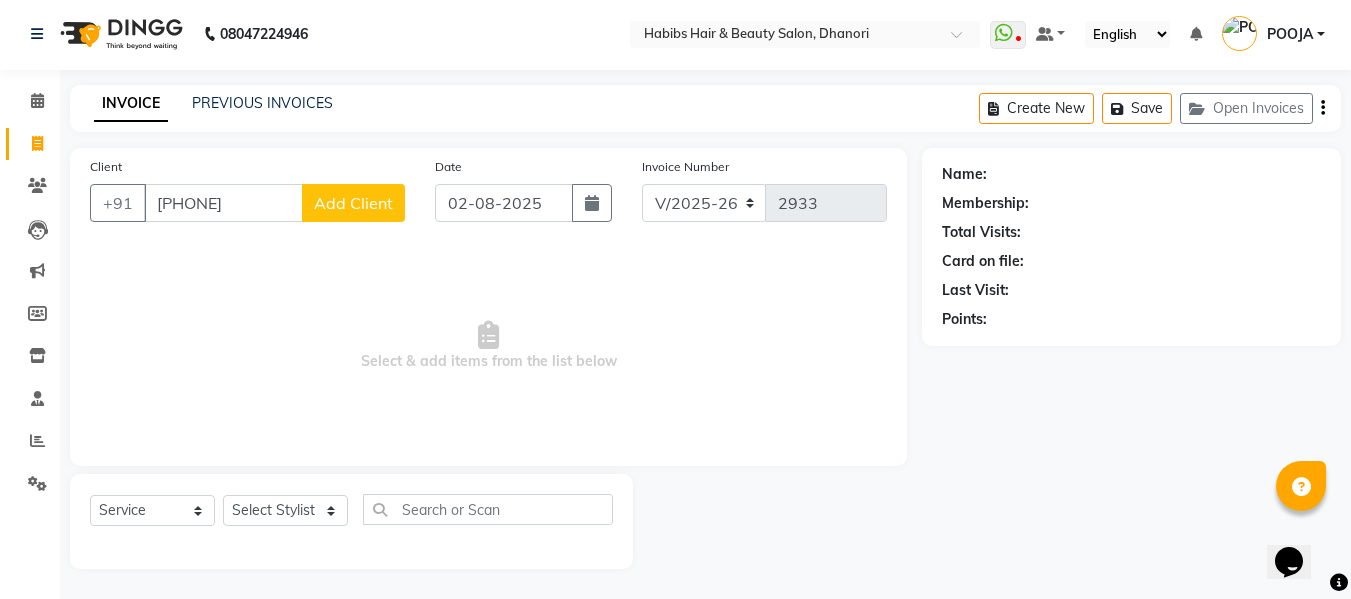 type on "[PHONE]" 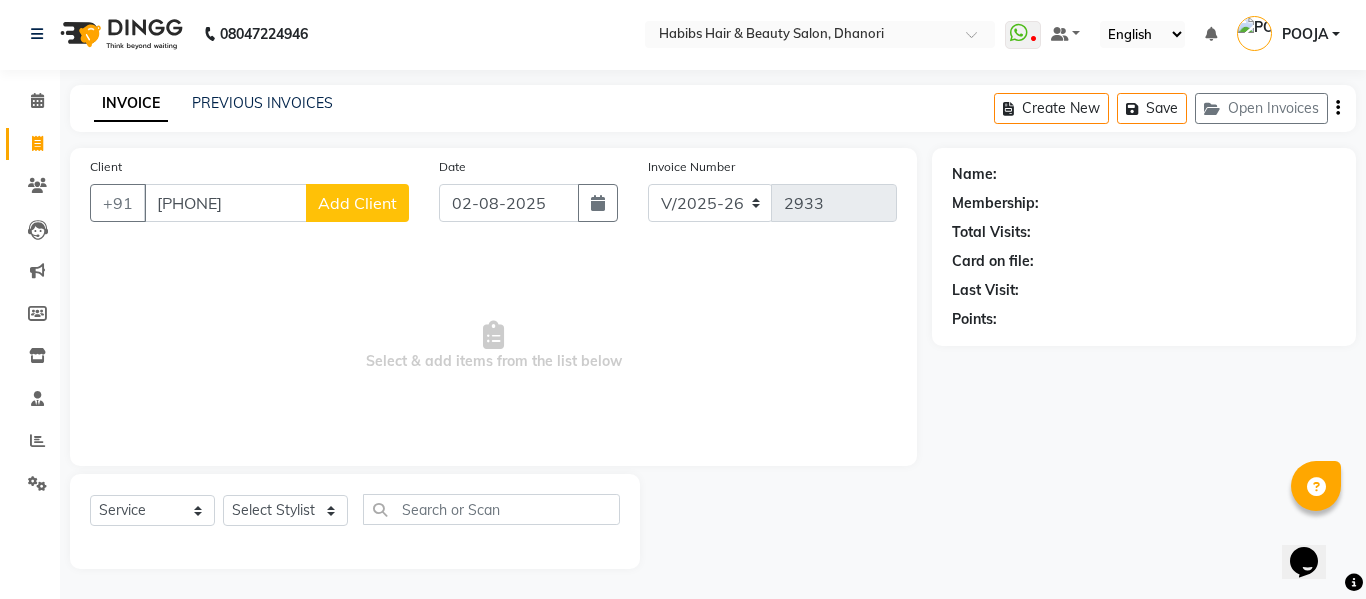 select on "22" 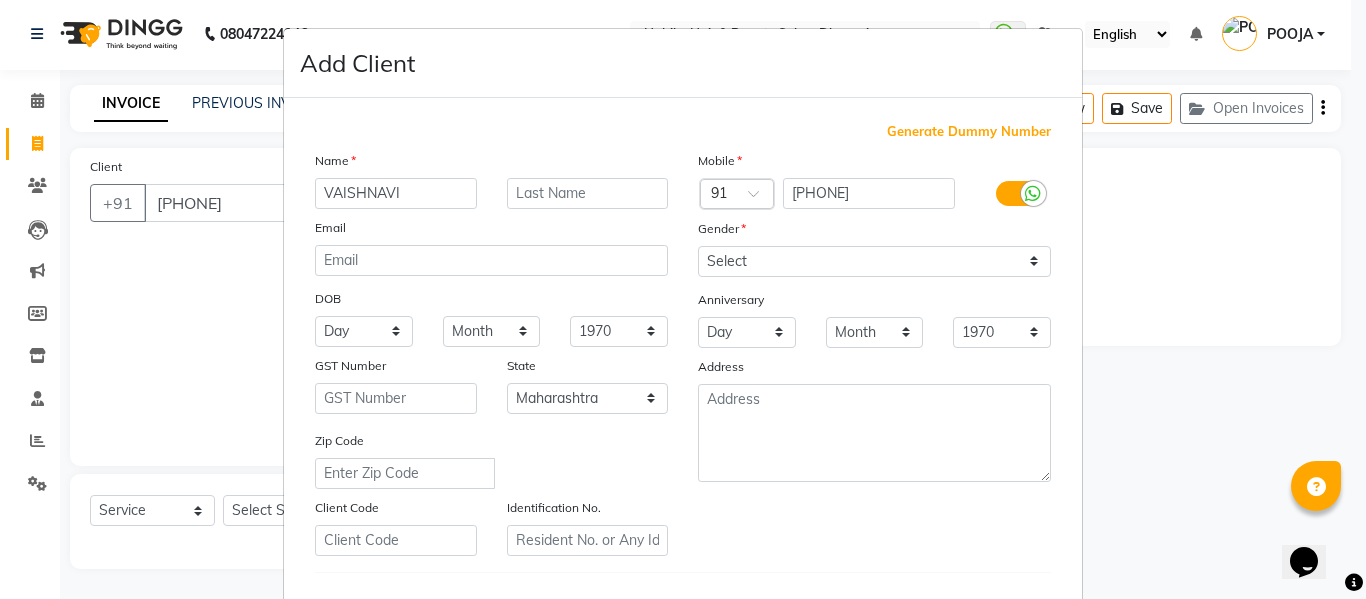 type on "VAISHNAVI" 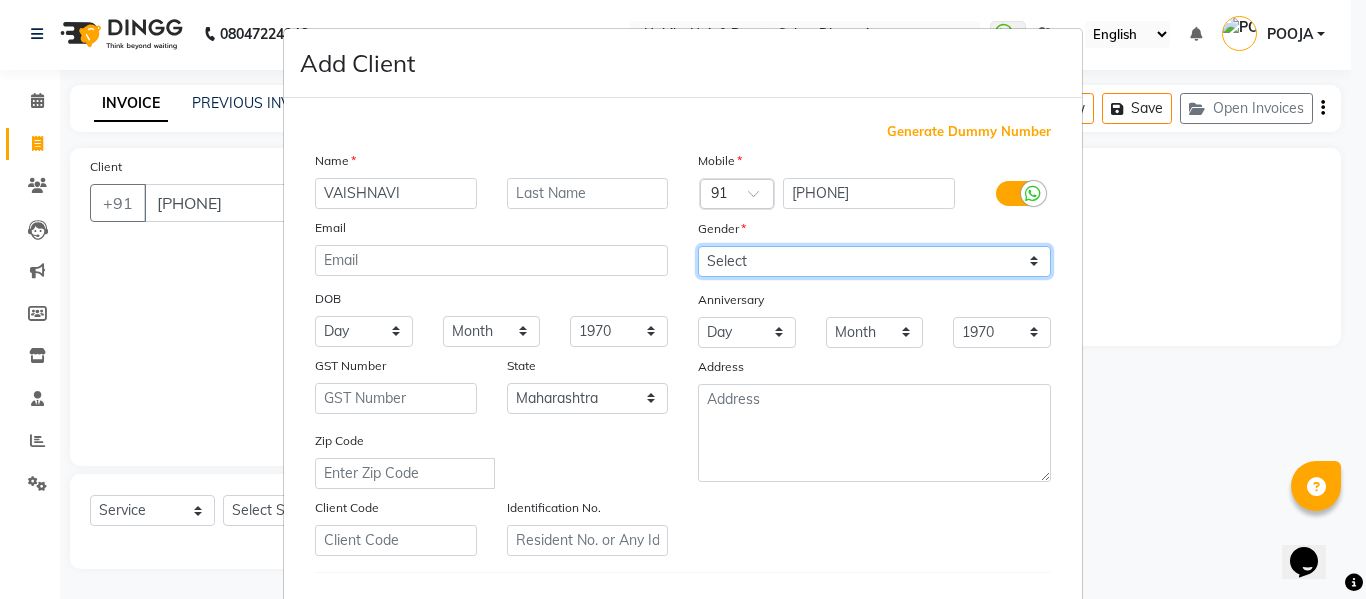 click on "Select Male Female Other Prefer Not To Say" at bounding box center [874, 261] 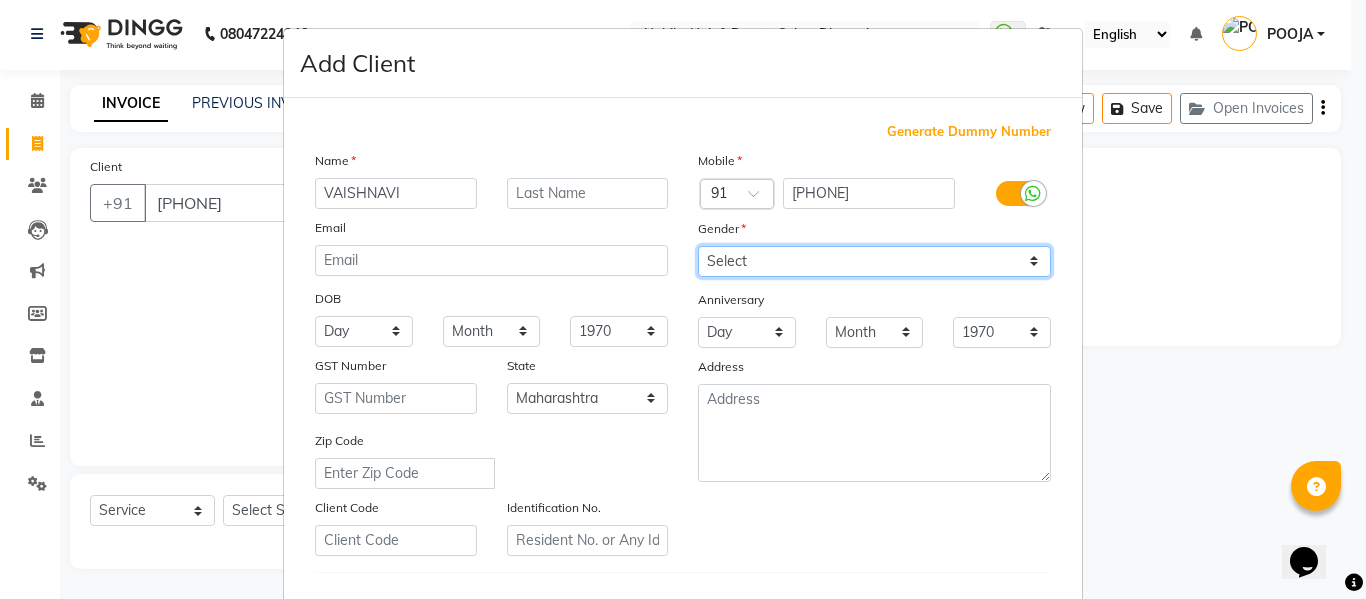 select on "female" 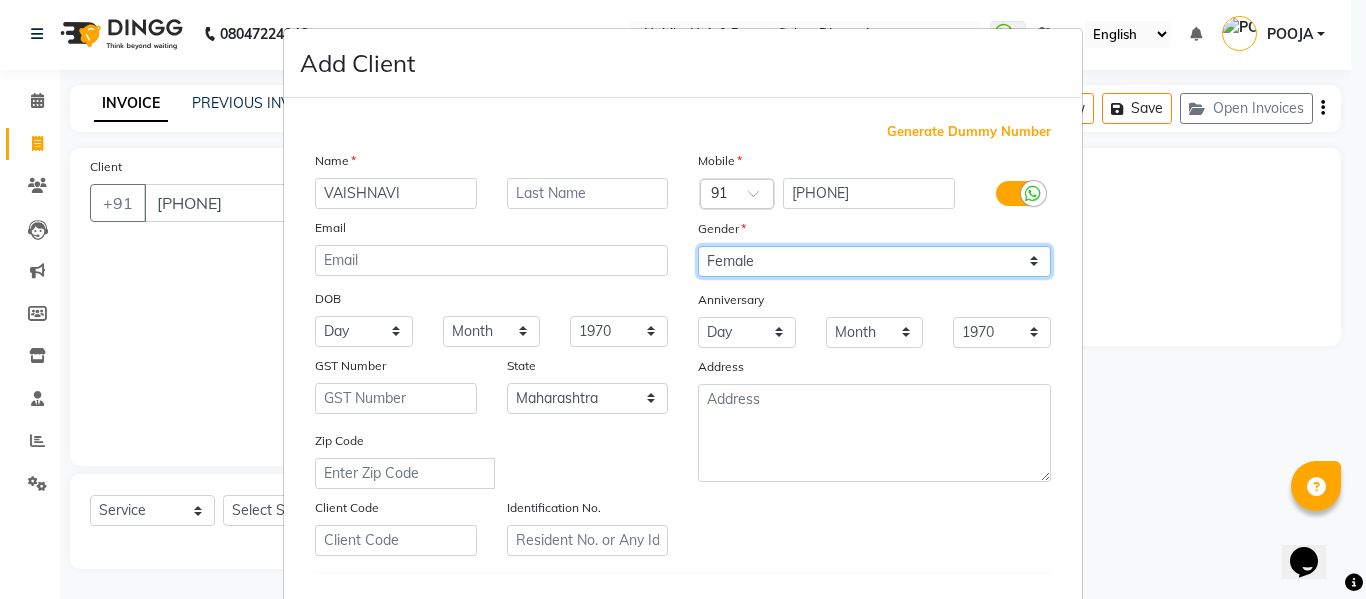 click on "Select Male Female Other Prefer Not To Say" at bounding box center [874, 261] 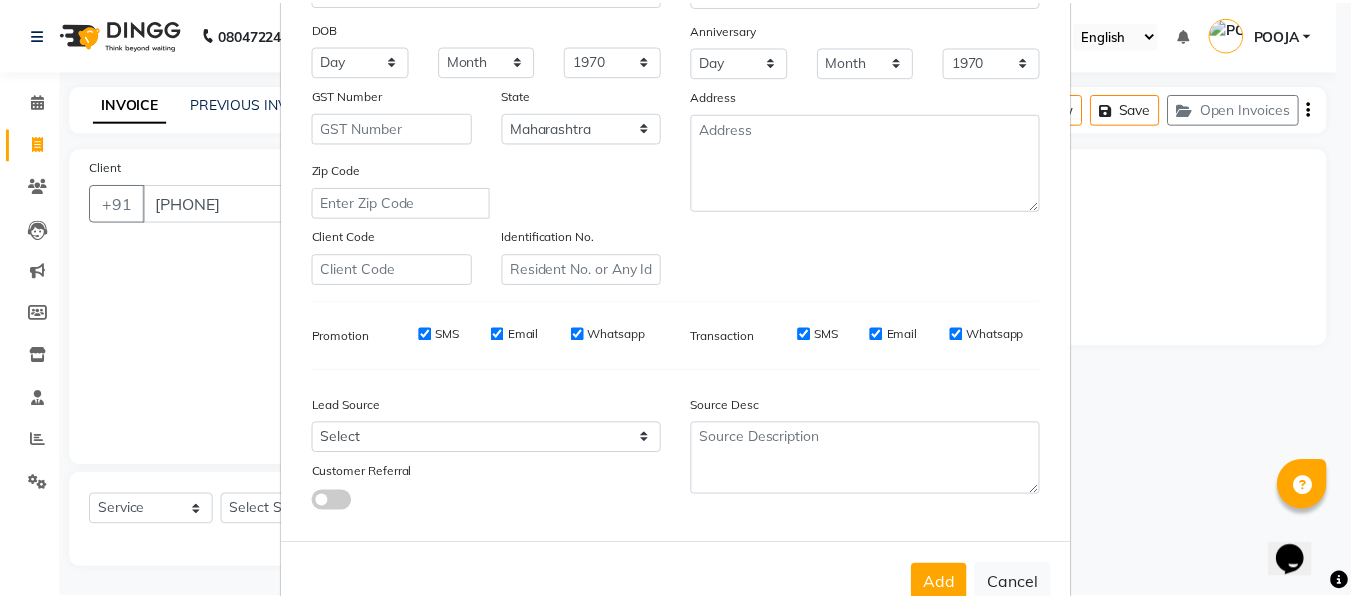 scroll, scrollTop: 324, scrollLeft: 0, axis: vertical 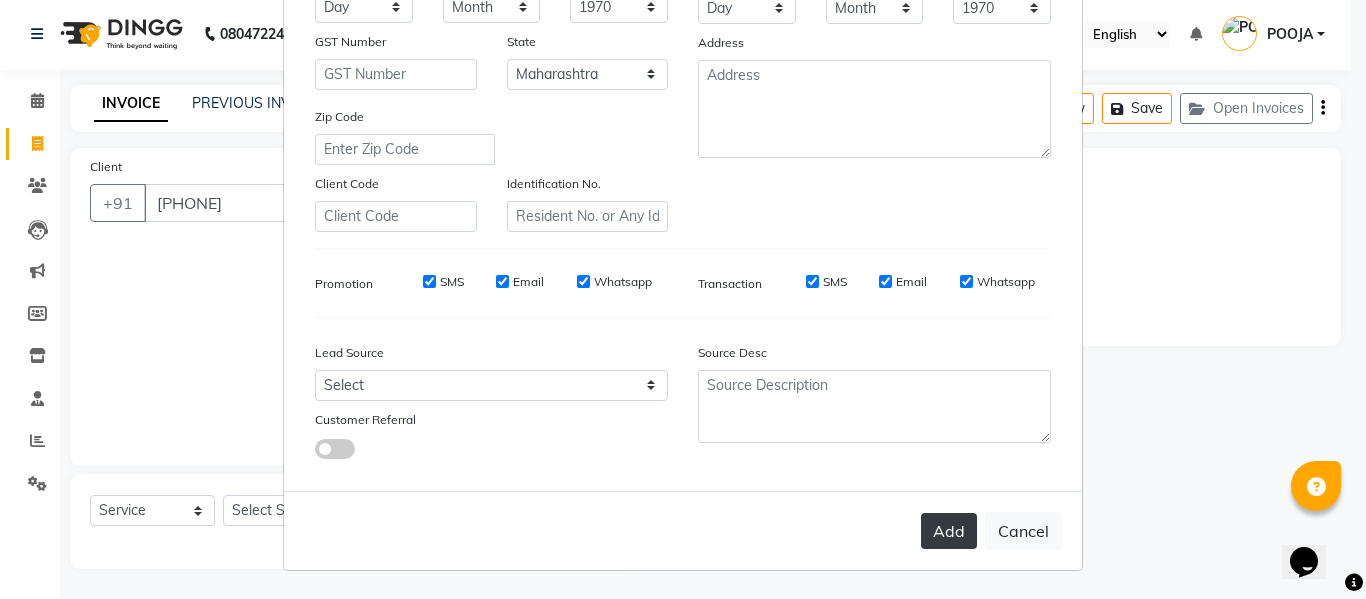 click on "Add" at bounding box center [949, 531] 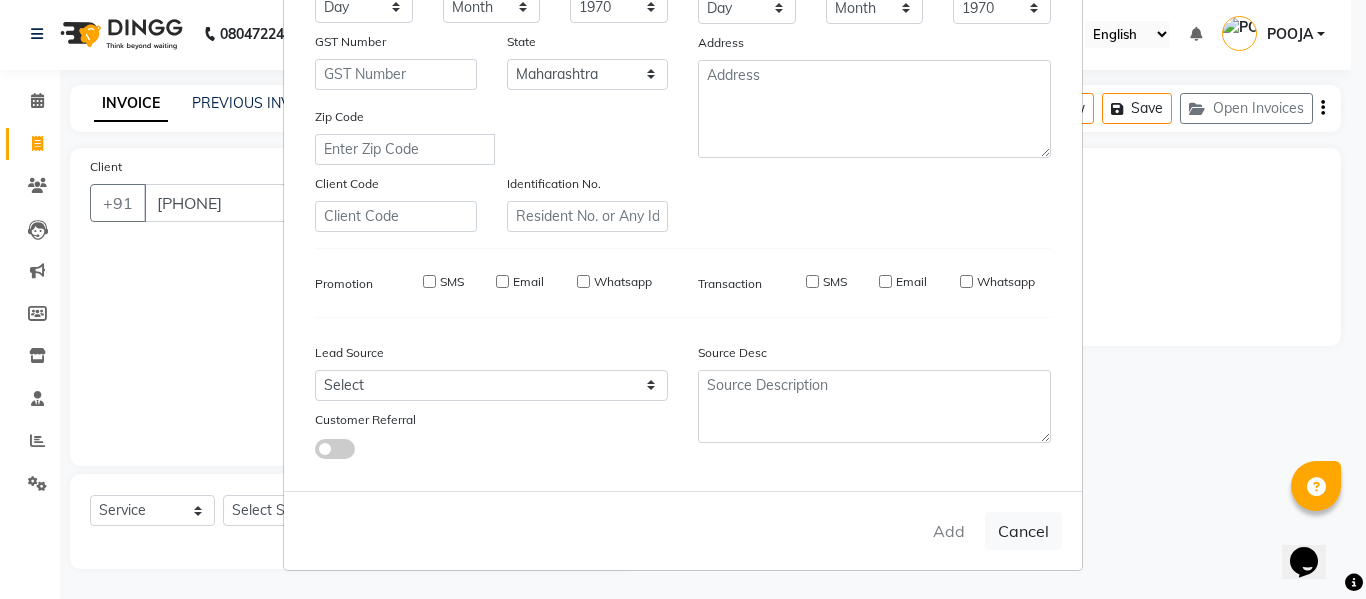 type on "86******02" 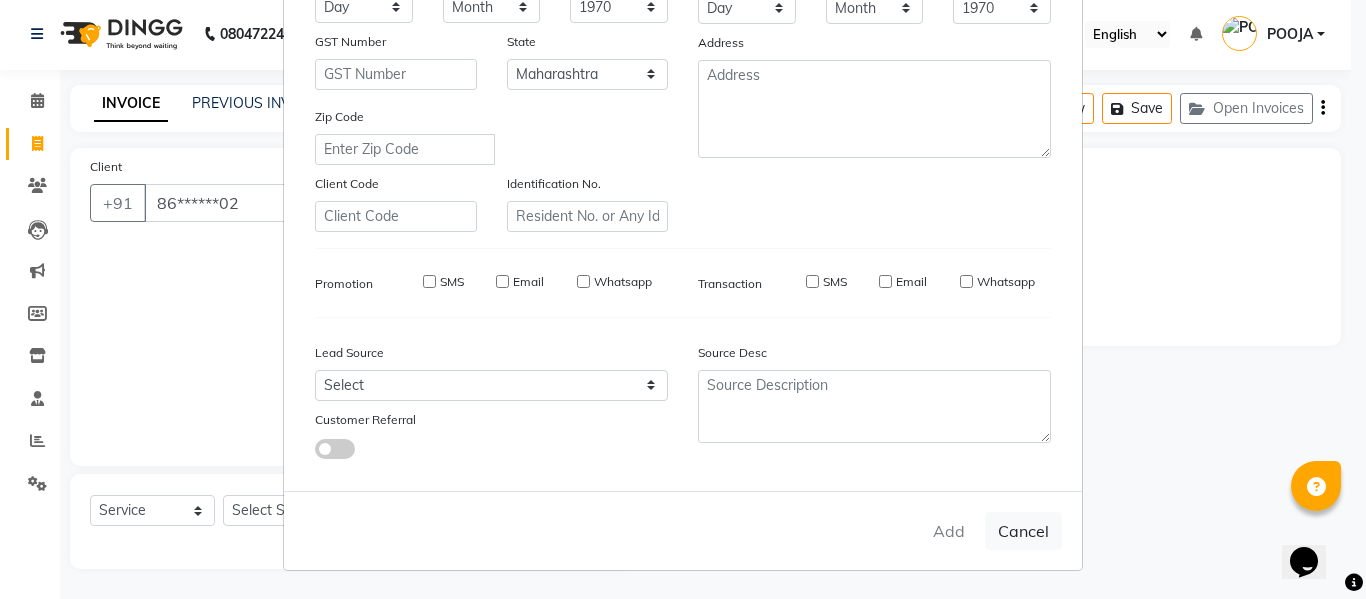 select 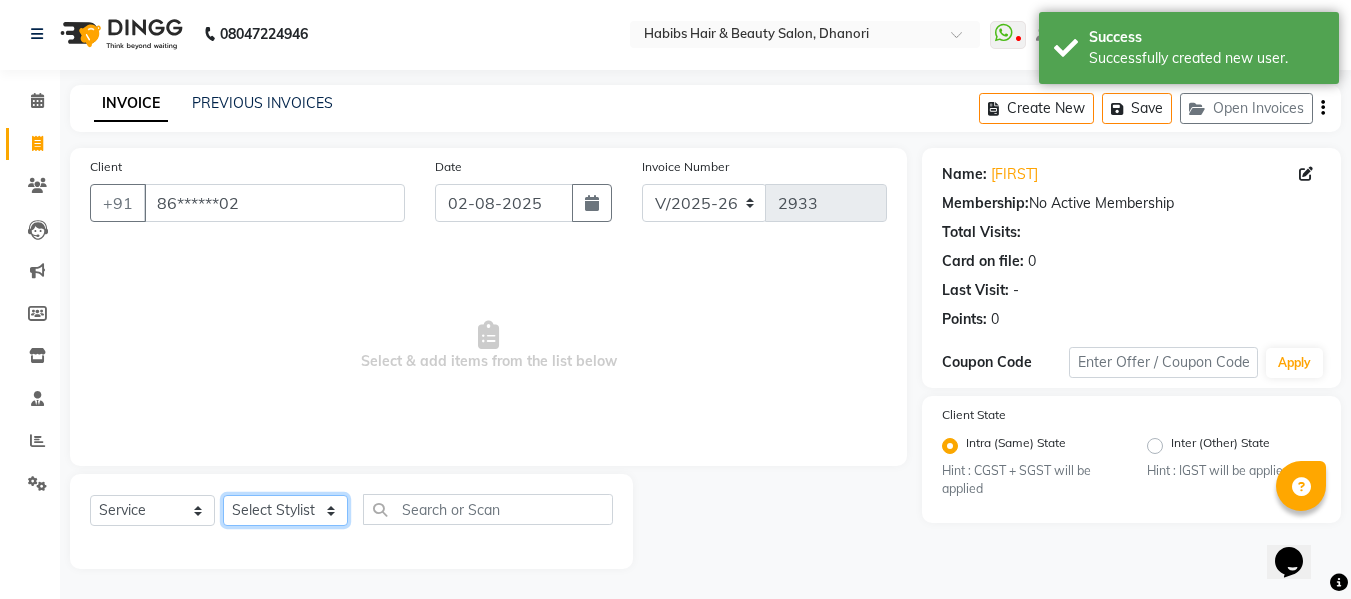 click on "Select Stylist Admin  Alishan  ARMAN DIVYA FAIZAN IRFAN MUZAMMIL POOJA POOJA J RAKESH SAHIL SHAKEEL SONAL" 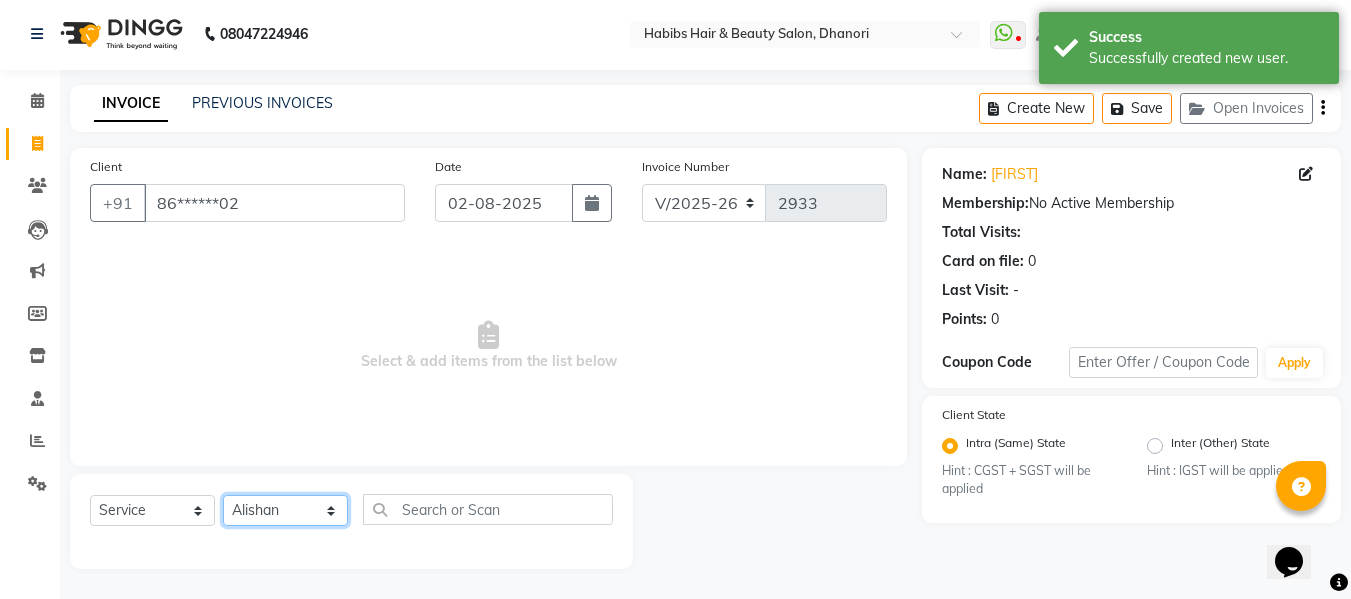 click on "Select Stylist Admin  Alishan  ARMAN DIVYA FAIZAN IRFAN MUZAMMIL POOJA POOJA J RAKESH SAHIL SHAKEEL SONAL" 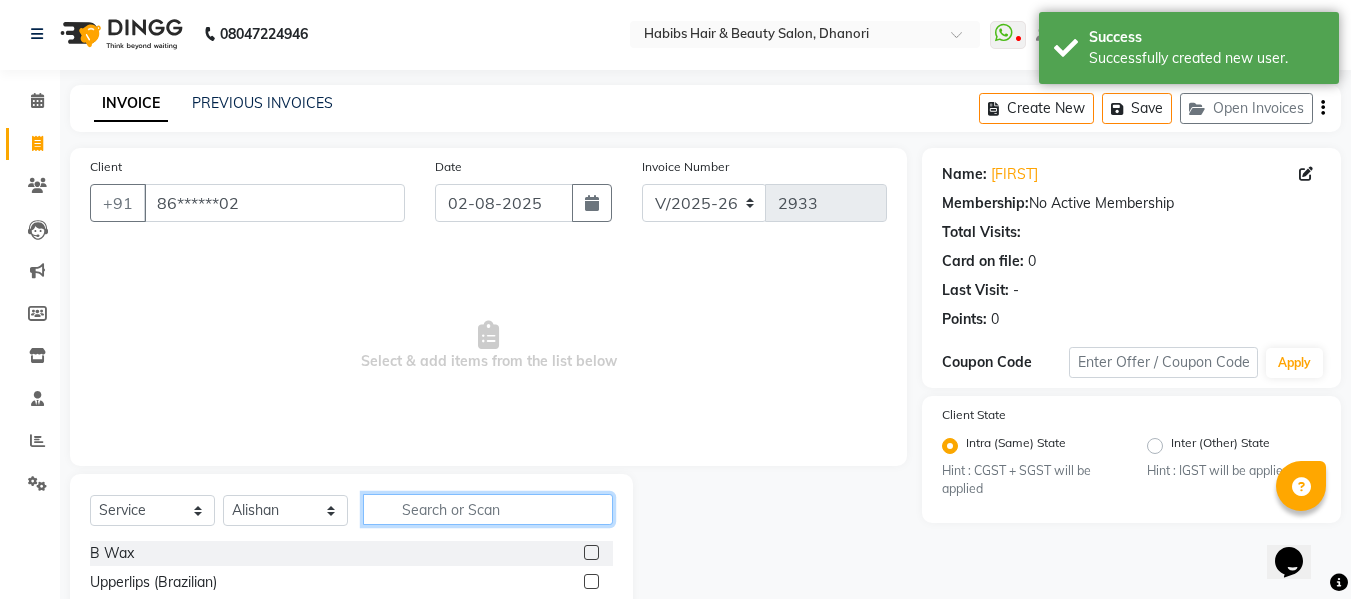 type on "W" 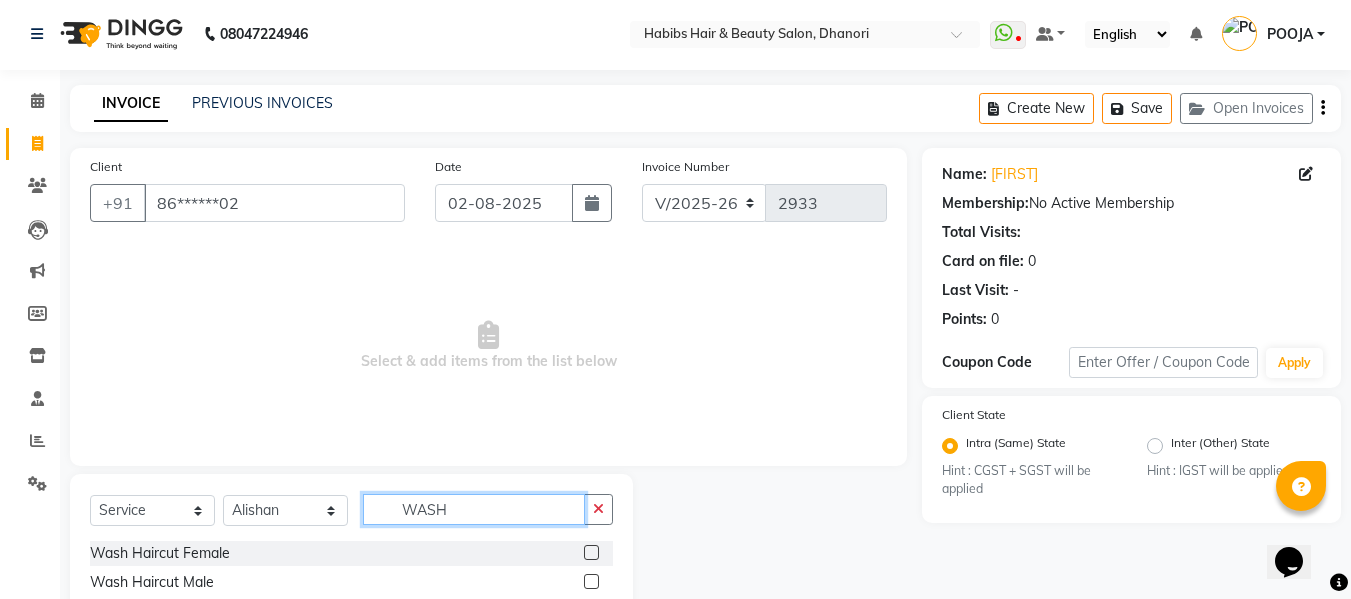 type on "WASH" 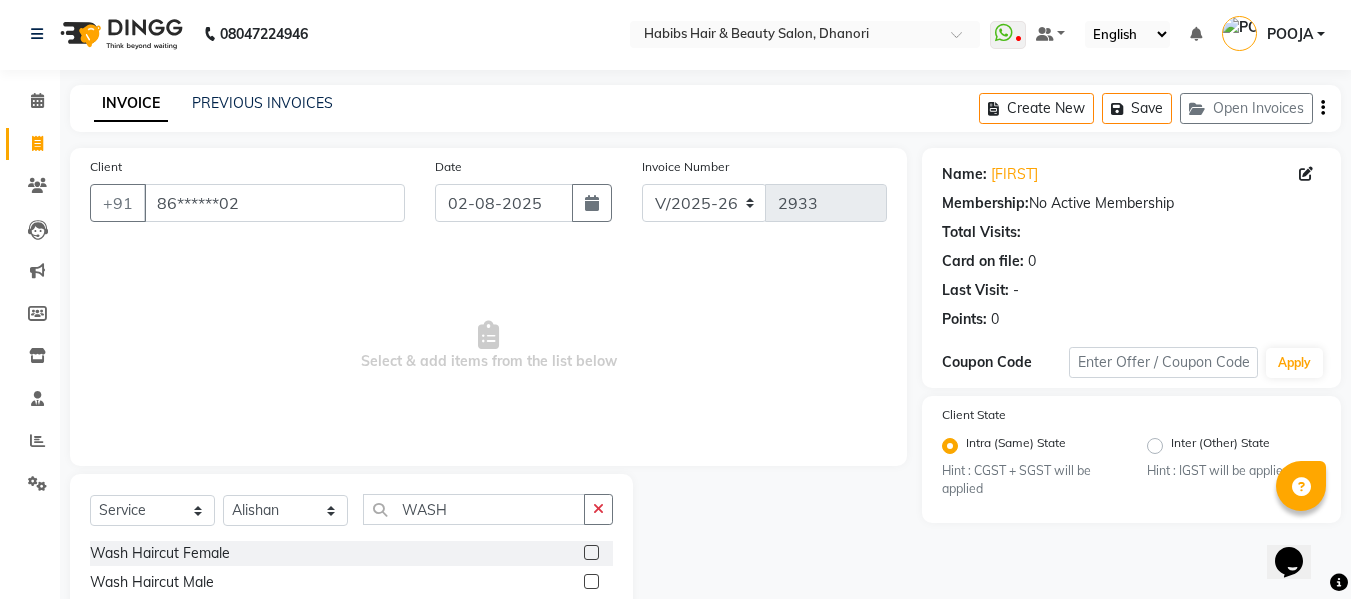 click 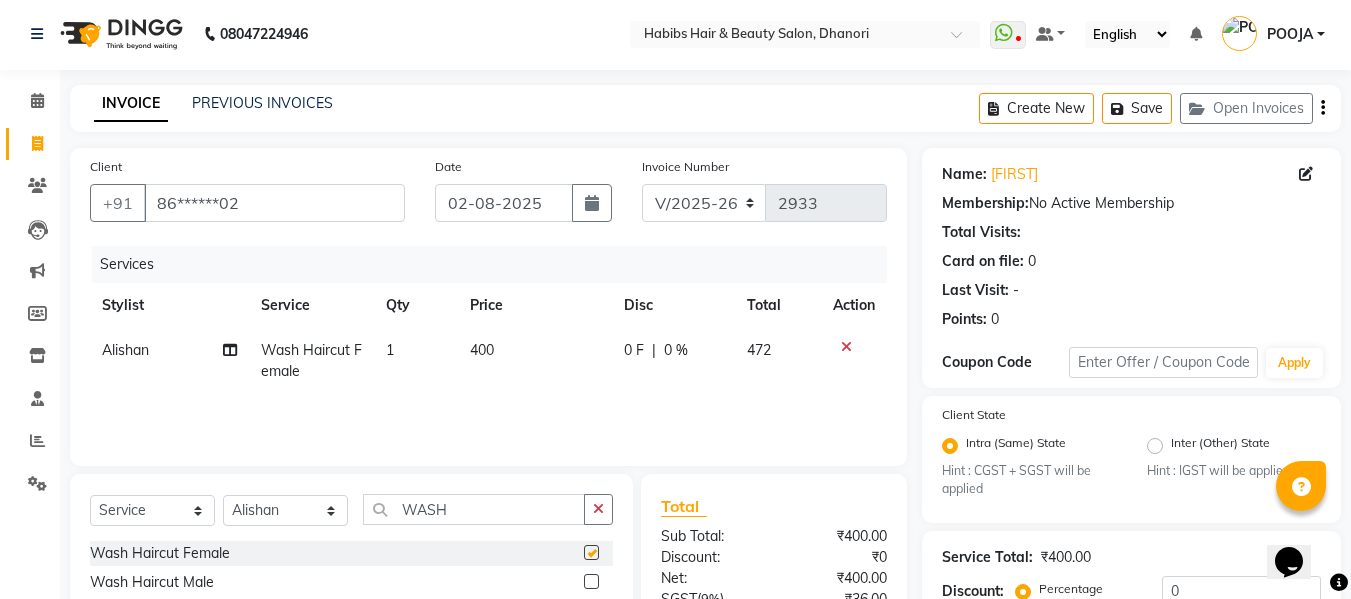 checkbox on "false" 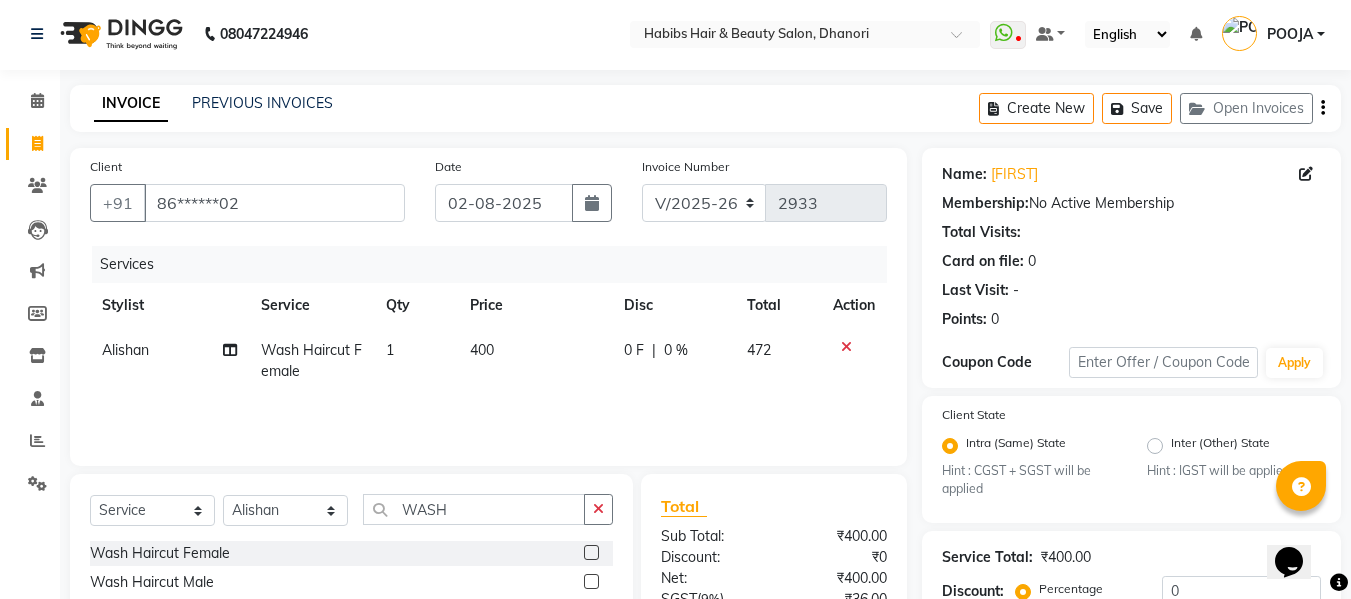 click on "400" 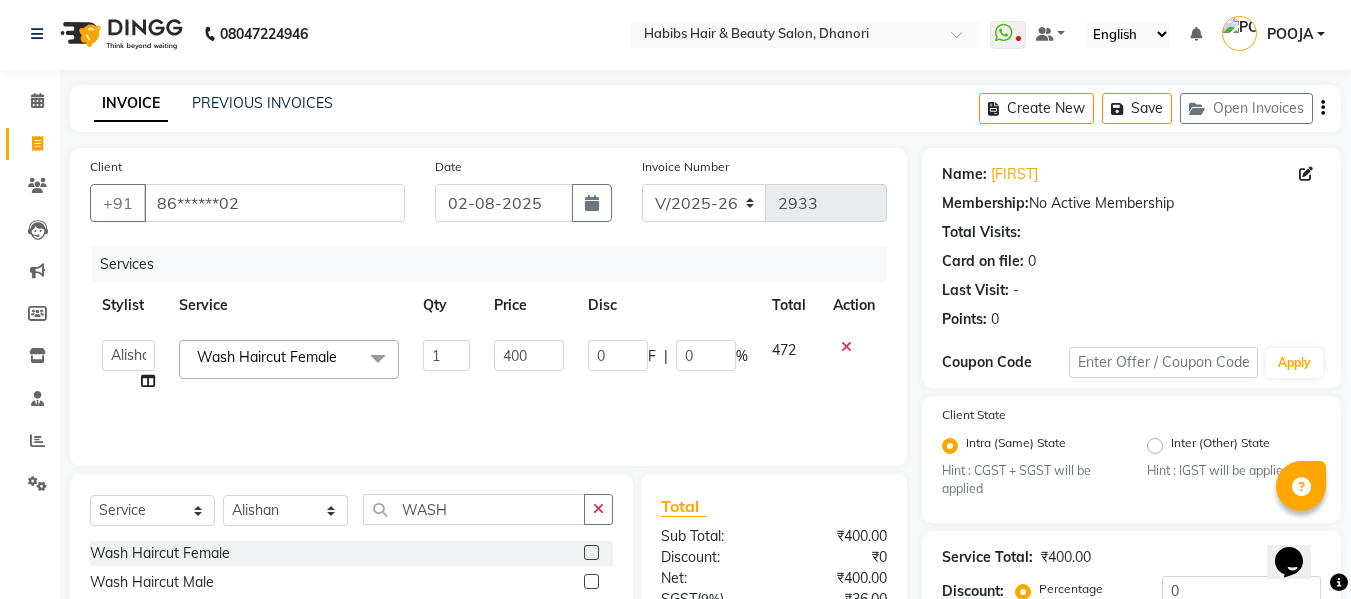 click on "400" 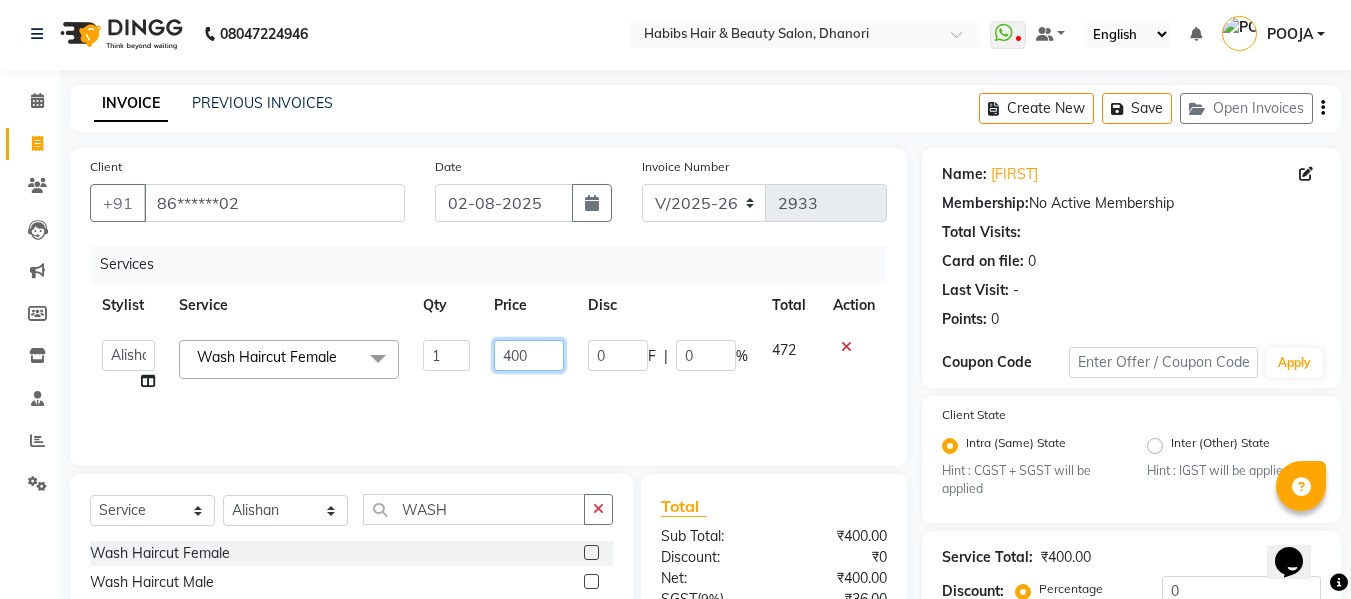 click on "400" 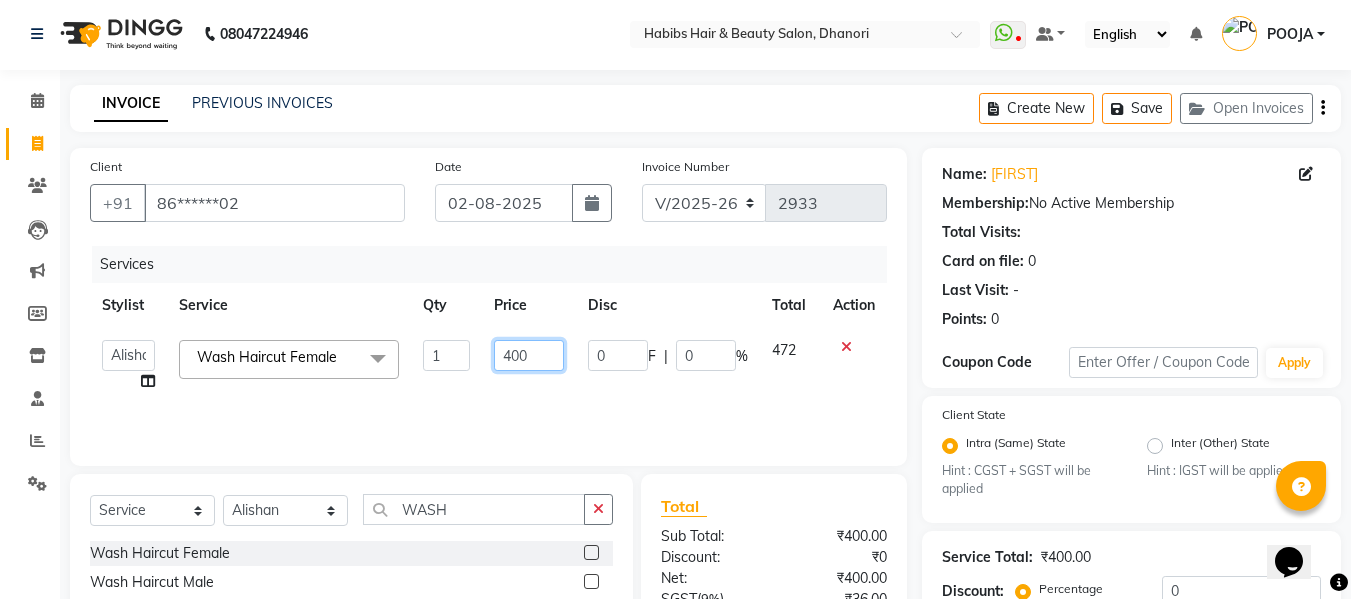 click on "400" 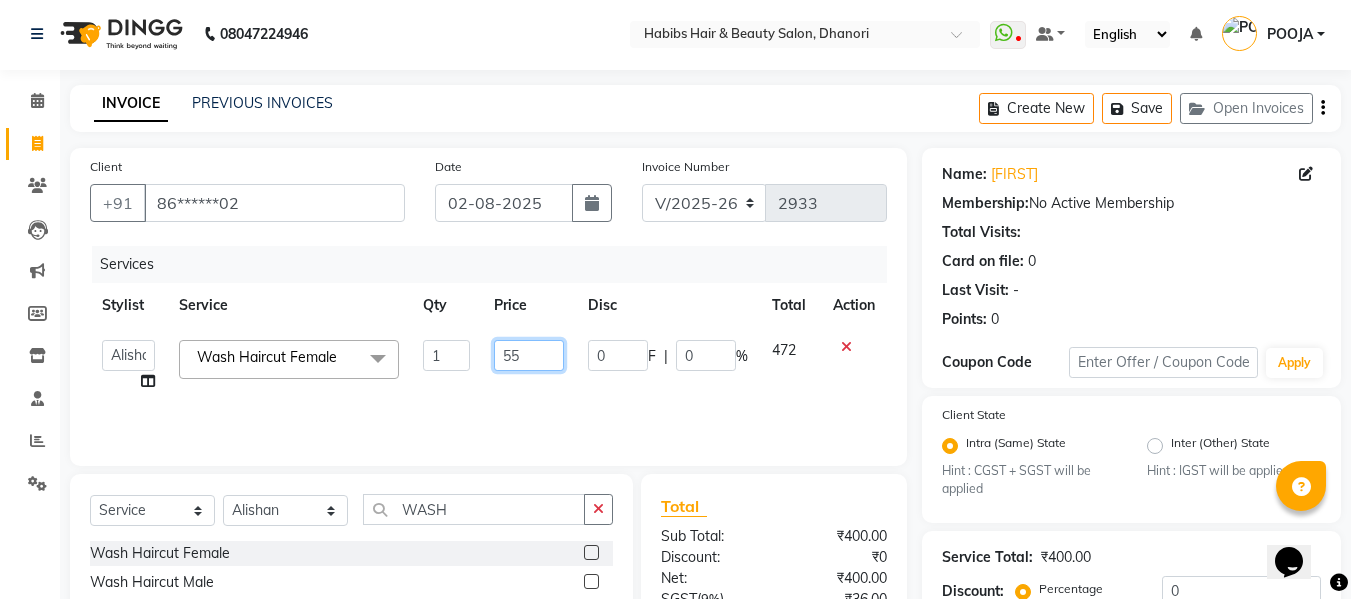 type on "550" 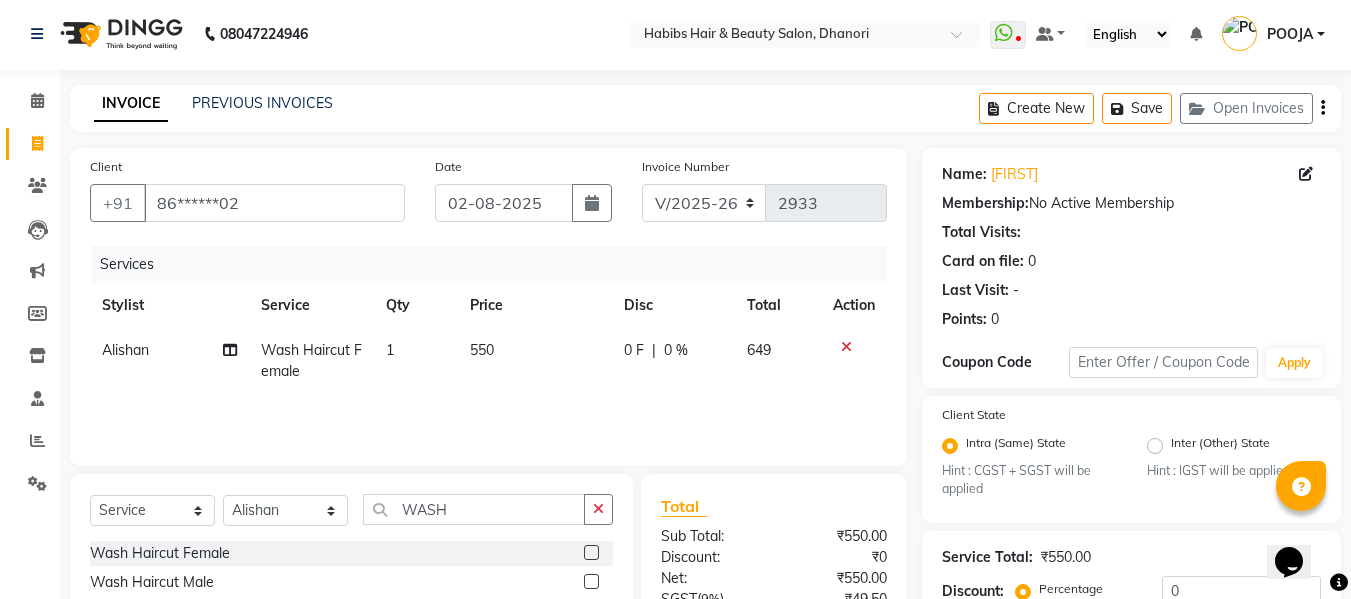 click on "550" 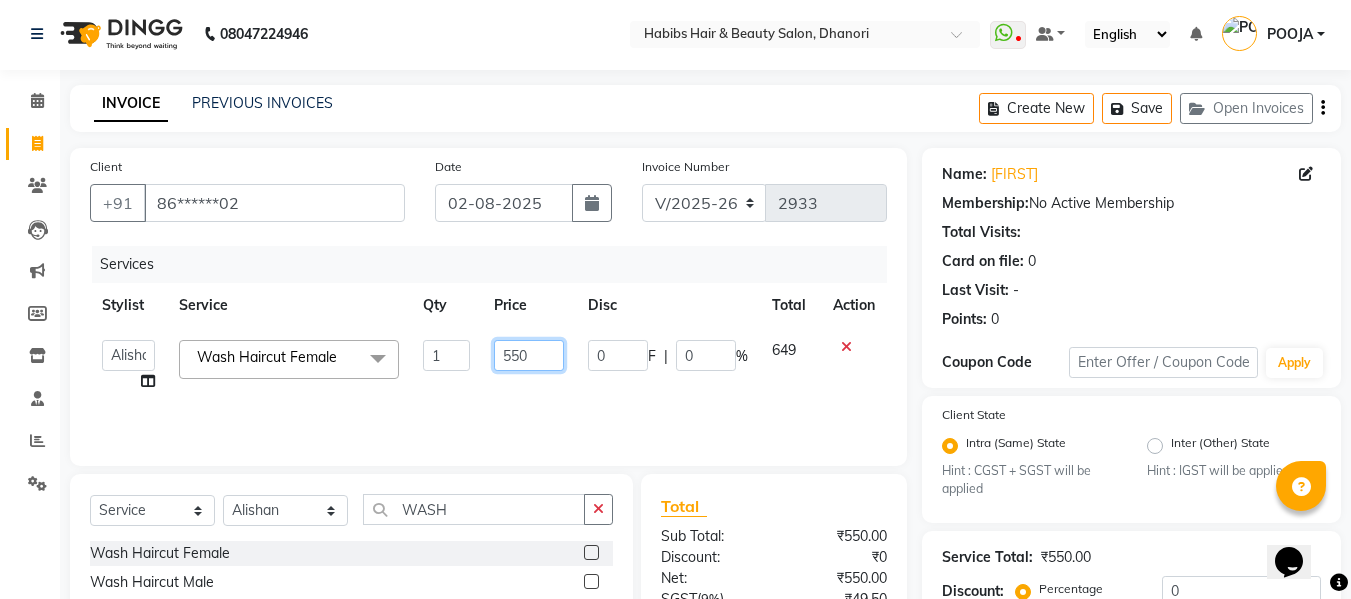 click on "550" 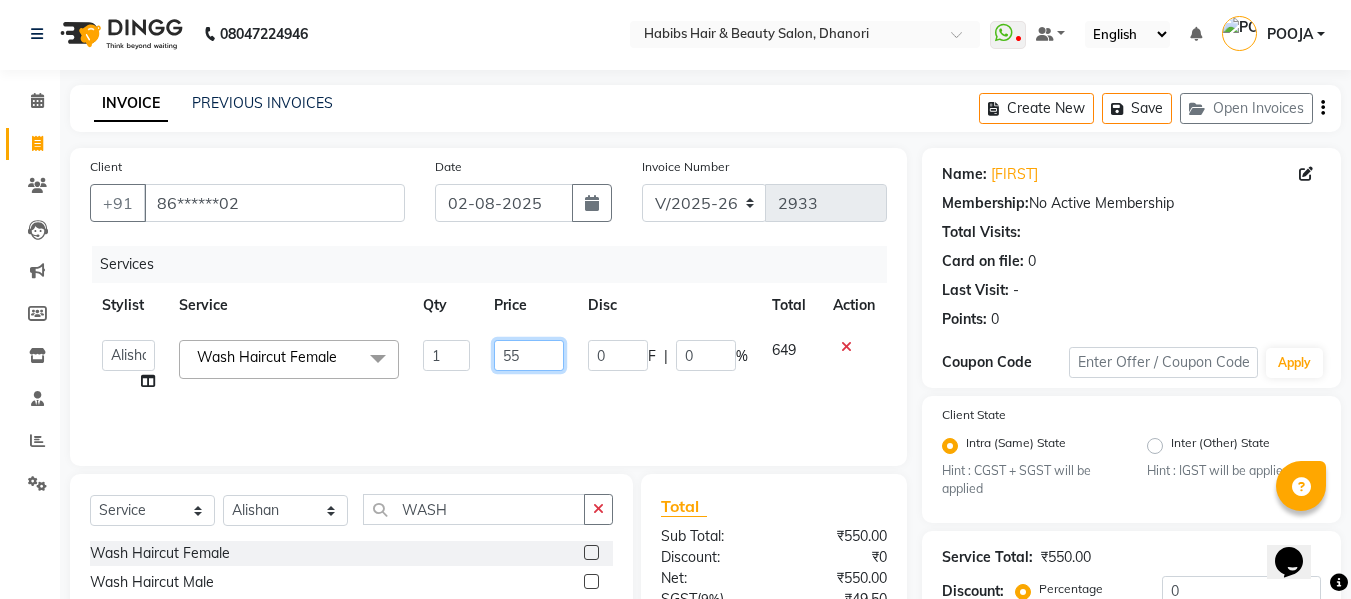 type on "551" 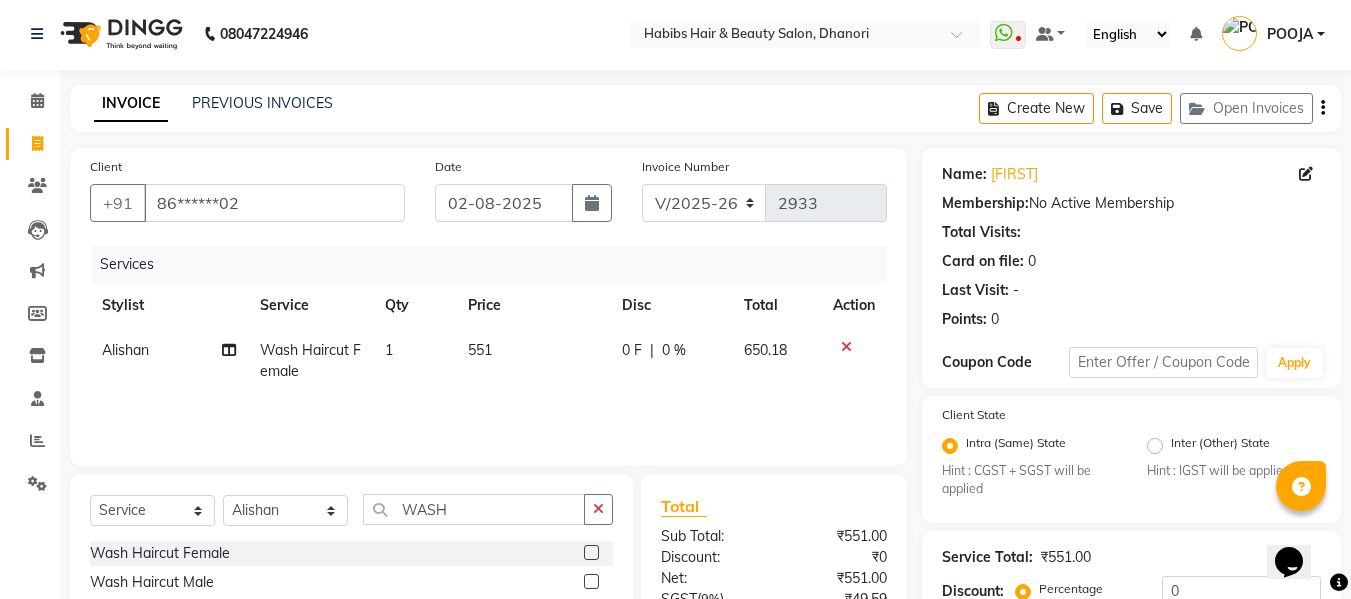click on "551" 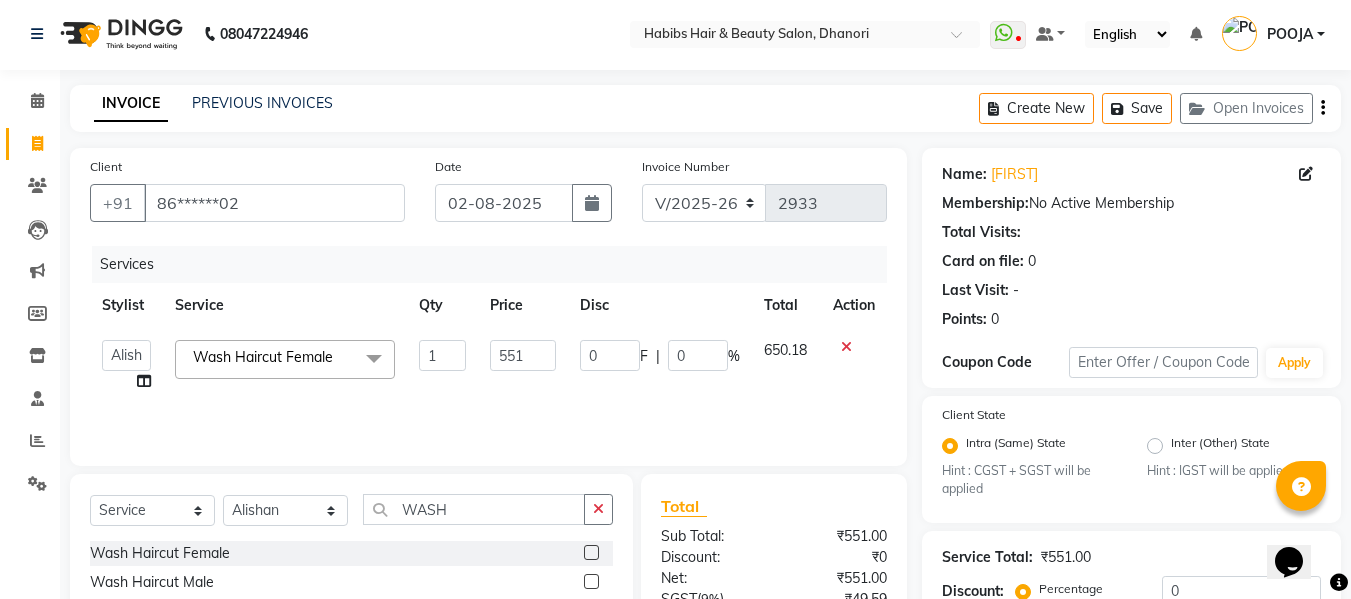 scroll, scrollTop: 211, scrollLeft: 0, axis: vertical 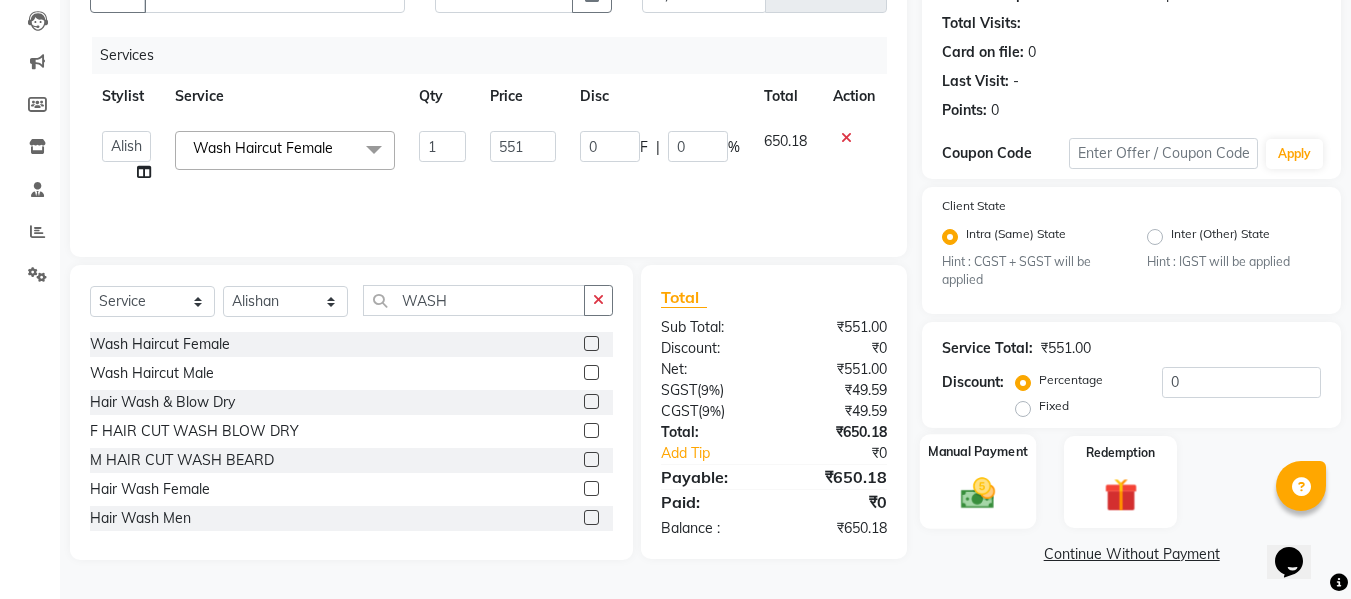 click 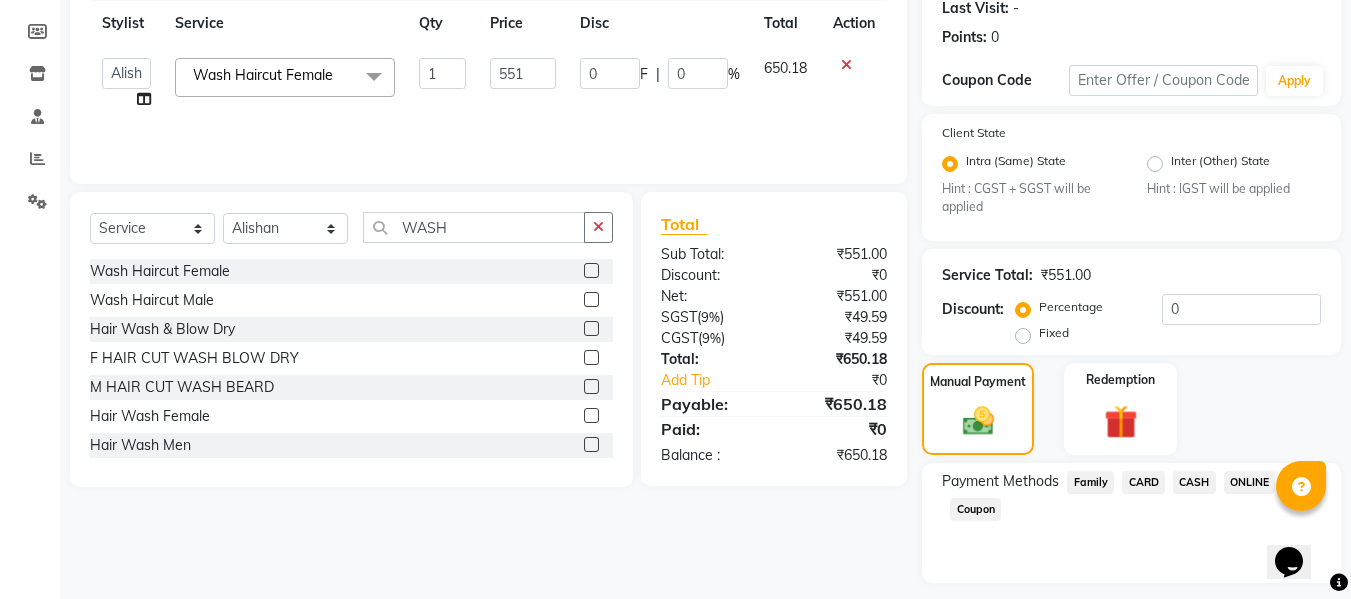 scroll, scrollTop: 339, scrollLeft: 0, axis: vertical 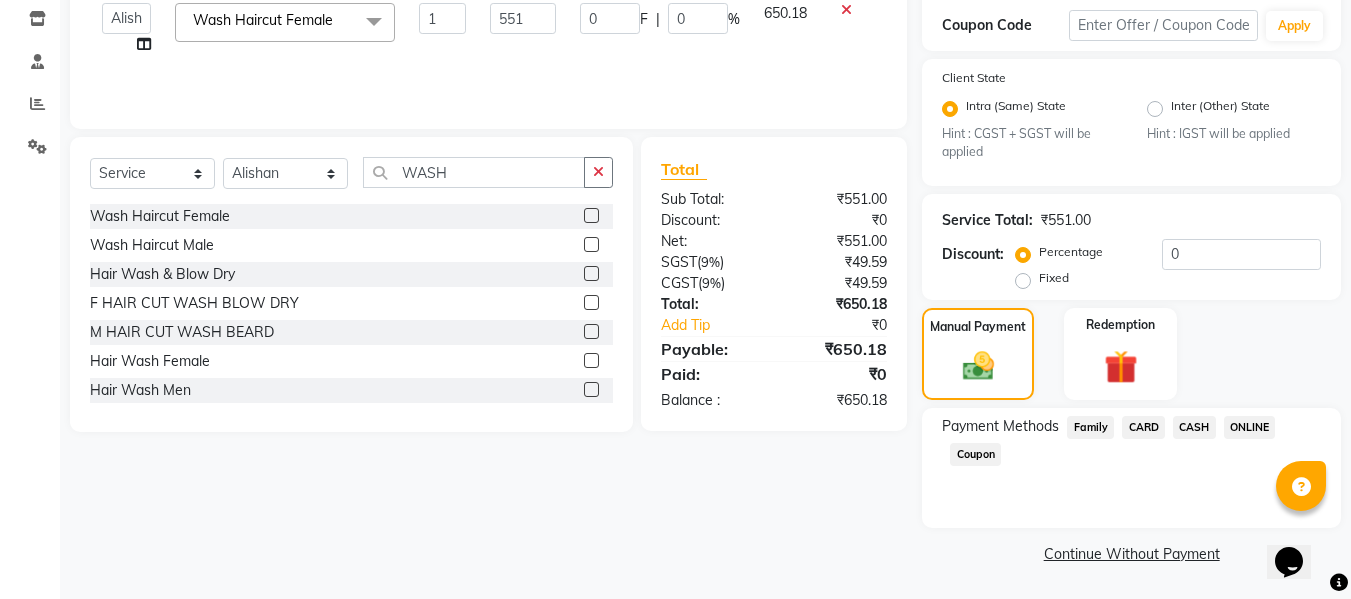 click on "CASH" 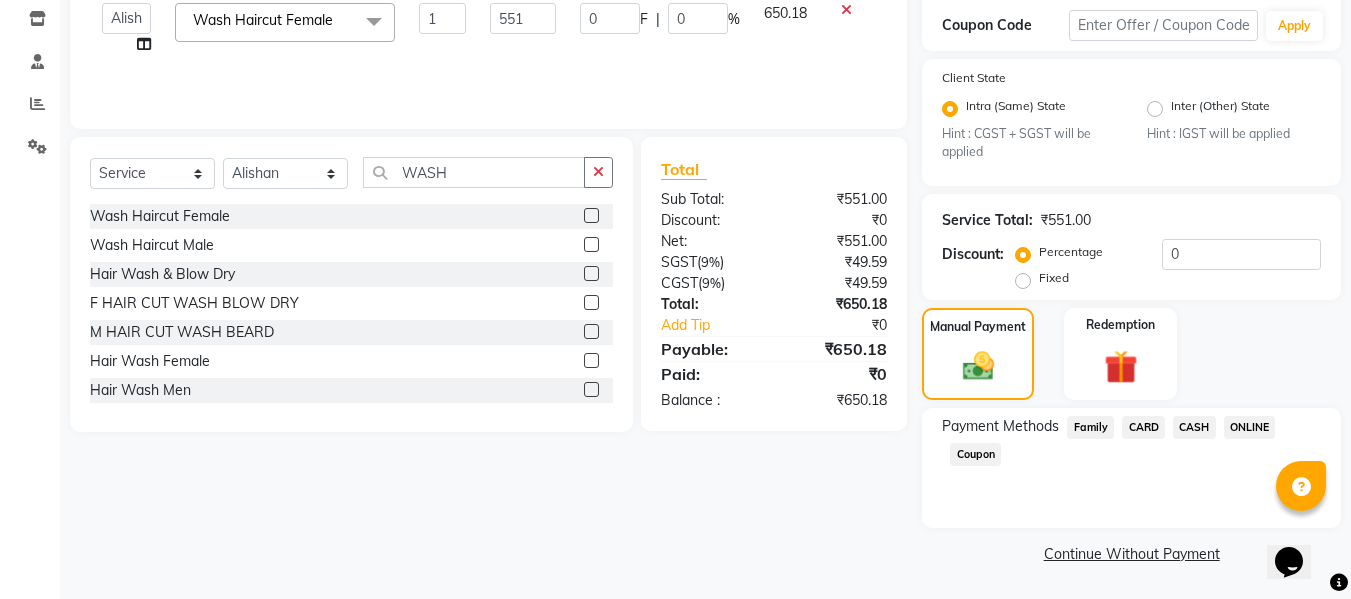 click on "CASH" 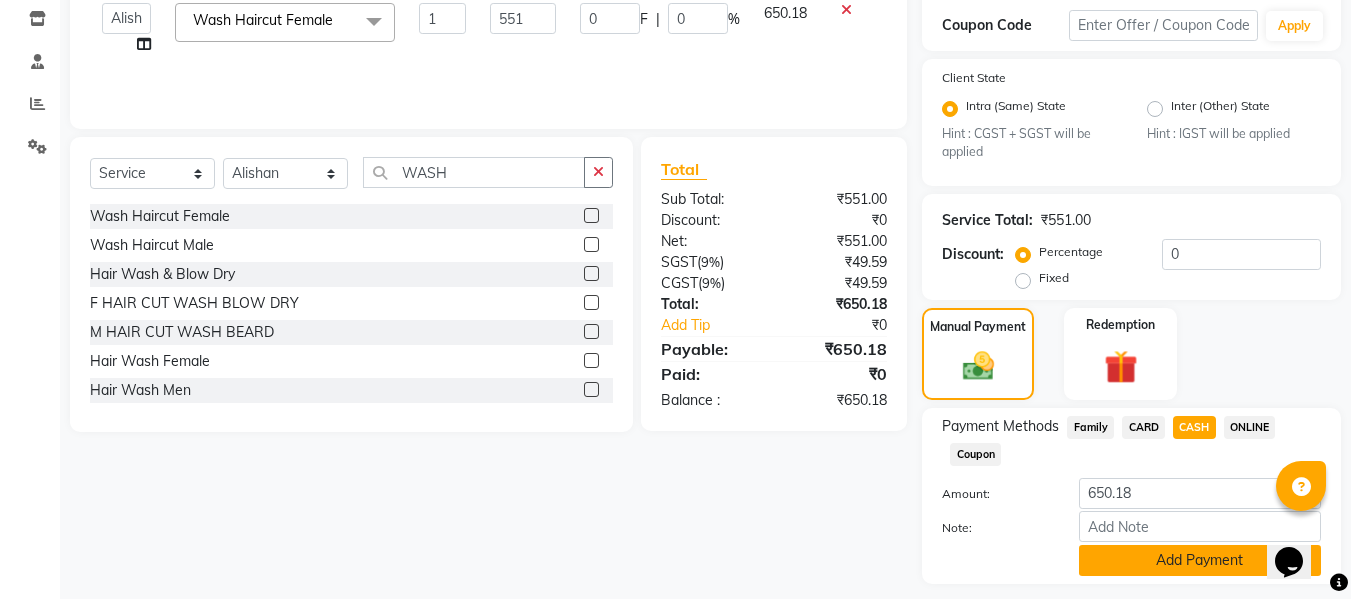 click on "Add Payment" 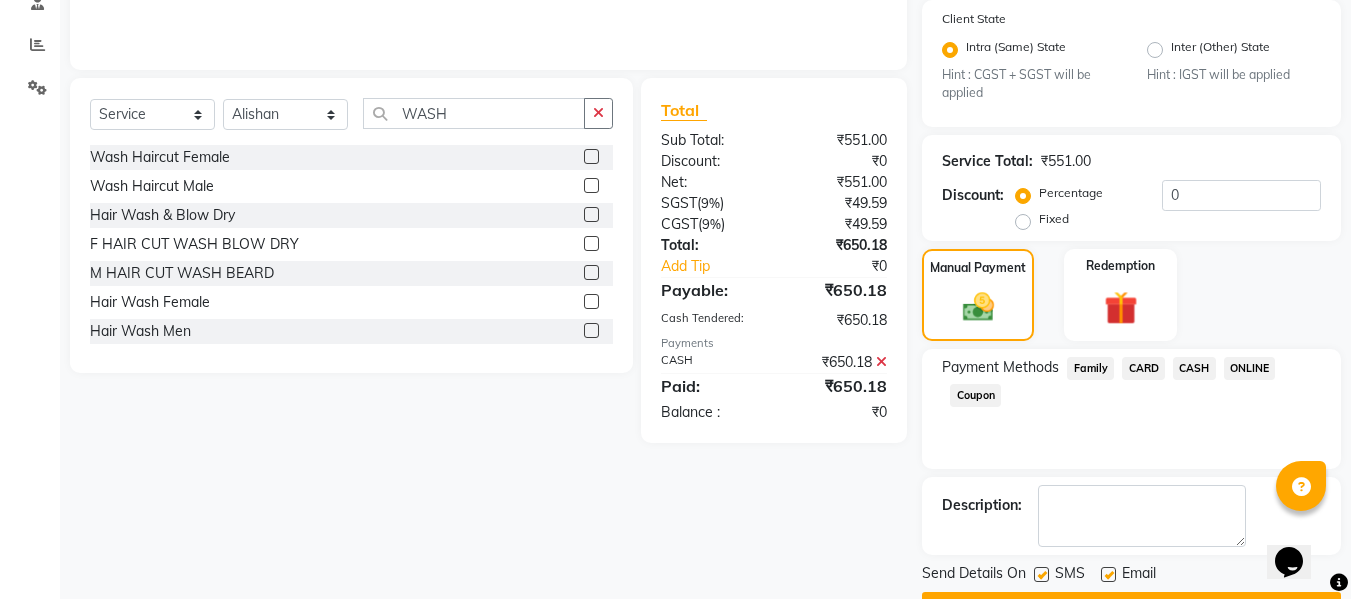 scroll, scrollTop: 452, scrollLeft: 0, axis: vertical 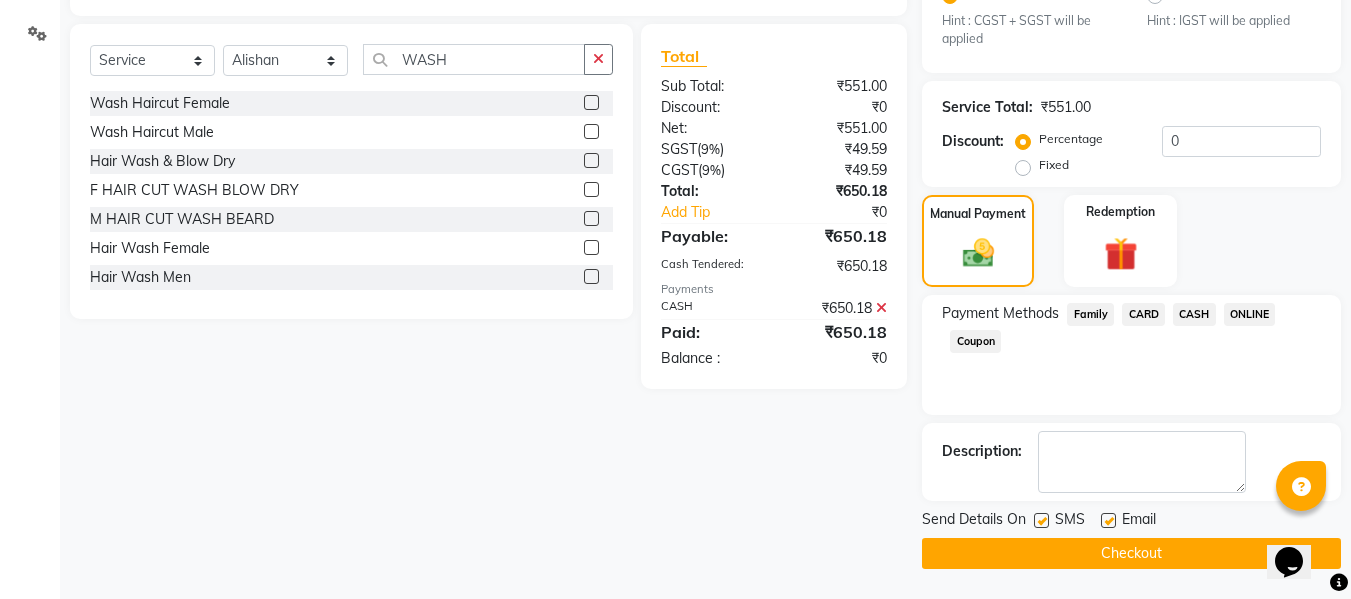 click on "Checkout" 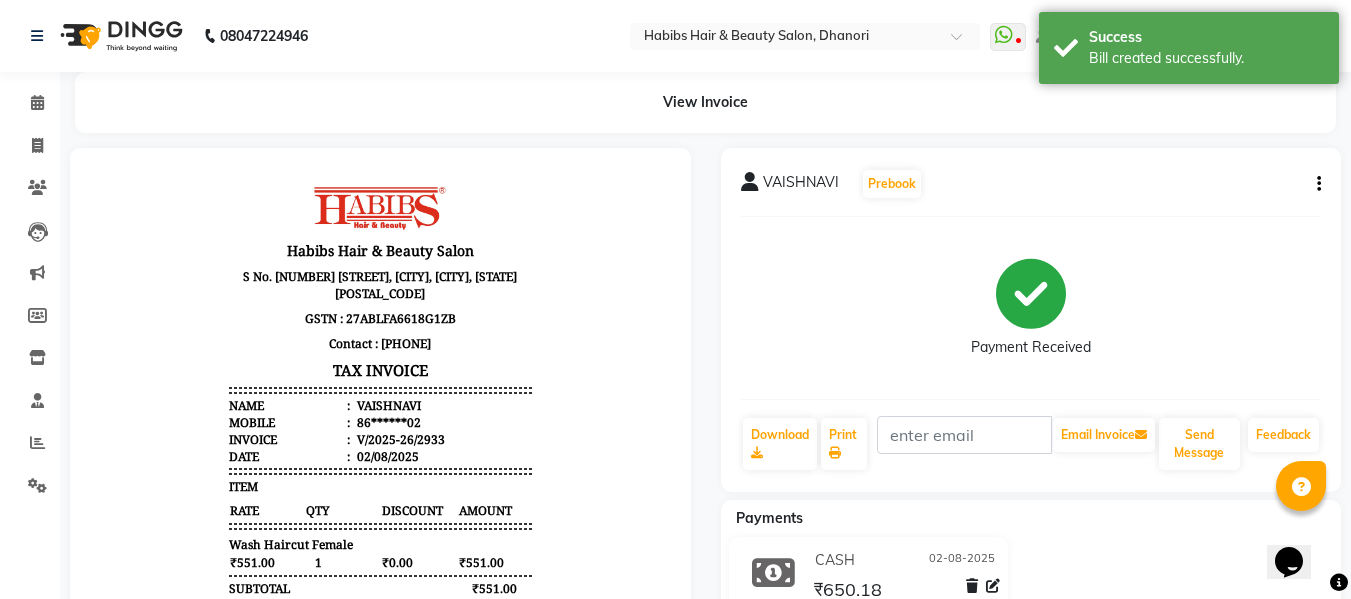 scroll, scrollTop: 0, scrollLeft: 0, axis: both 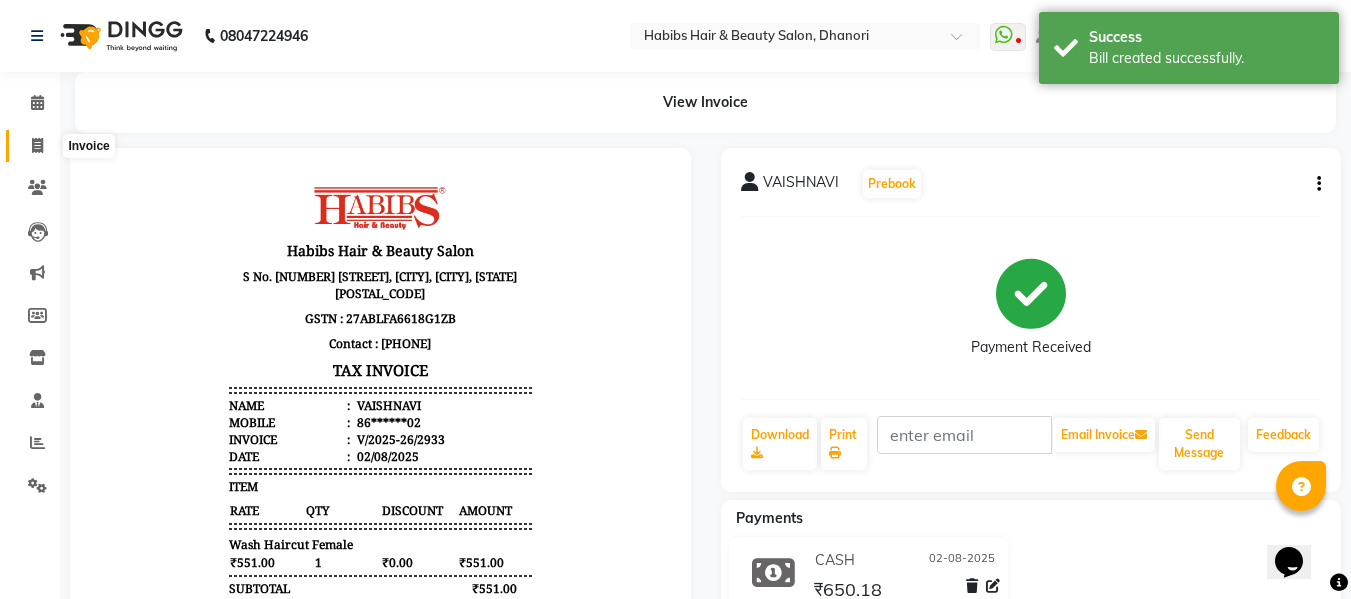 click 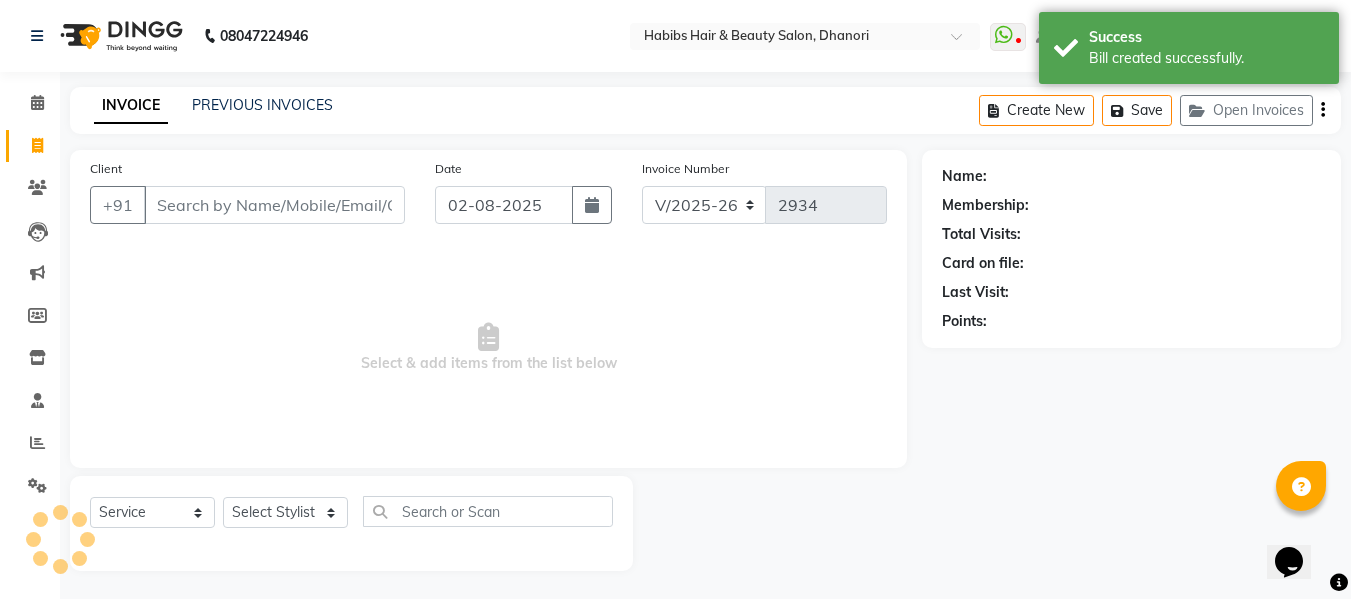 scroll, scrollTop: 2, scrollLeft: 0, axis: vertical 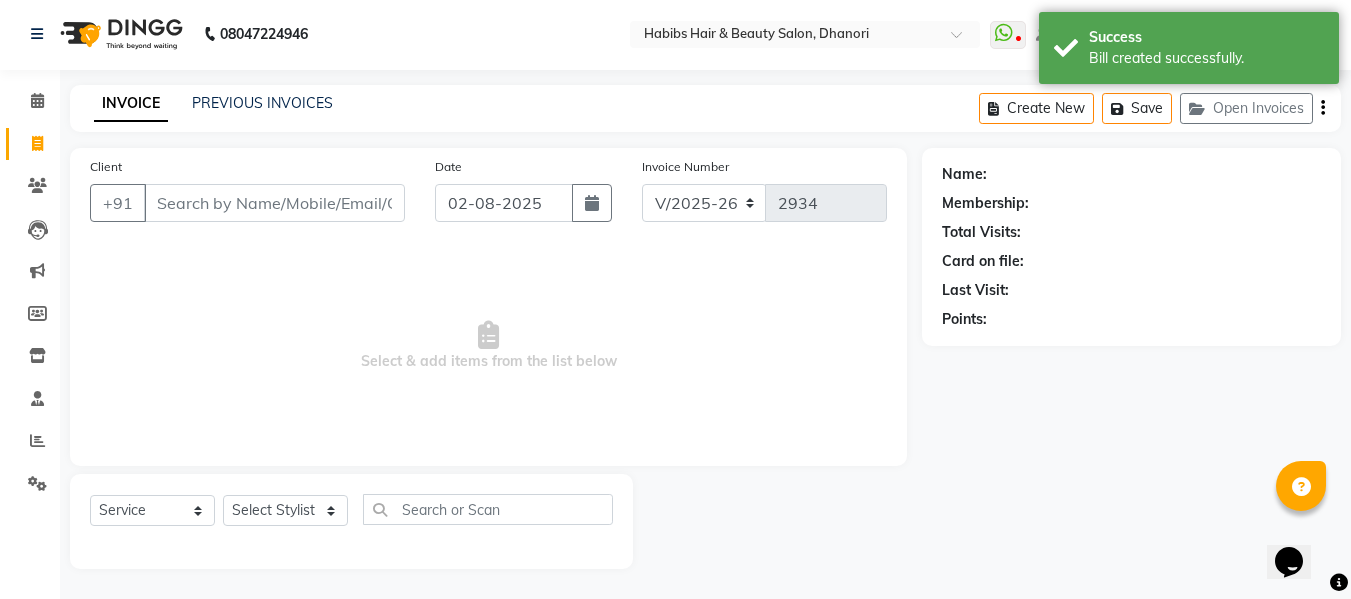 click on "Client" at bounding box center [274, 203] 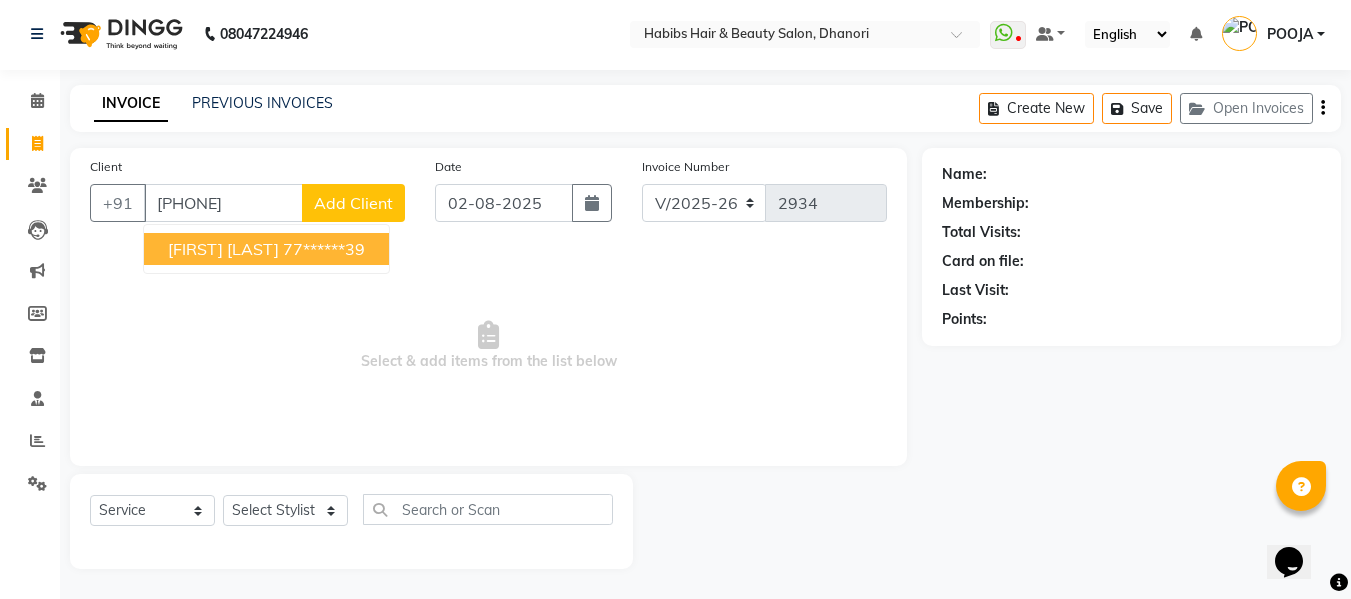 click on "[FIRST] [LAST]" at bounding box center [223, 249] 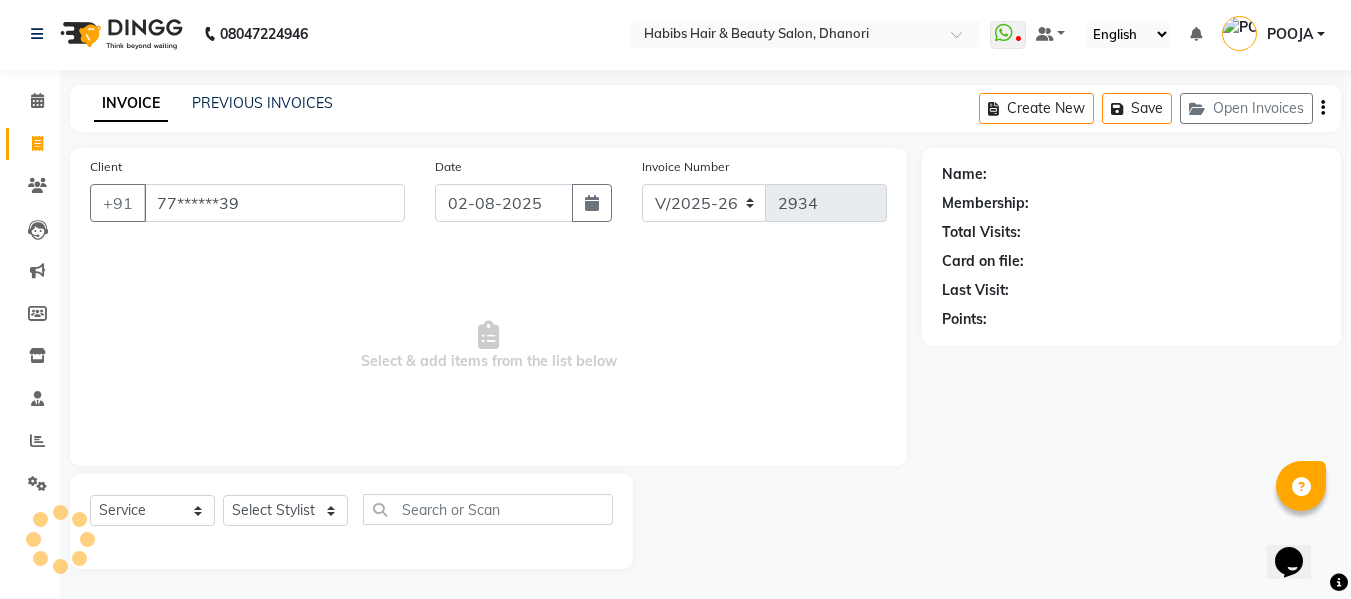 type on "77******39" 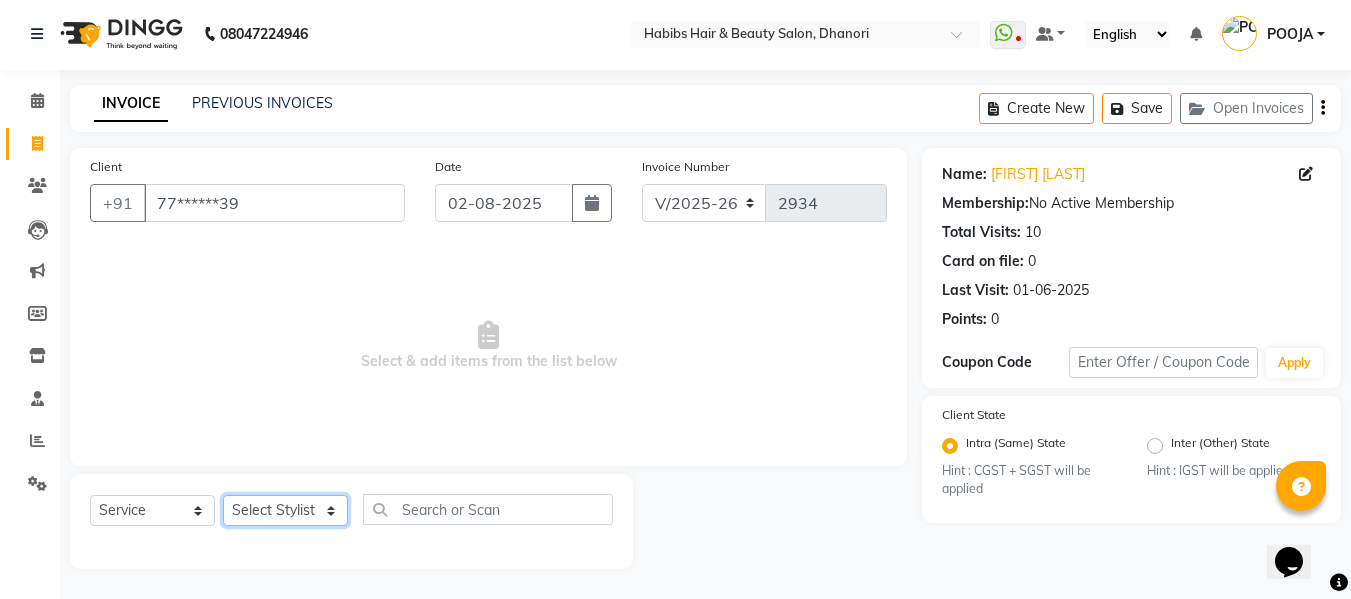 click on "Select Stylist Admin  Alishan  ARMAN DIVYA FAIZAN IRFAN MUZAMMIL POOJA POOJA J RAKESH SAHIL SHAKEEL SONAL" 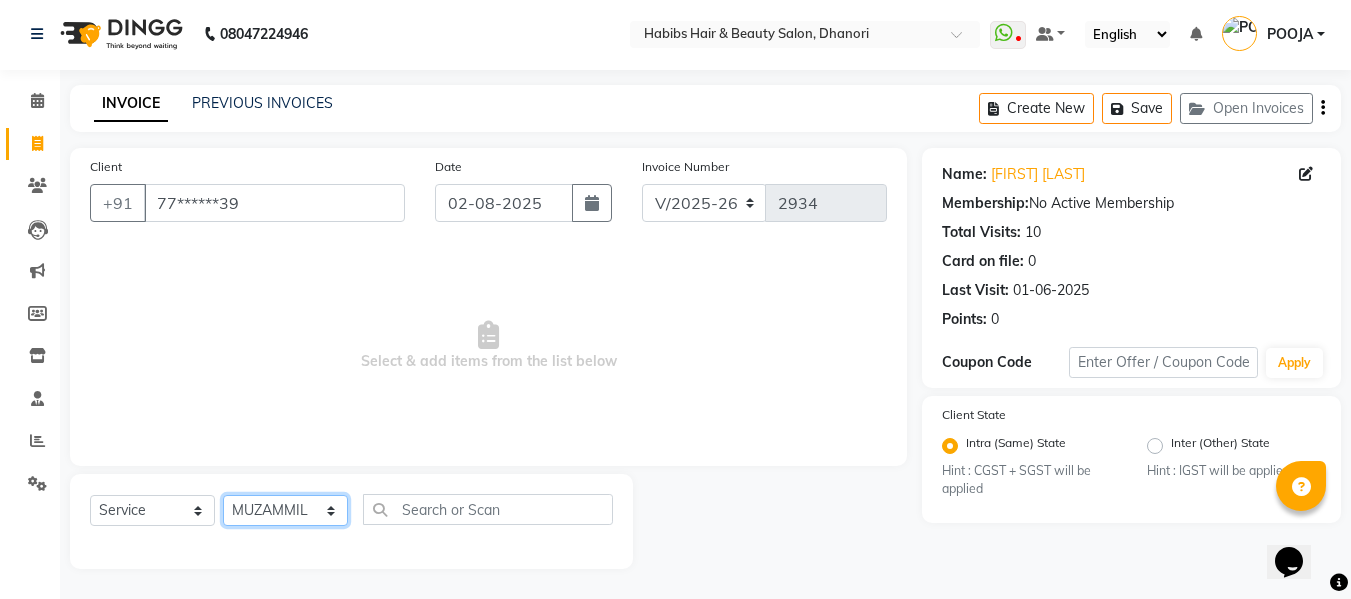 click on "Select Stylist Admin  Alishan  ARMAN DIVYA FAIZAN IRFAN MUZAMMIL POOJA POOJA J RAKESH SAHIL SHAKEEL SONAL" 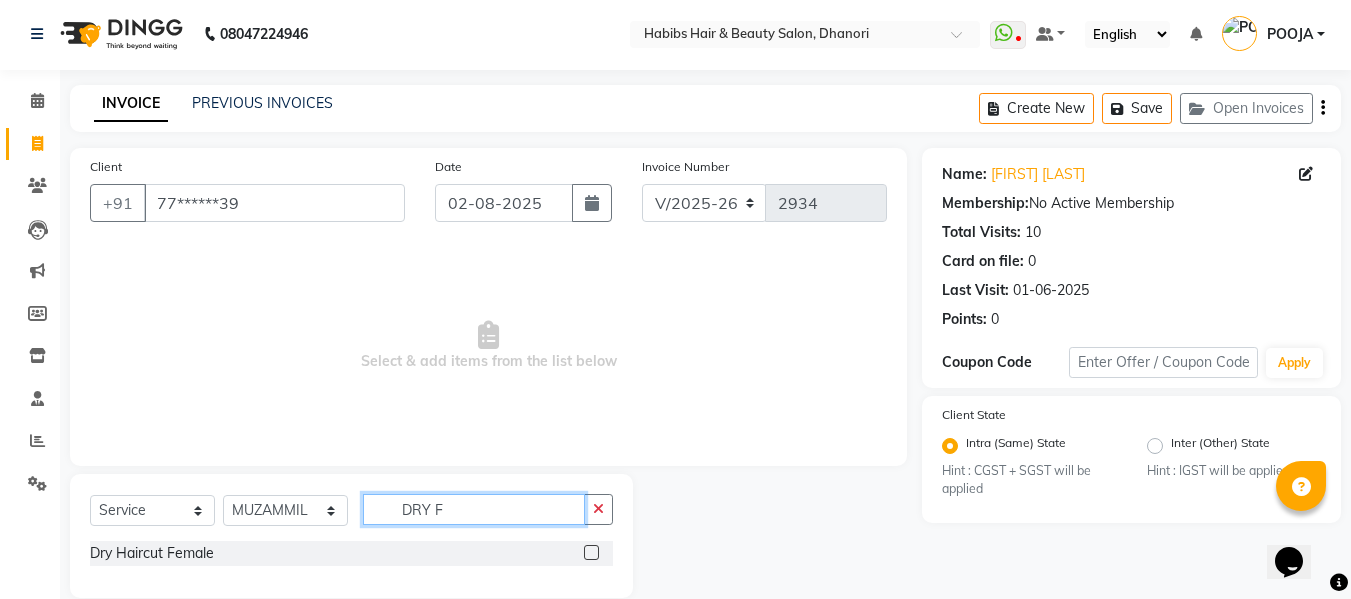 type on "DRY F" 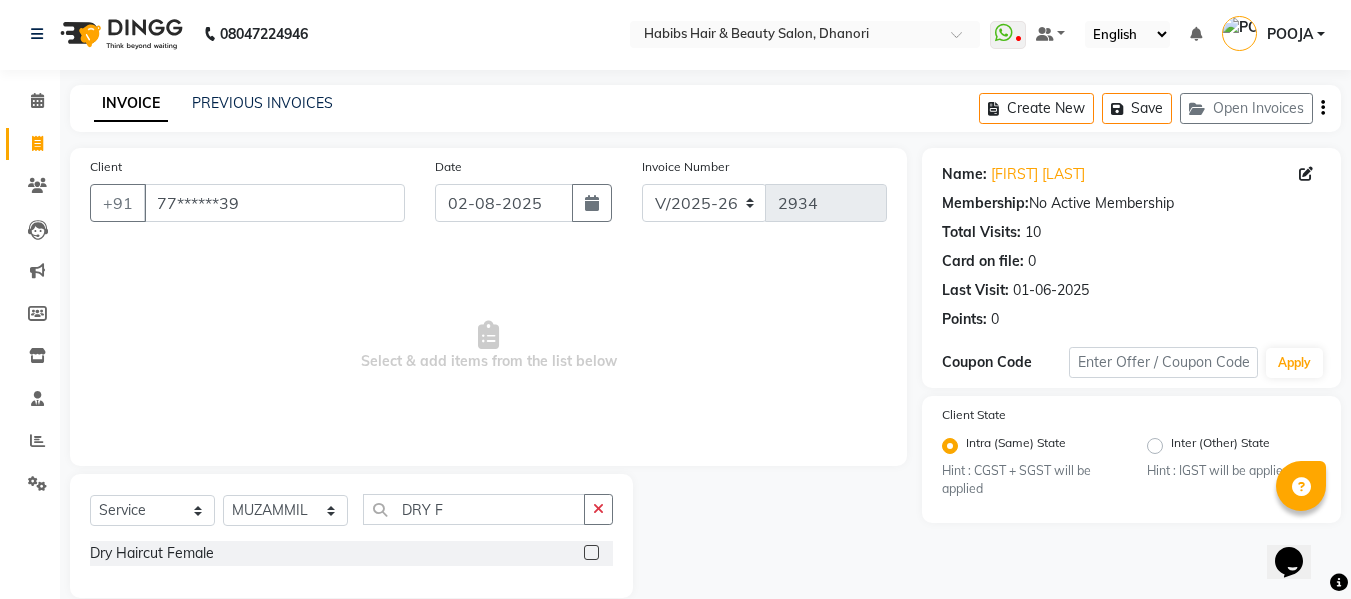 click 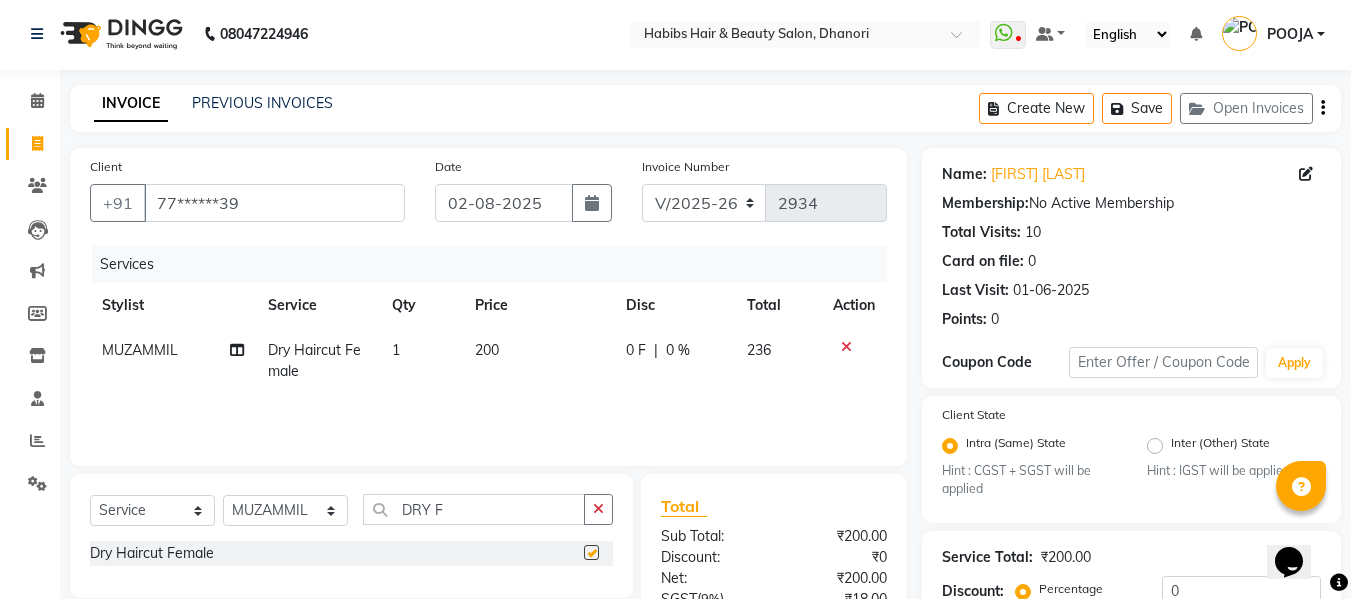 checkbox on "false" 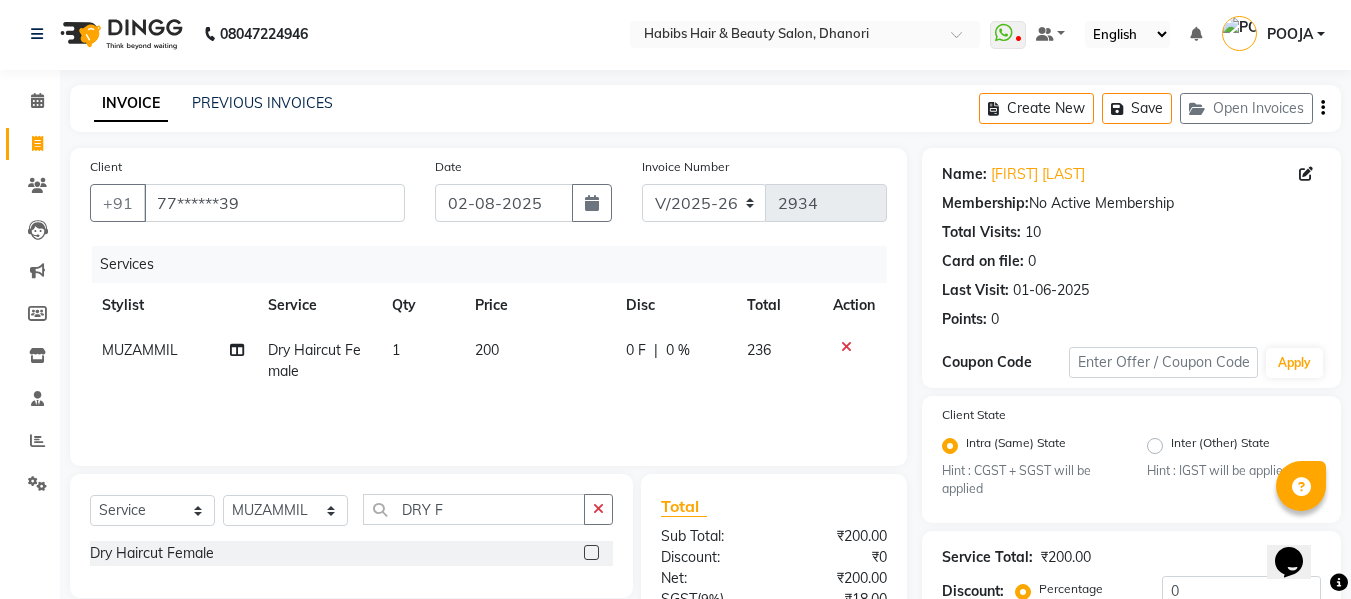 click on "200" 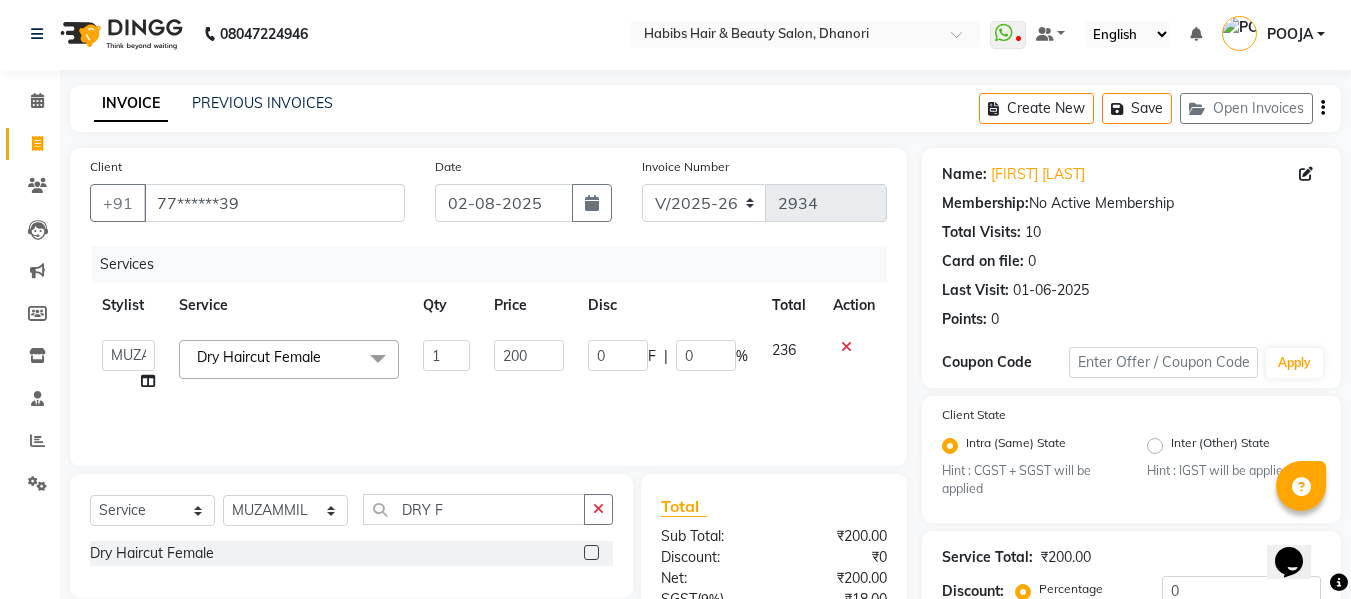 click on "200" 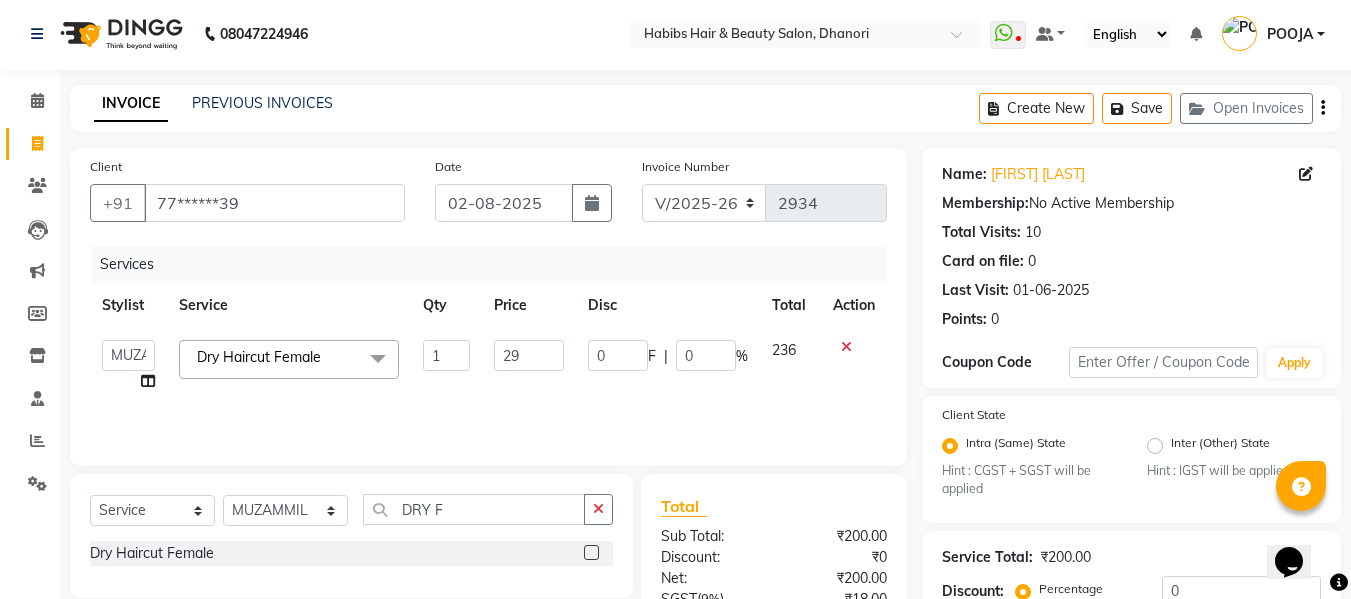 type on "297" 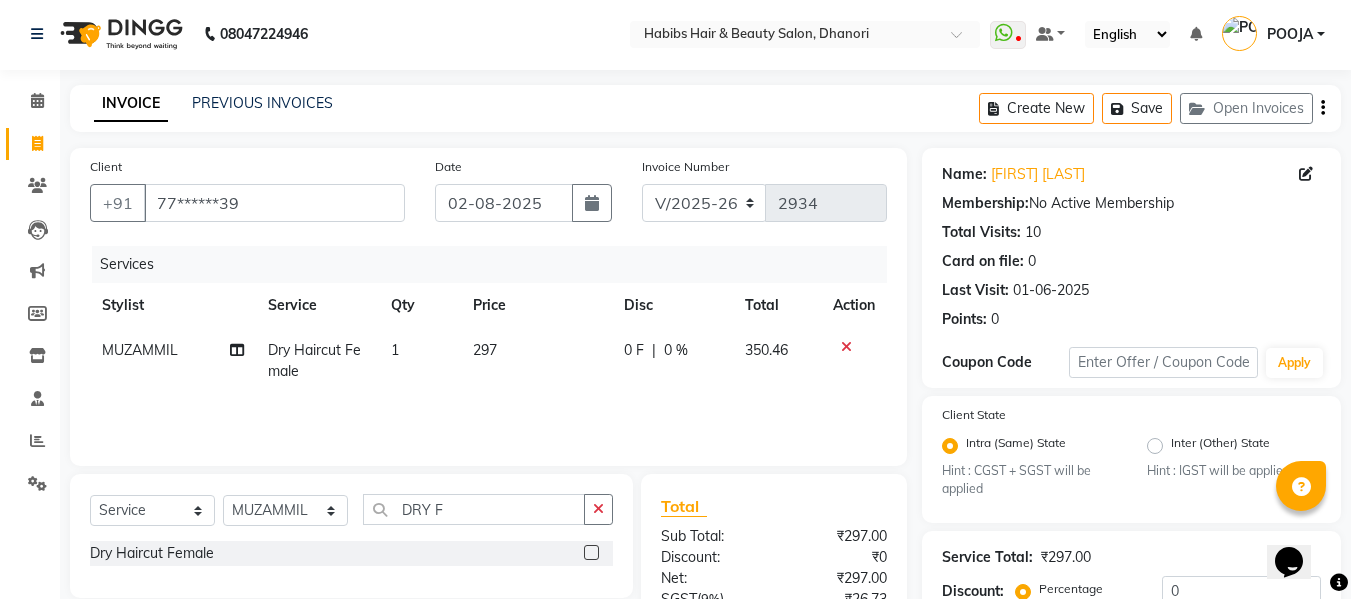 click on "297" 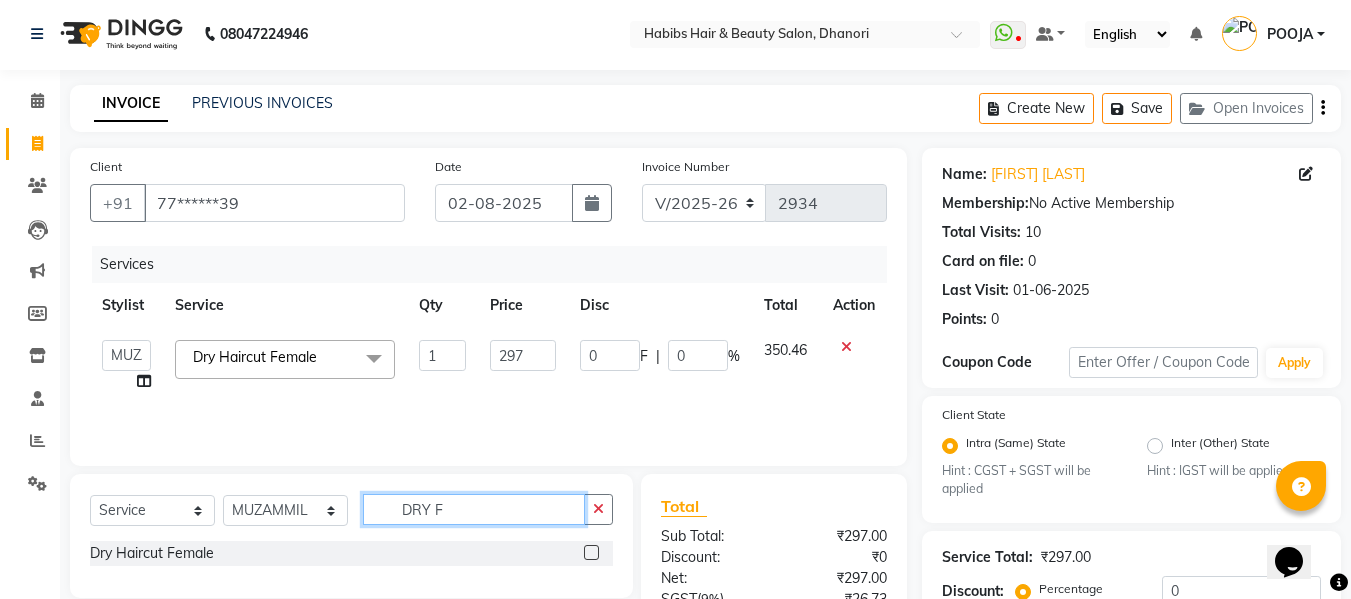 click on "DRY F" 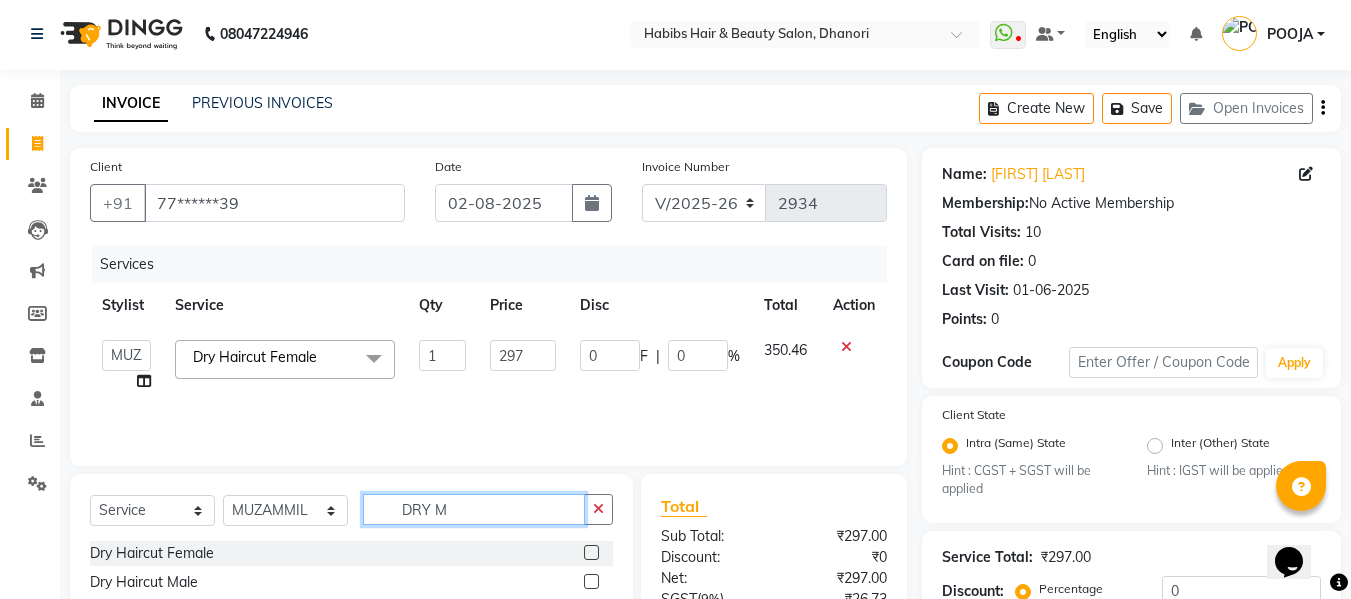 type on "DRY M" 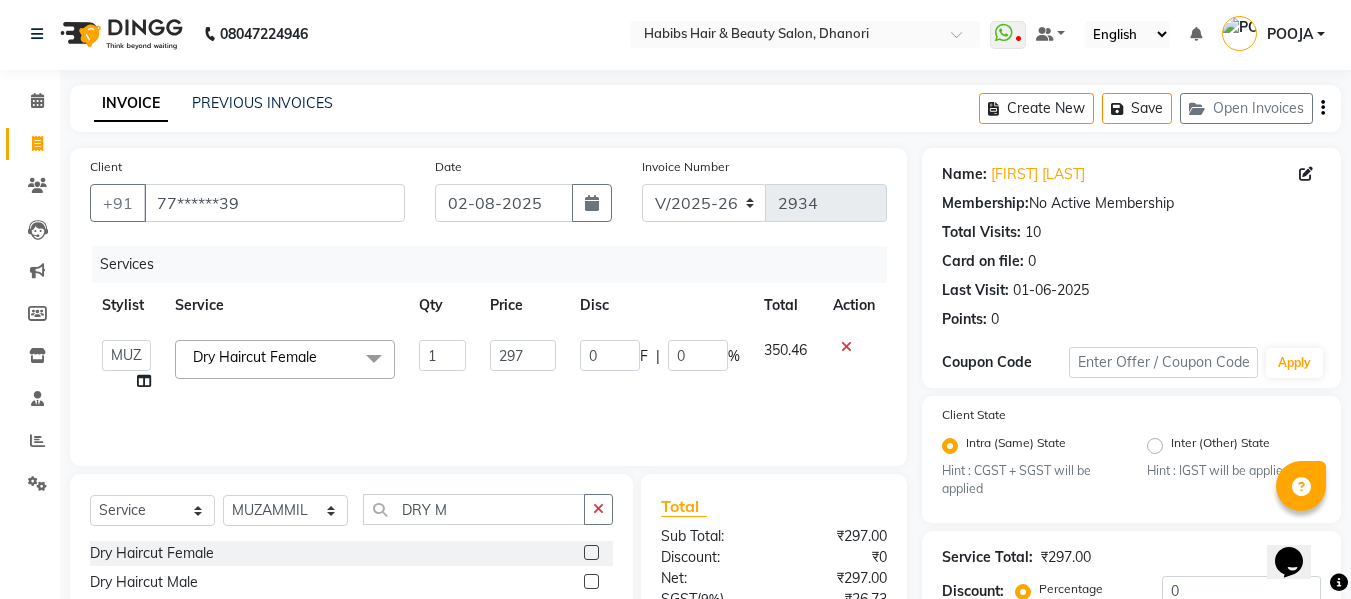 click 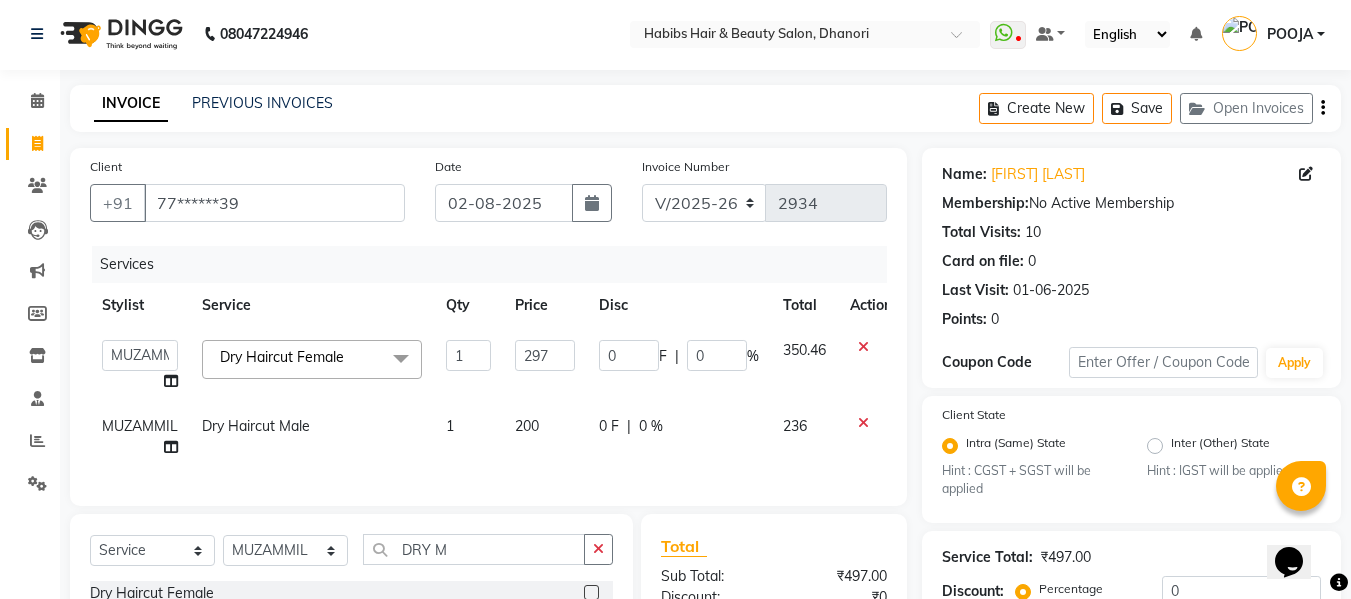 checkbox on "false" 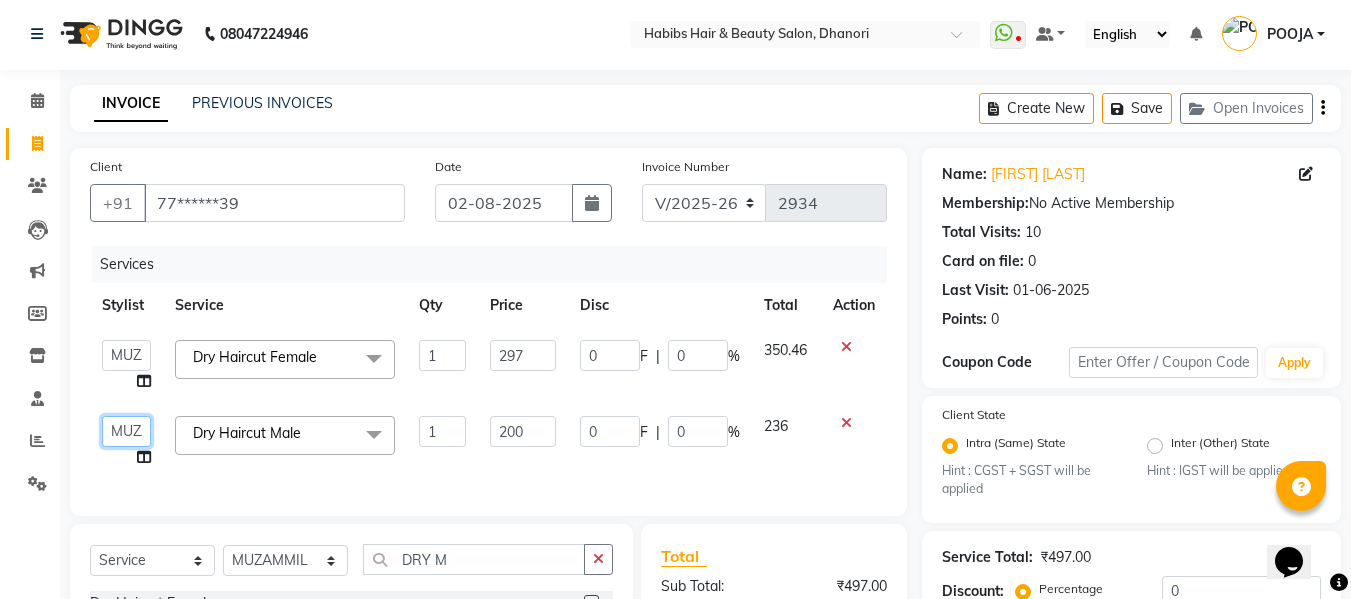 click on "Admin    [FIRST]    [FIRST]   [FIRST]   [FIRST]   [FIRST]   [FIRST]   [FIRST]   [FIRST]   [FIRST]   [FIRST]   [FIRST]   [FIRST]" 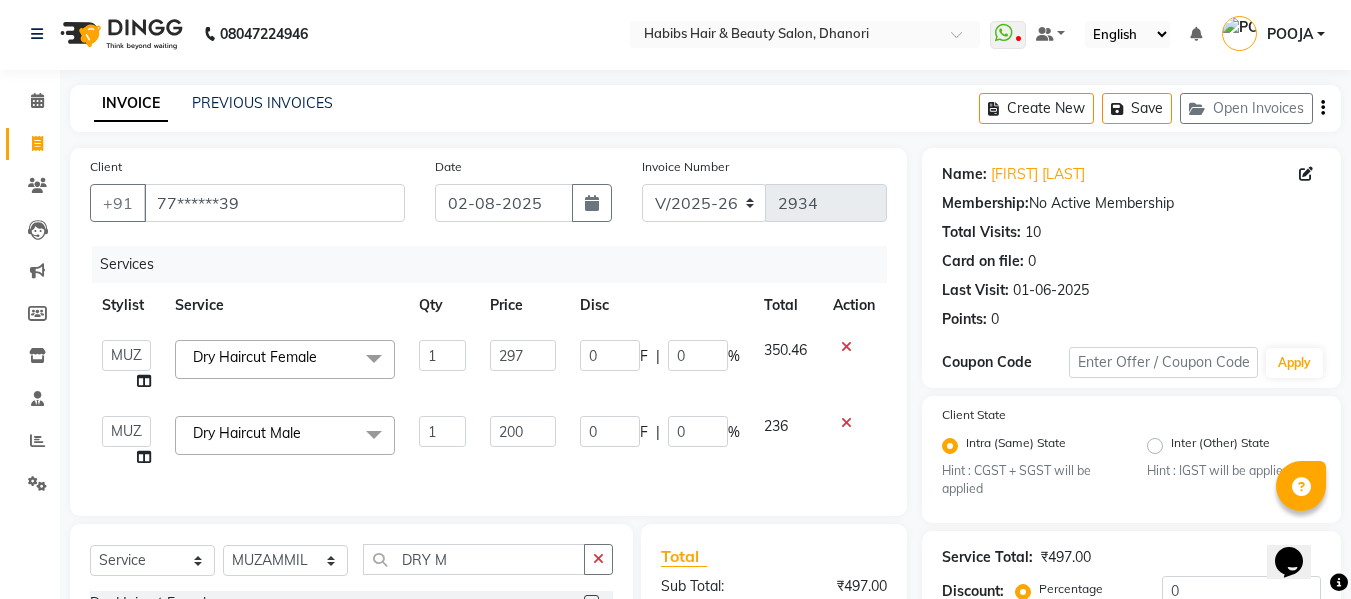 select on "[PHONE]" 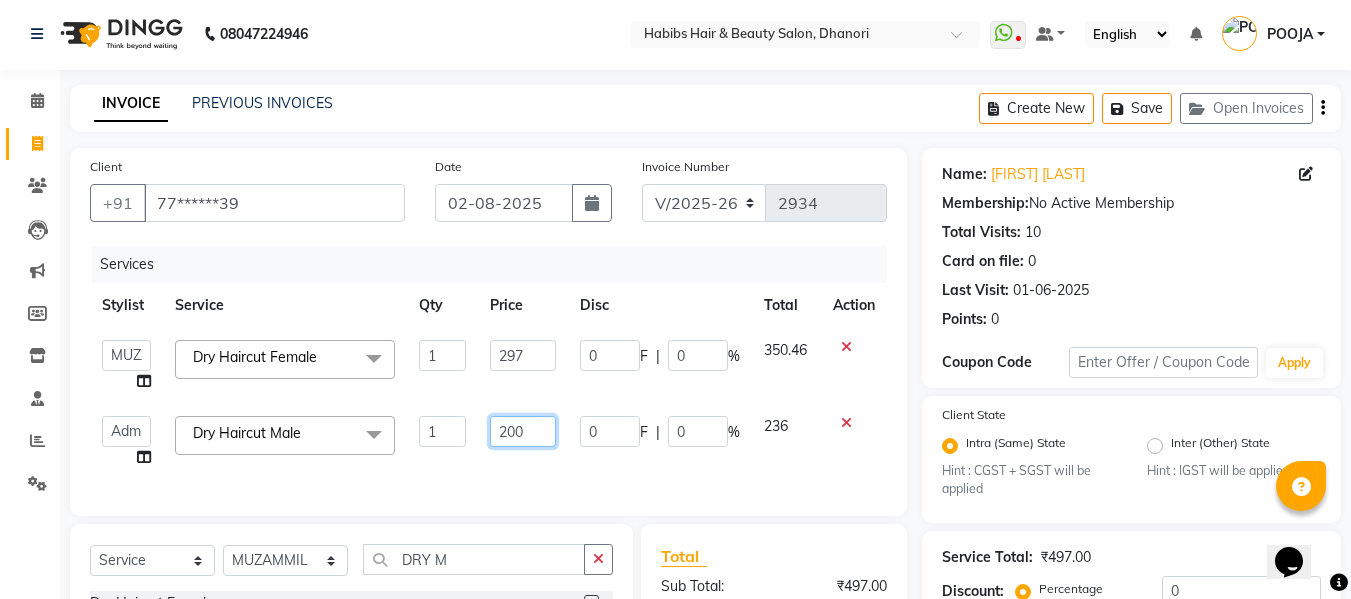 click on "200" 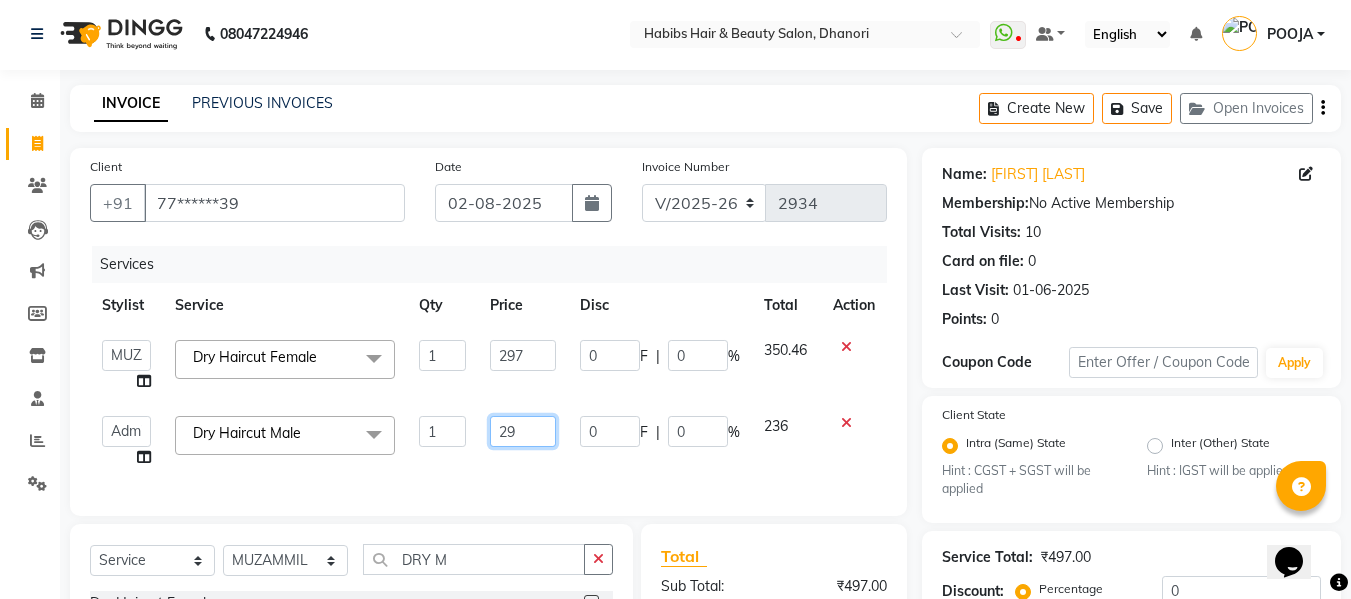 type on "297" 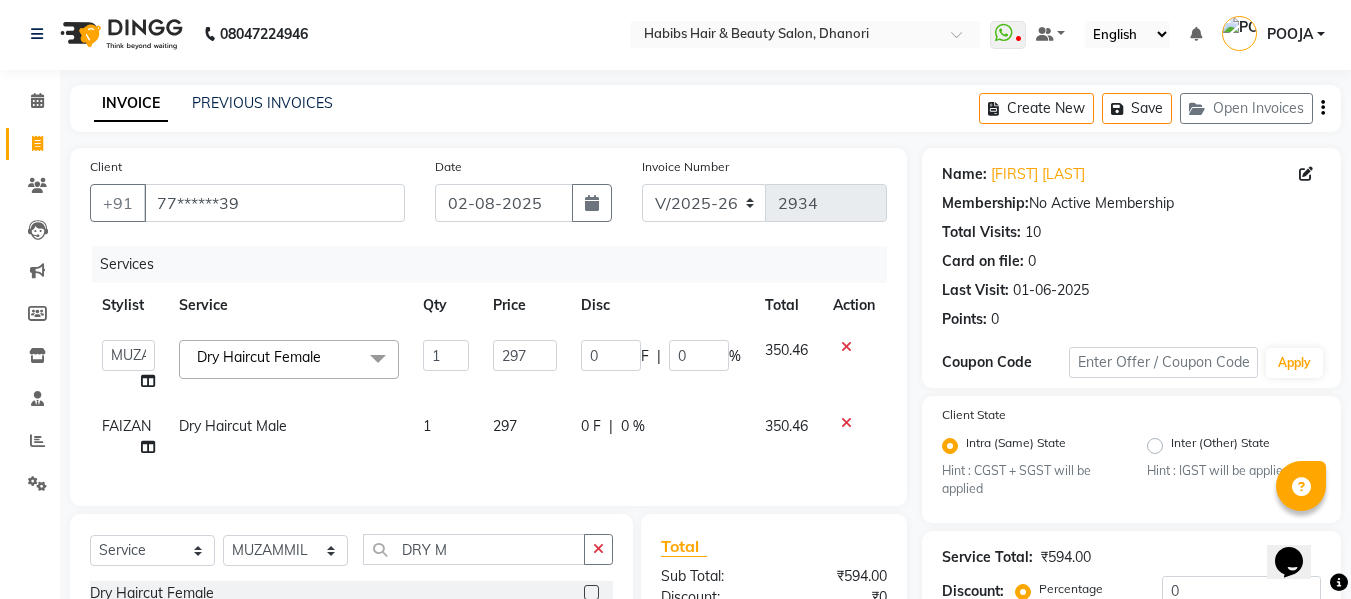 click on "Services Stylist Service Qty Price Disc Total Action  Admin    [FIRST]    [FIRST]   [FIRST]   [FIRST]   [FIRST]   [FIRST]   [FIRST]   [FIRST]   [FIRST]   [FIRST]   [FIRST]   [FIRST]   Dry Haircut Female  x B Wax Upperlips (Brazilian) Botox Pixi Hair Cut D-Tan o3 Clean UP Basic Clean UP NANO Treatment HAIR CUT & B.Triming NAIL POLISH APPLICATION EYEBROW UPPERLIPS EYEBROWS CHIN UPPERLIPS FOOT MASSAGE HYDRA FACIAL O3+ ADVANCE PEDICURE Back Massage Basic Manicure Basic Pedicure Spa Manicure Spa Pedicure Beard Colour Beard Colour(Ammonia Free) Beard Trimming Head Shave Blow Dry Boy Hair Cut Dry Haircut Female Dry Haircut Male Girl Hair Cut Hair-Set Shaving Wash Haircut Female Wash Haircut Male Hair Wash & Blow Dry F HAIR CUT WASH BLOW DRY M HAIR CUT WASH BEARD BEARD BLOWDRY F HAIRCUT & BLOW DRY Bridal Makeup Engagement Makeup Party Makeup(Sider Makeup) Reception Makeup Bwax Rica - Full Body(Without Bikini) Rica - Full Hands Rica - Full Legs Half Legs Ubderarms (Rica) Cheryals Luxuzry Facial O3+ Facial Chin Eyebrow Forehead 1" 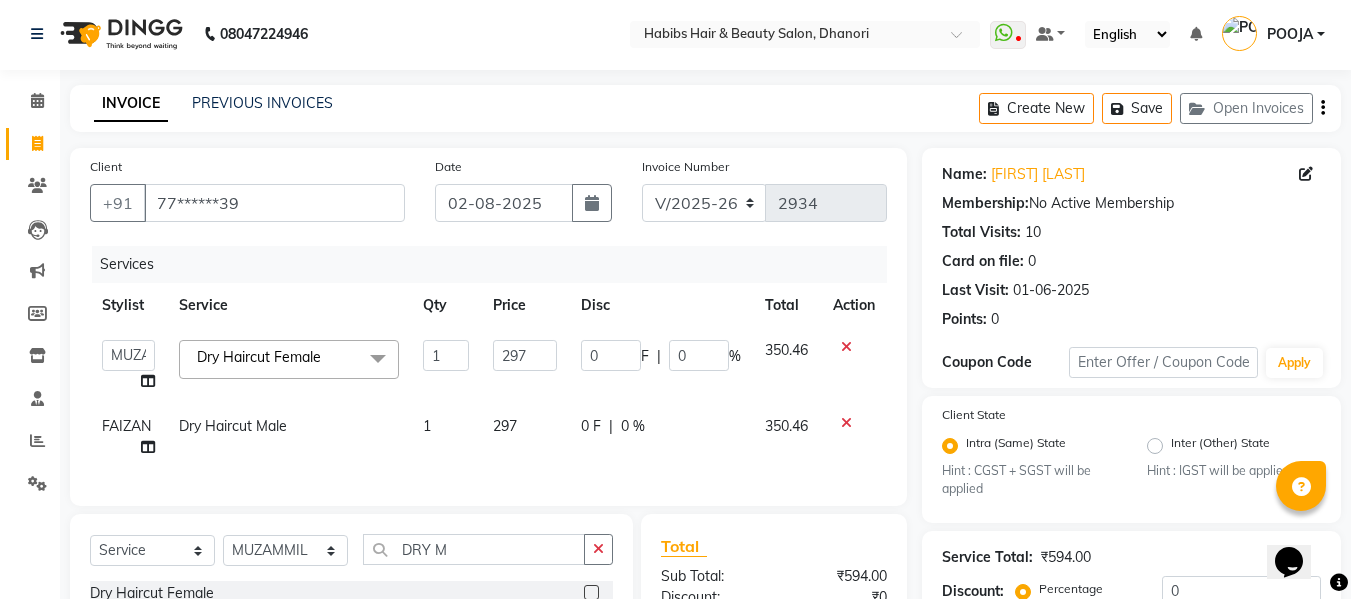 scroll, scrollTop: 256, scrollLeft: 0, axis: vertical 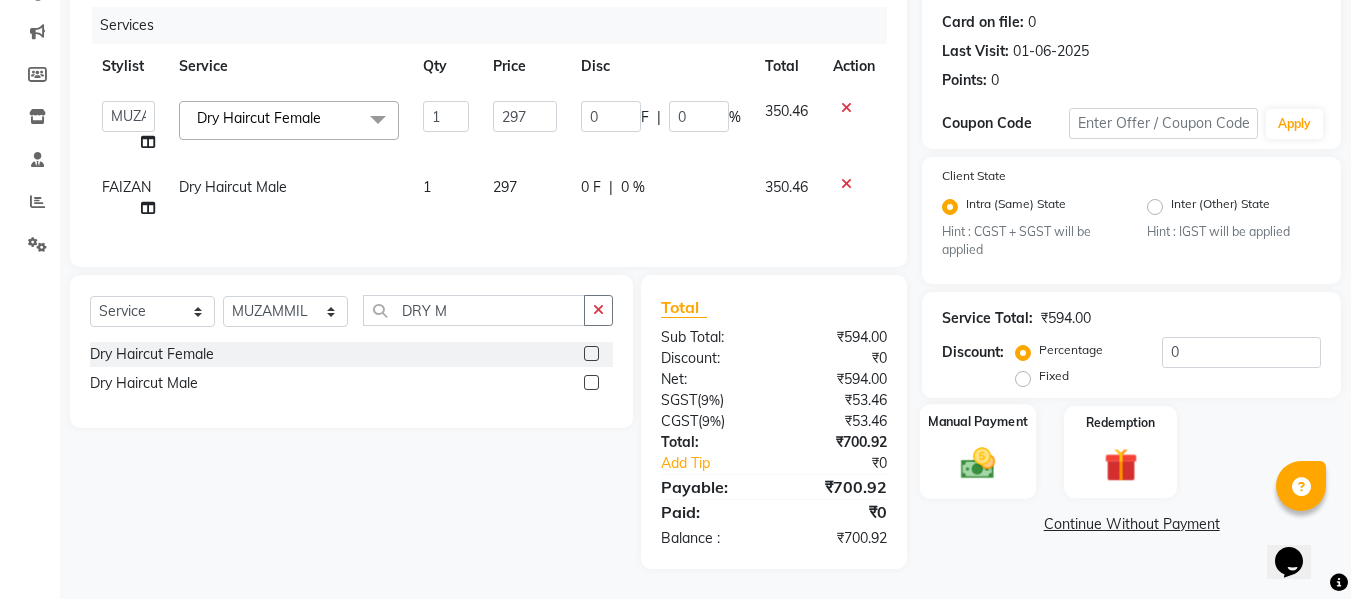 click 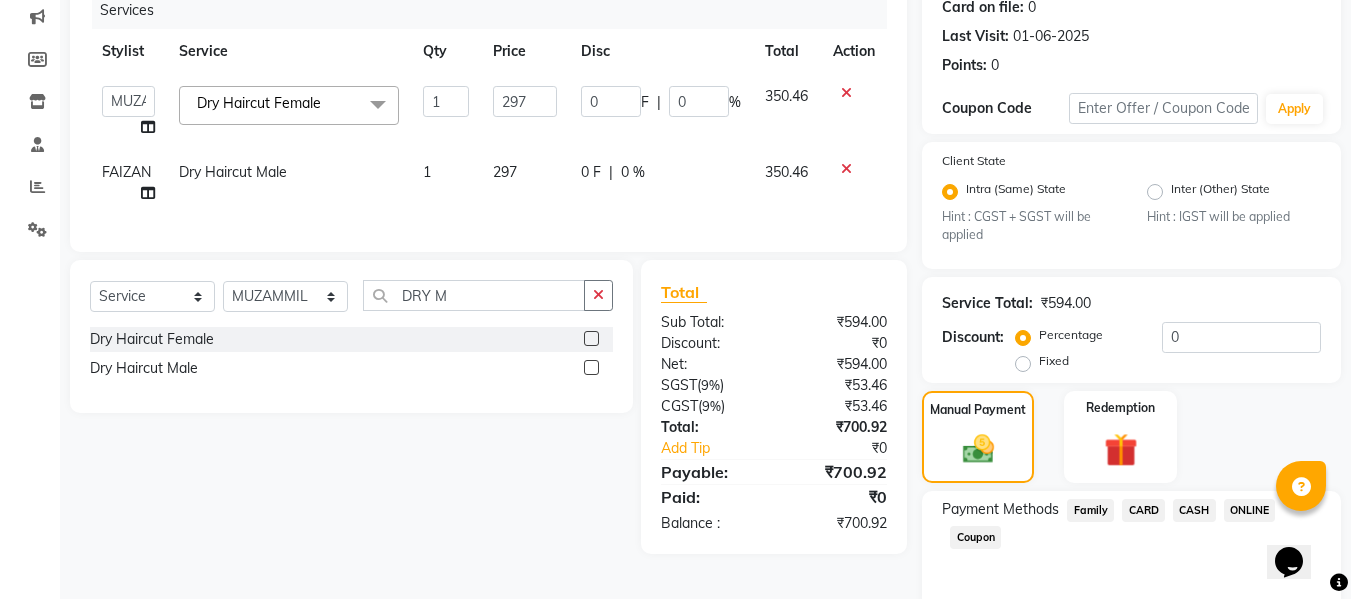 click on "CASH" 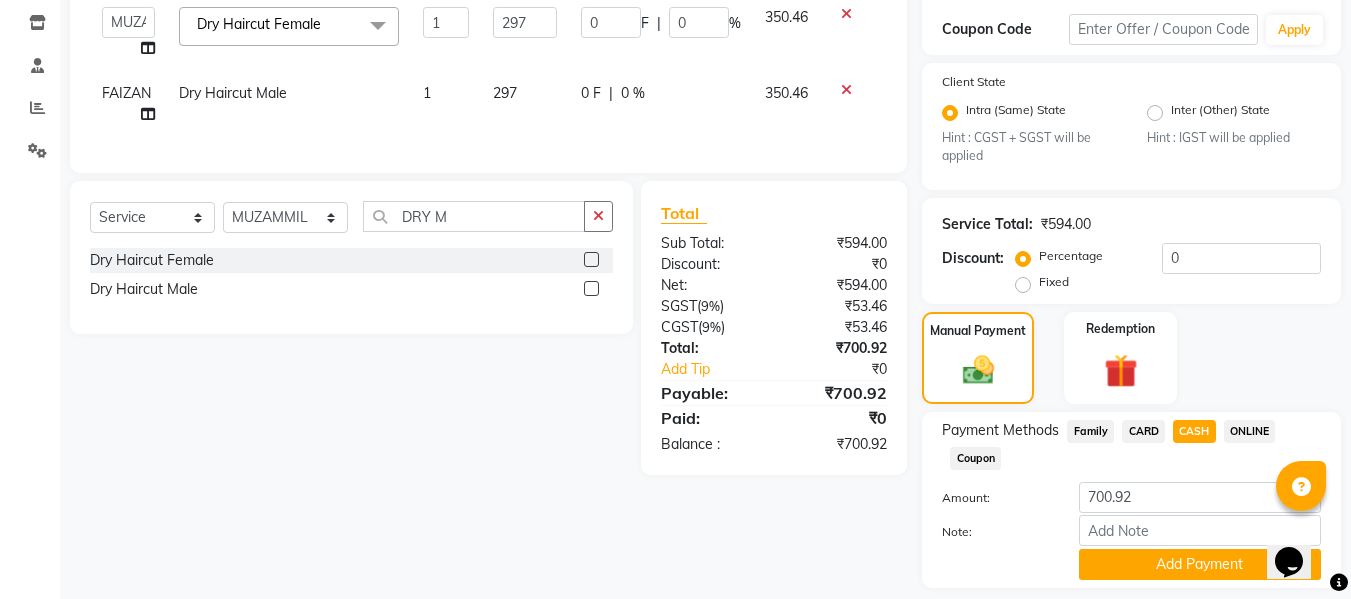scroll, scrollTop: 395, scrollLeft: 0, axis: vertical 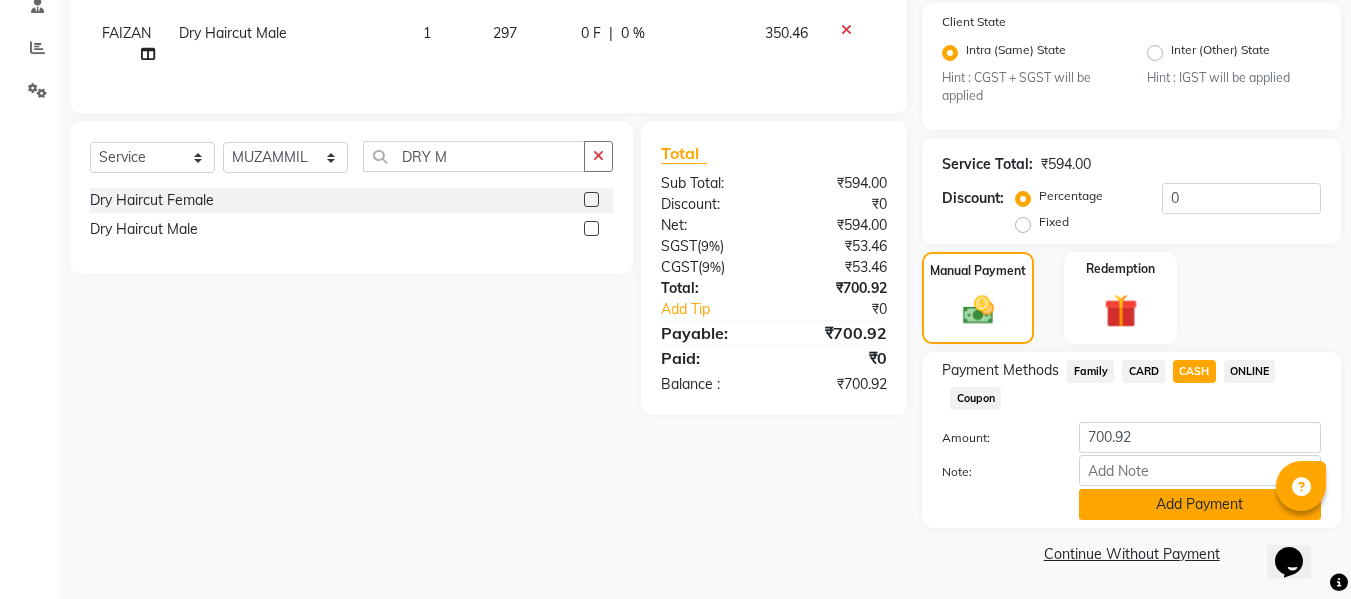 click on "Add Payment" 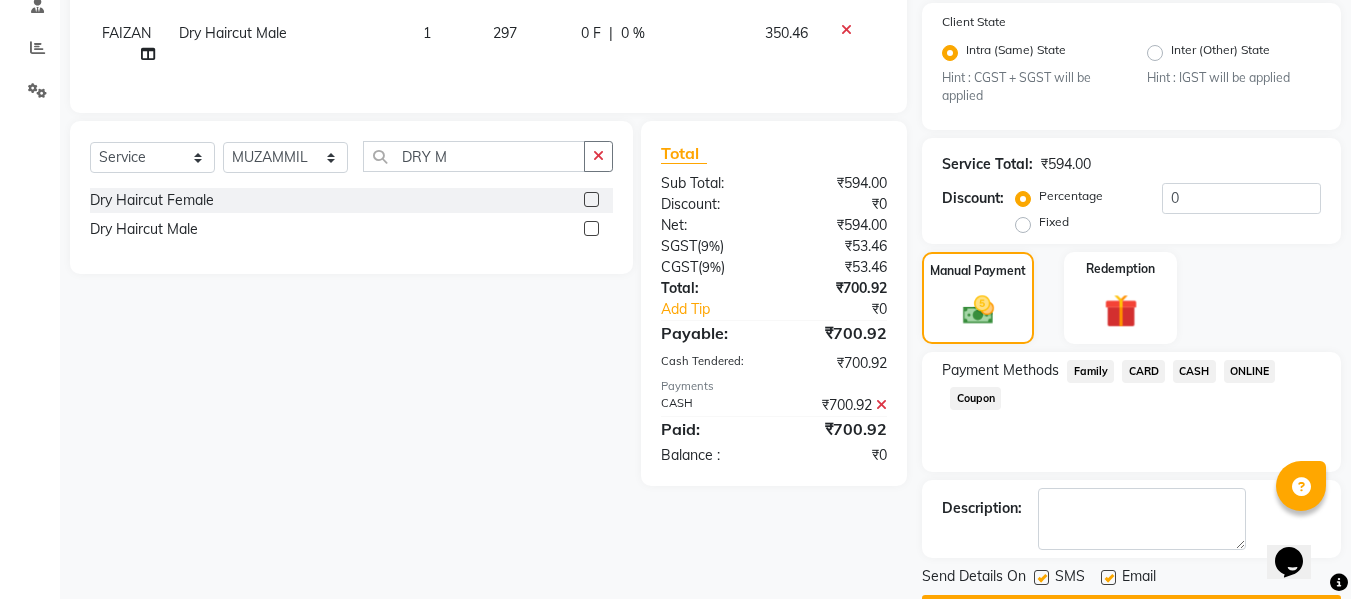 scroll, scrollTop: 452, scrollLeft: 0, axis: vertical 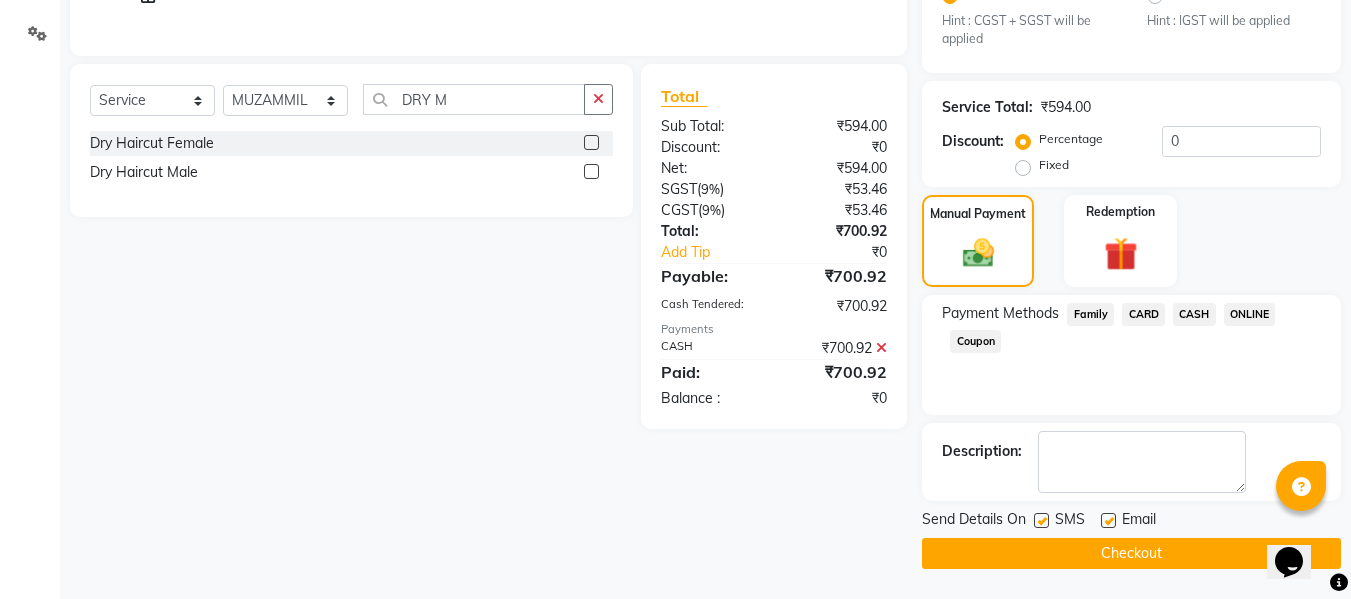 click on "Checkout" 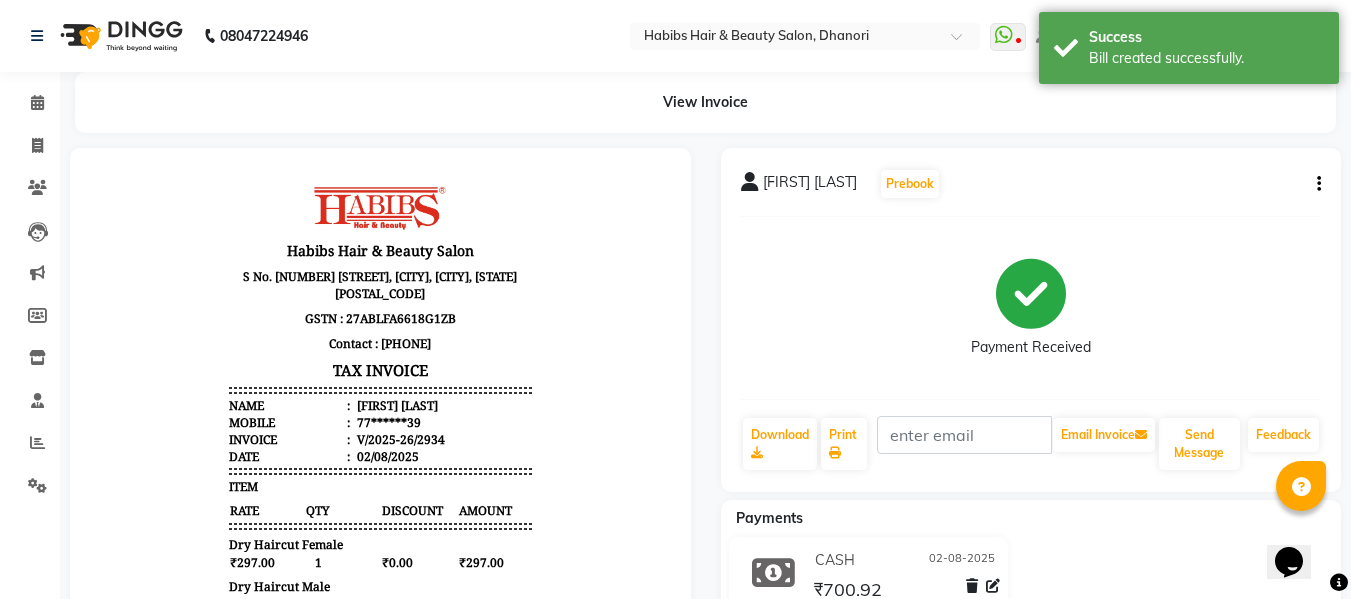 scroll, scrollTop: 0, scrollLeft: 0, axis: both 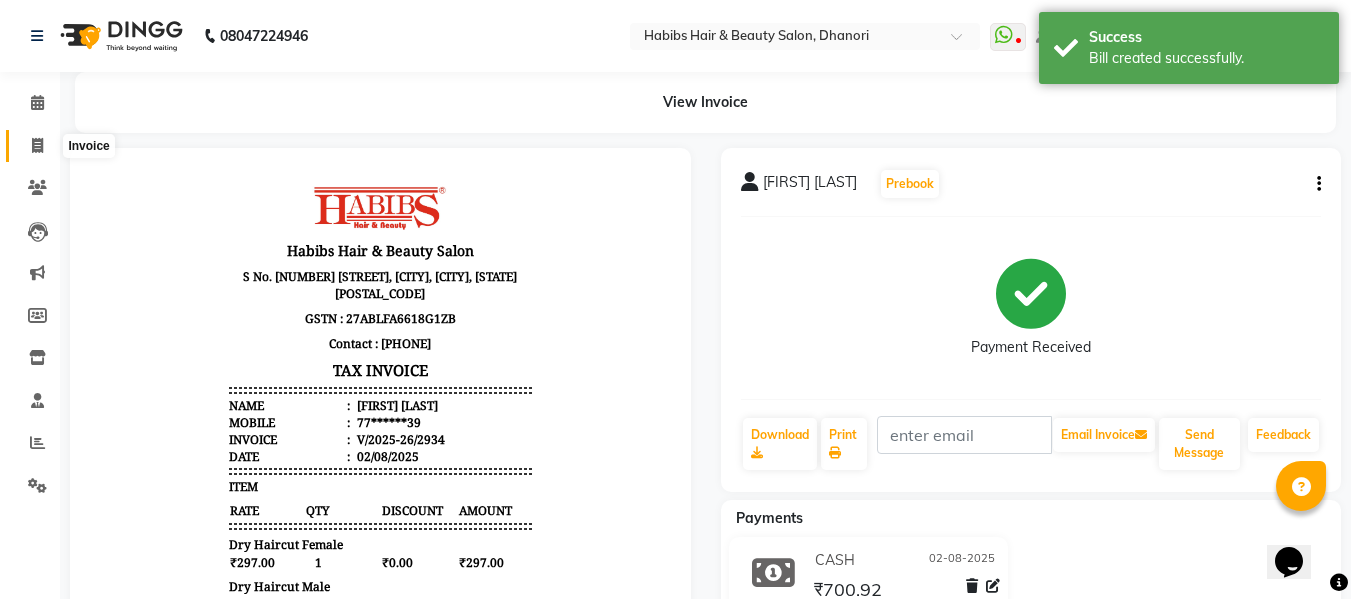 click 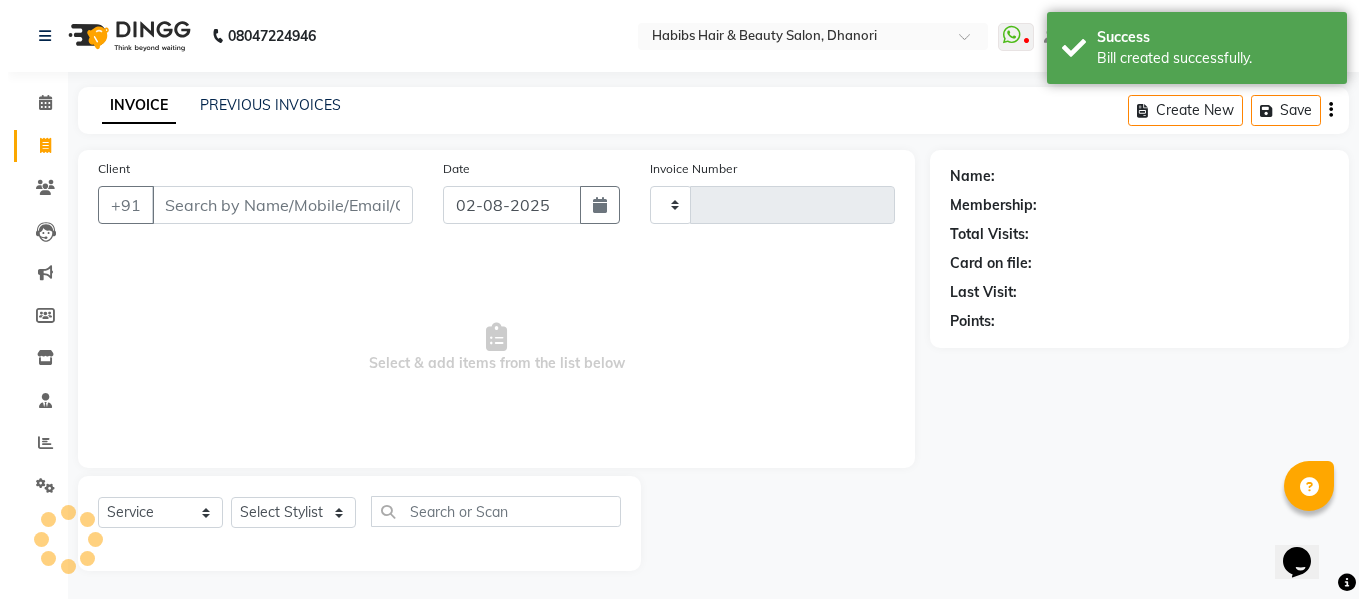 scroll, scrollTop: 2, scrollLeft: 0, axis: vertical 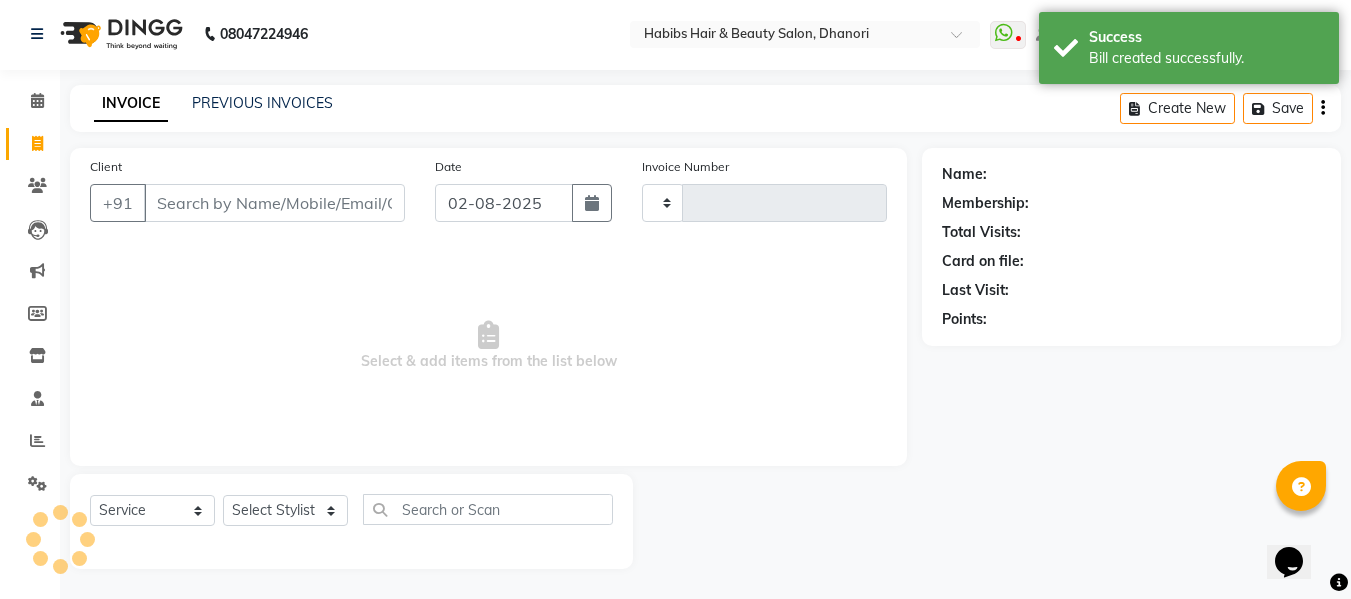 type on "2935" 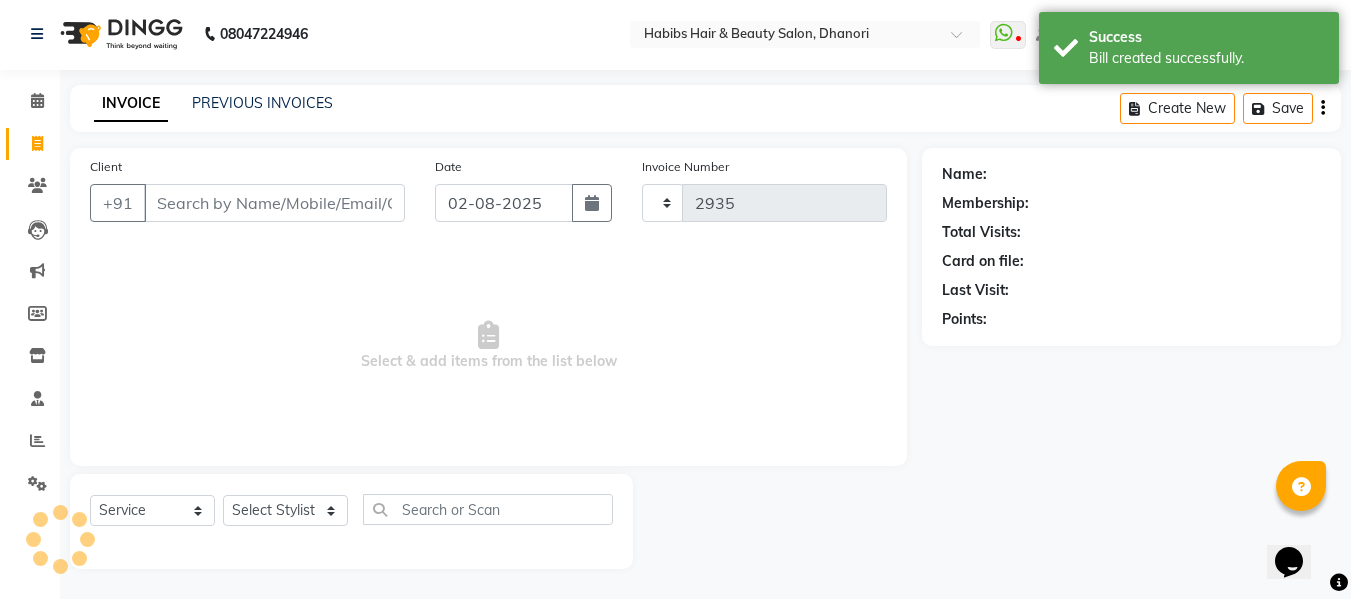 select on "4967" 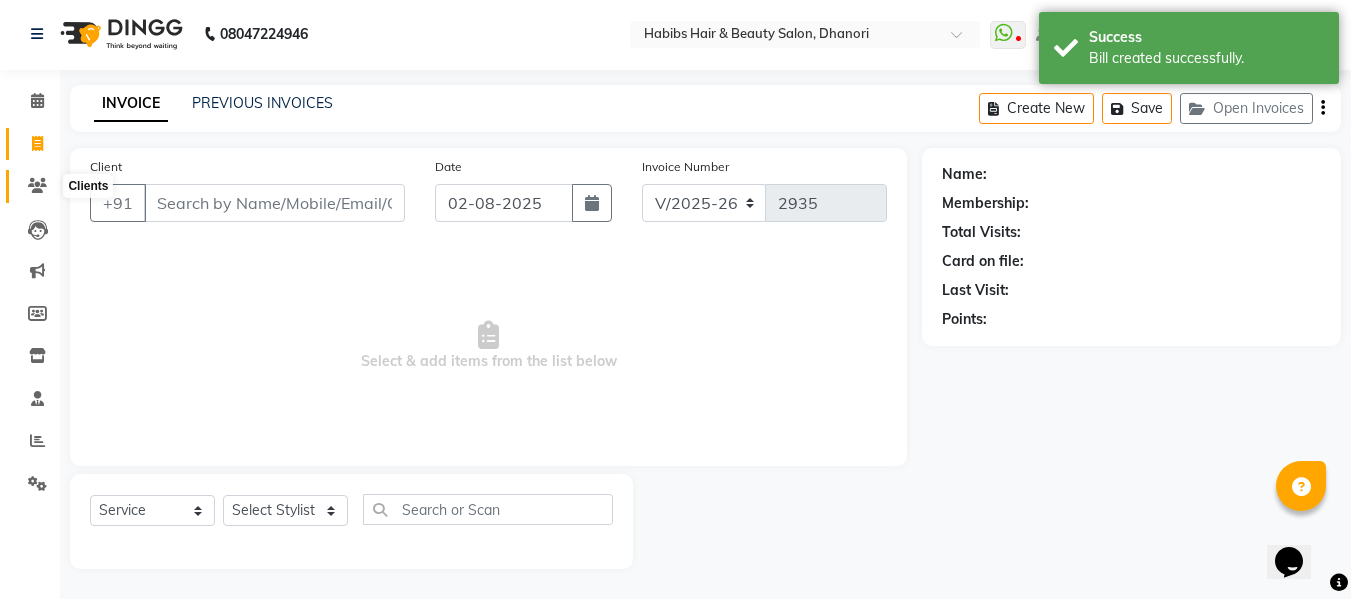 click 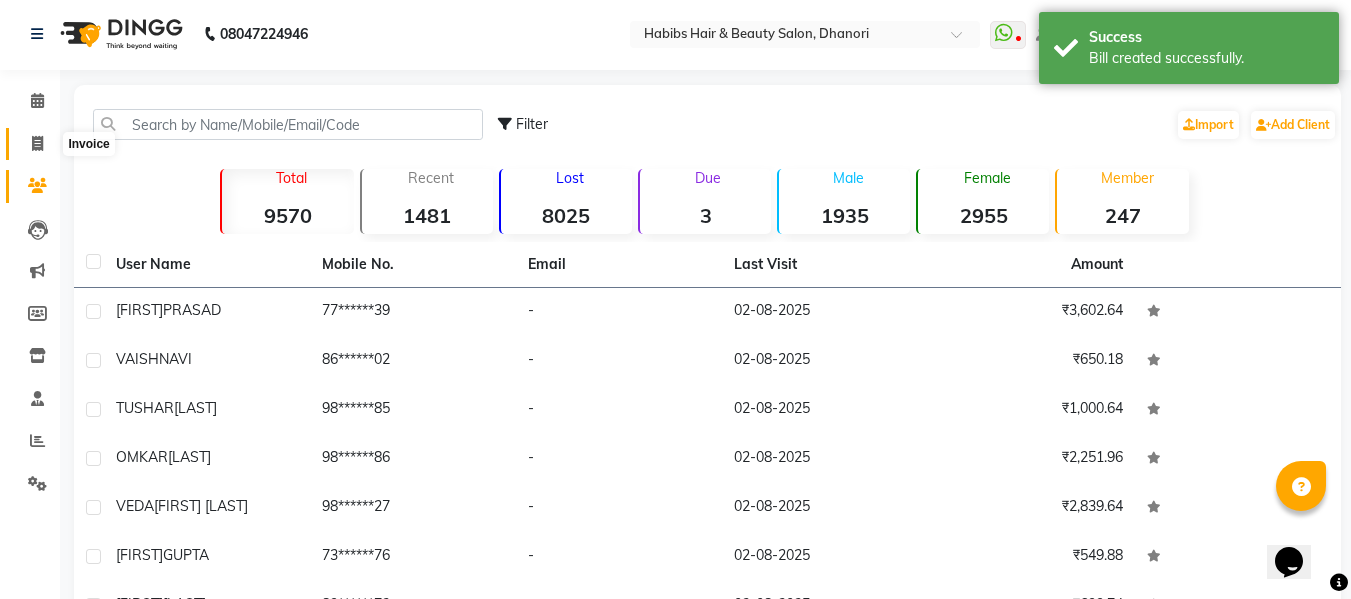 click 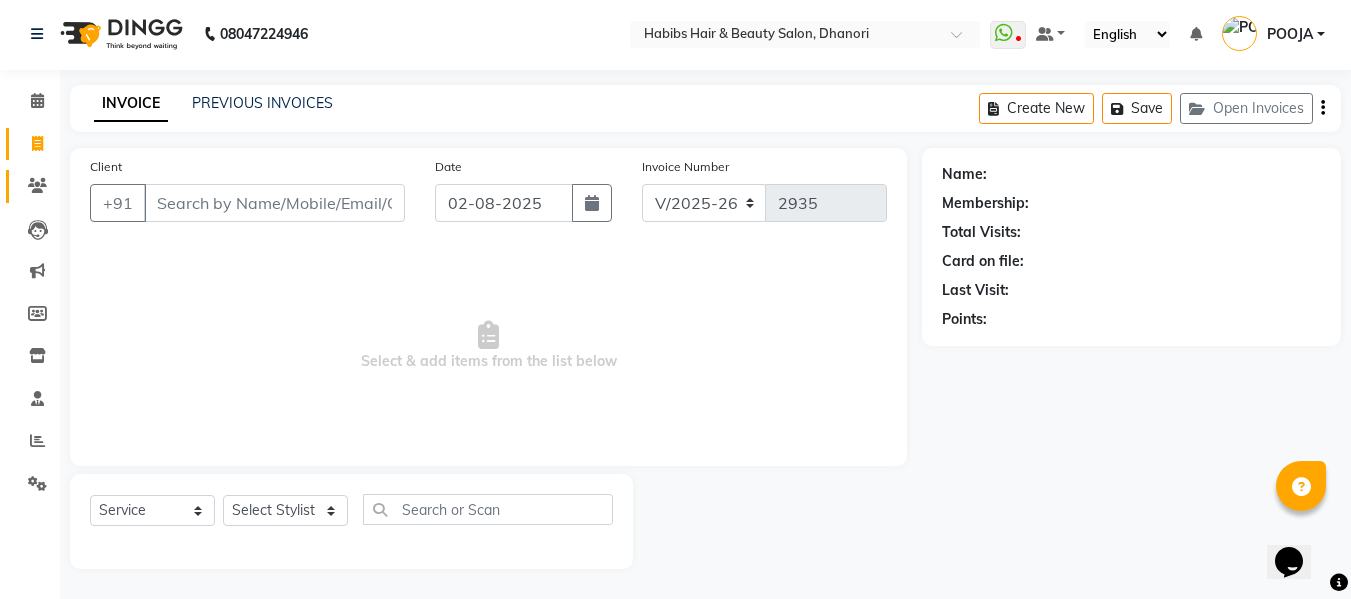 click on "Clients" 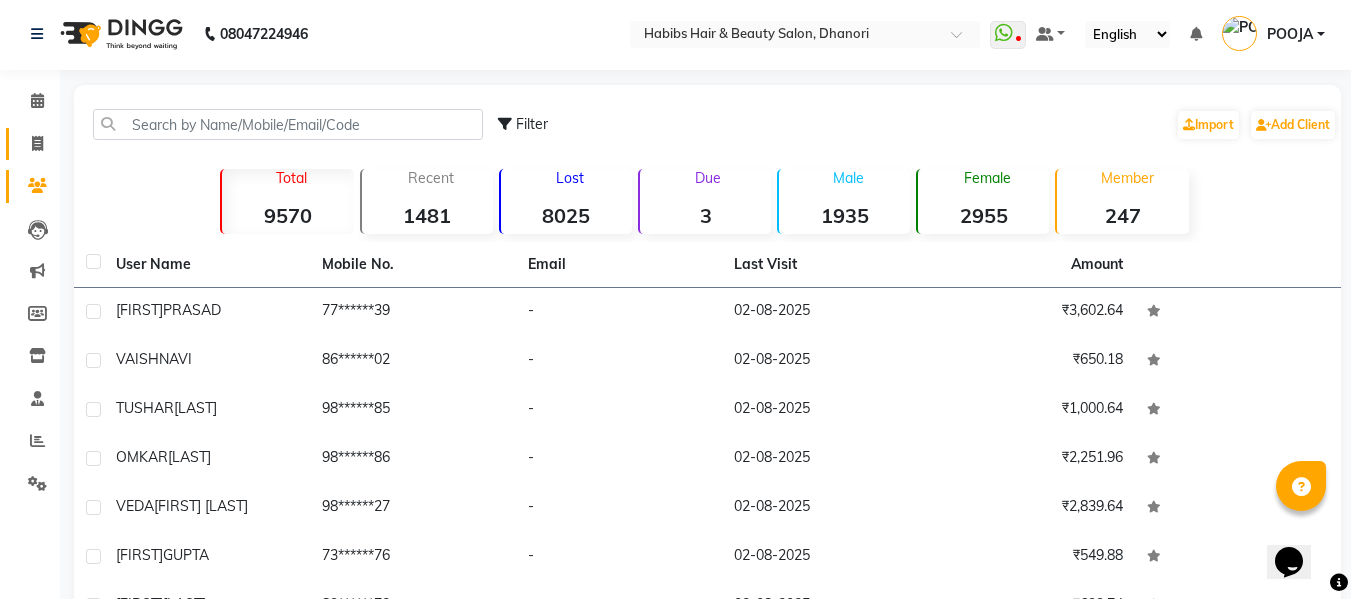click on "Invoice" 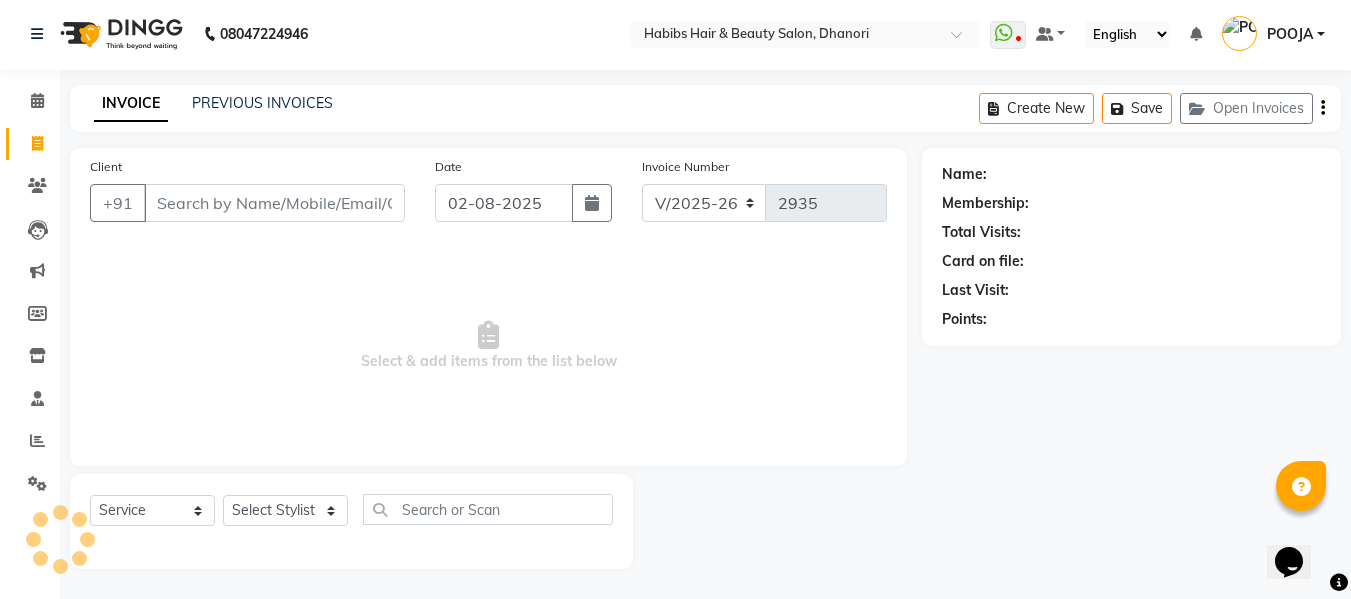 click on "Client" at bounding box center [274, 203] 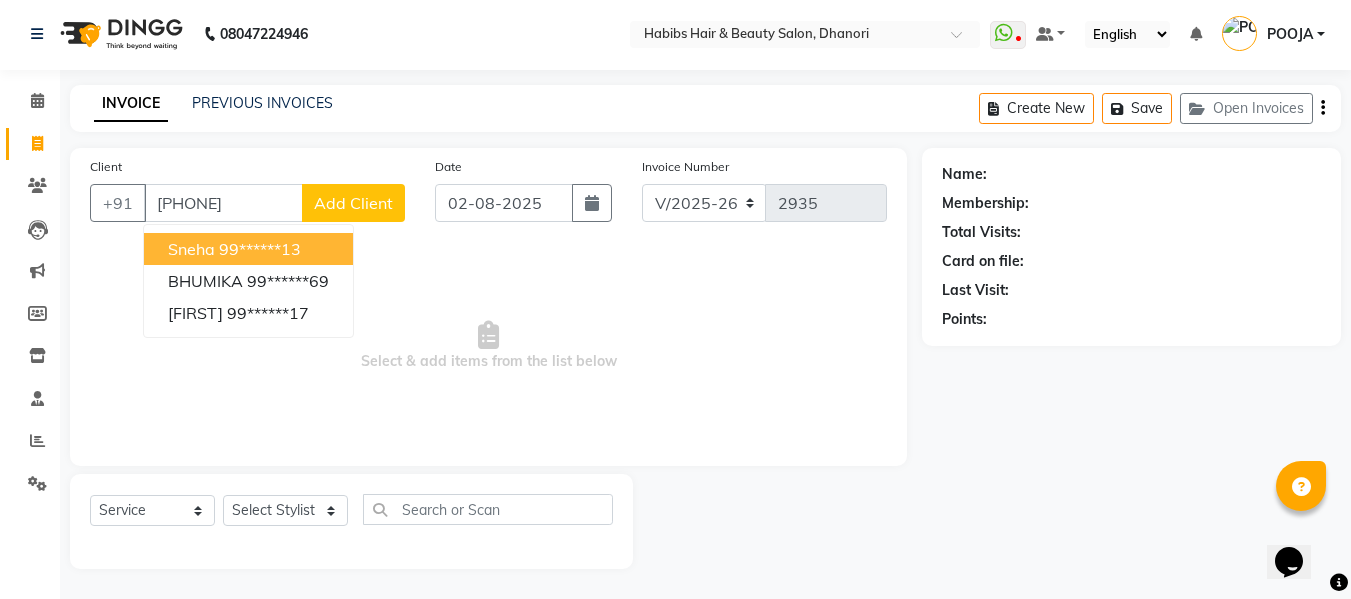 click on "99******13" at bounding box center [260, 249] 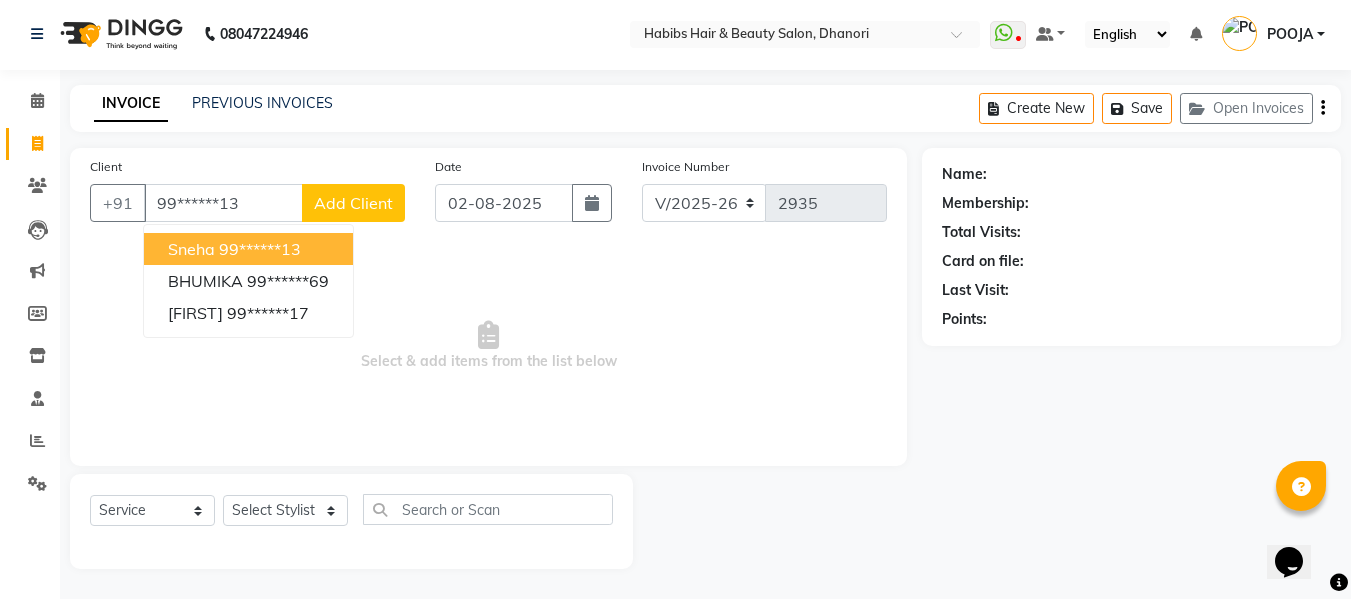 type on "99******13" 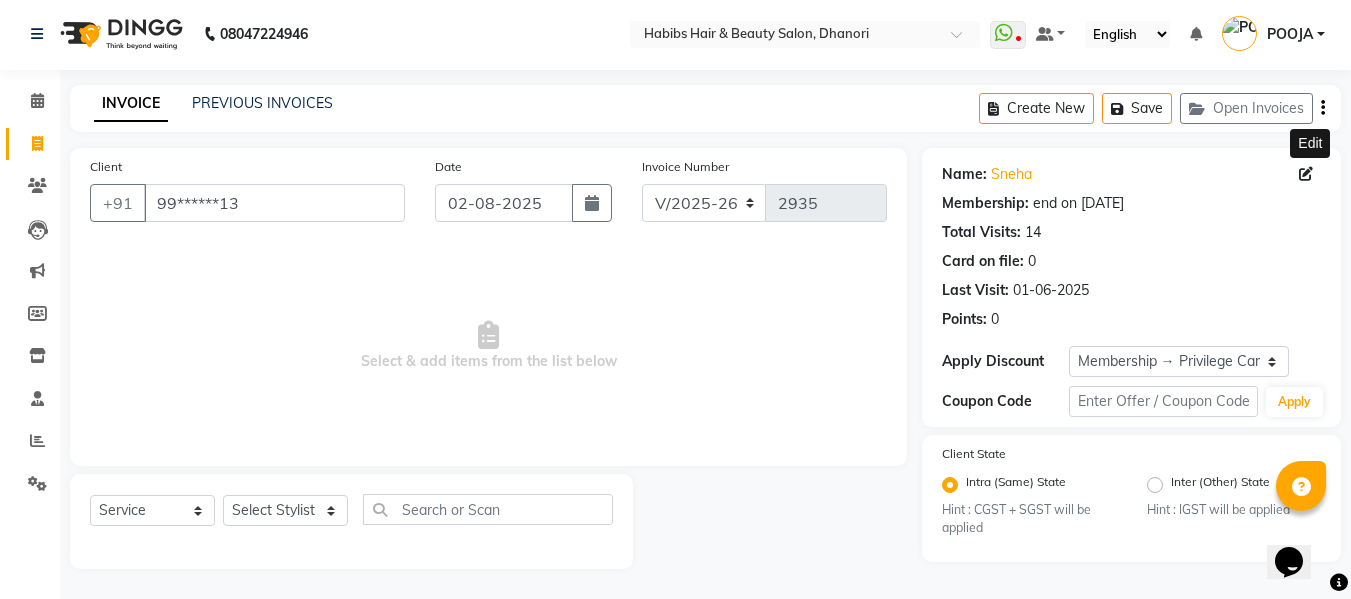 click 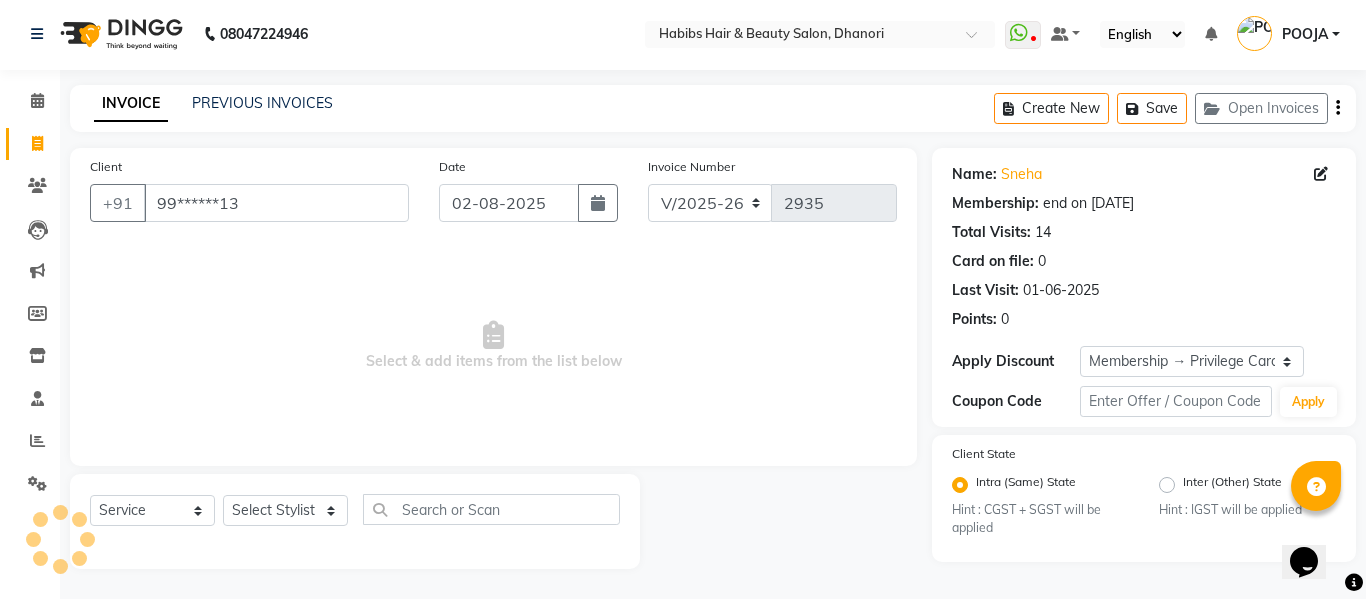 select on "22" 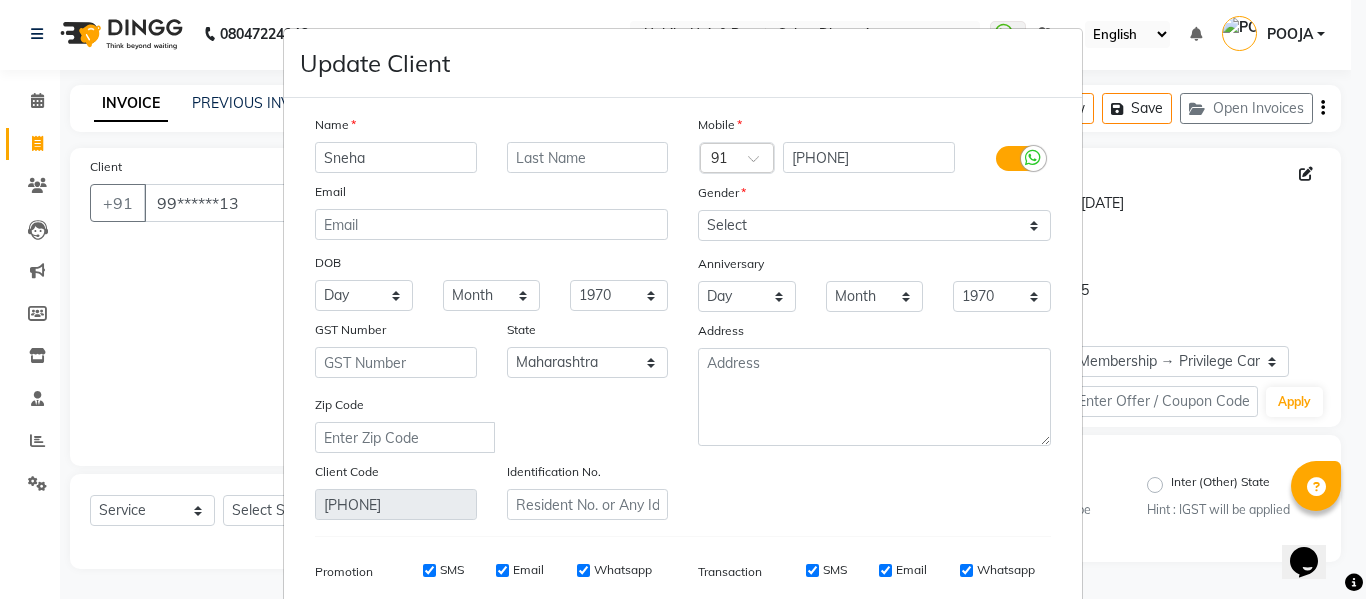 click on "Sneha" at bounding box center (396, 157) 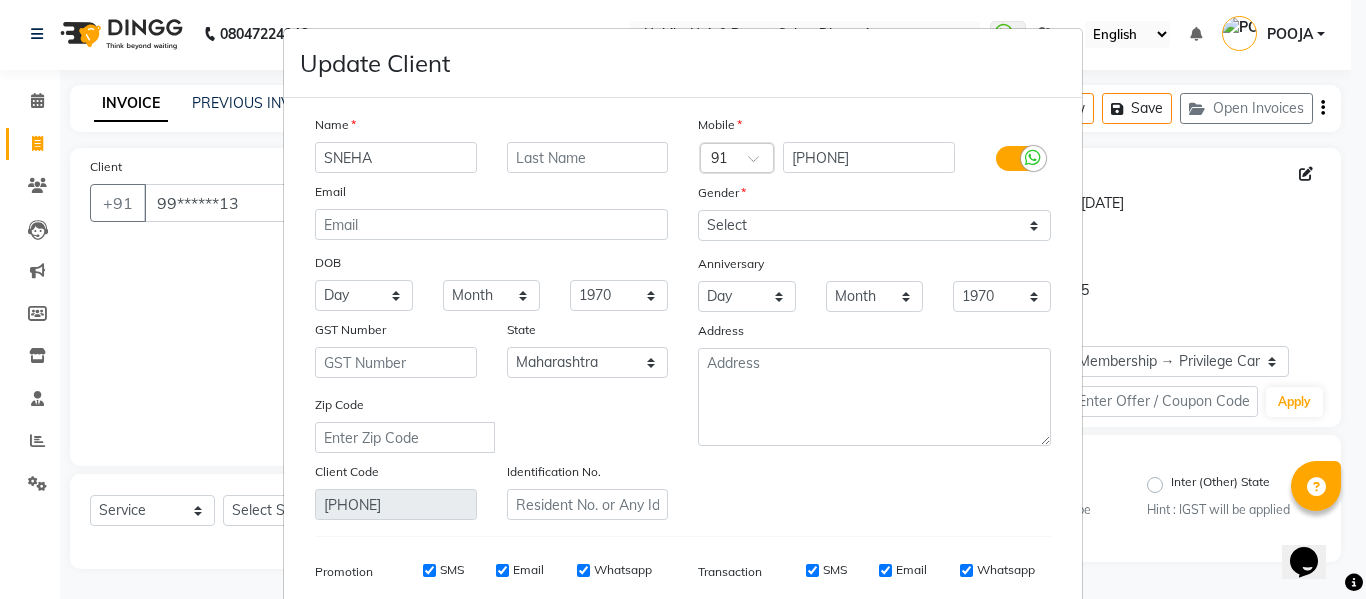 type on "SNEHA" 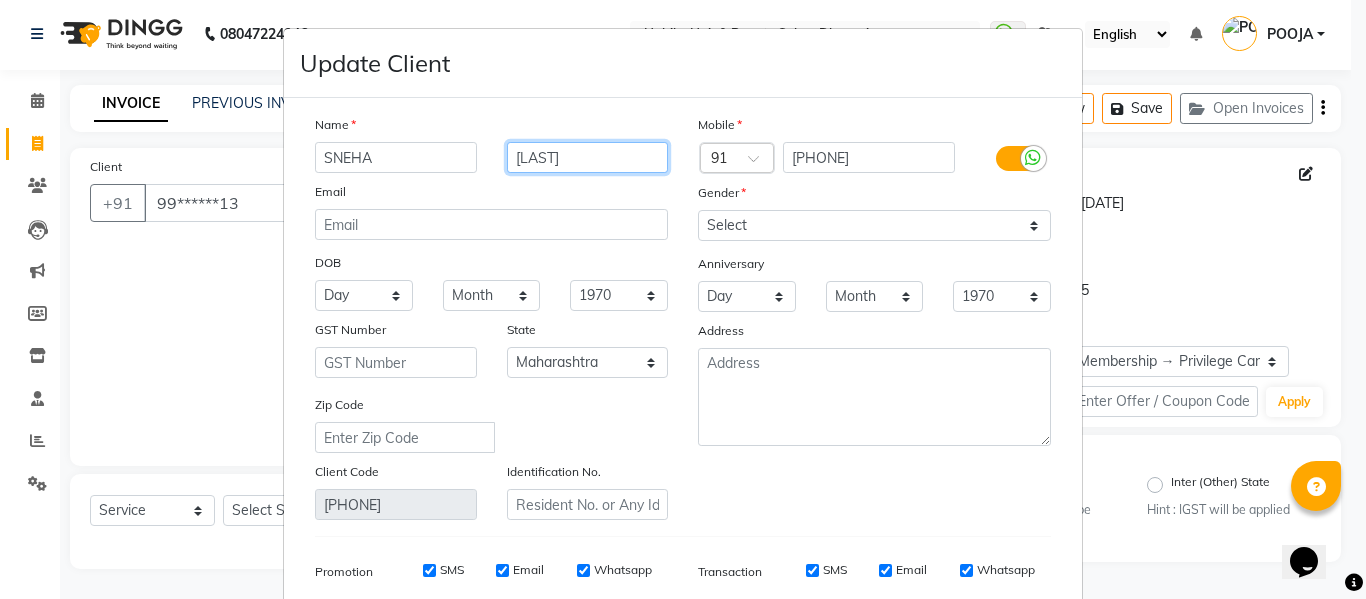 type on "[LAST]" 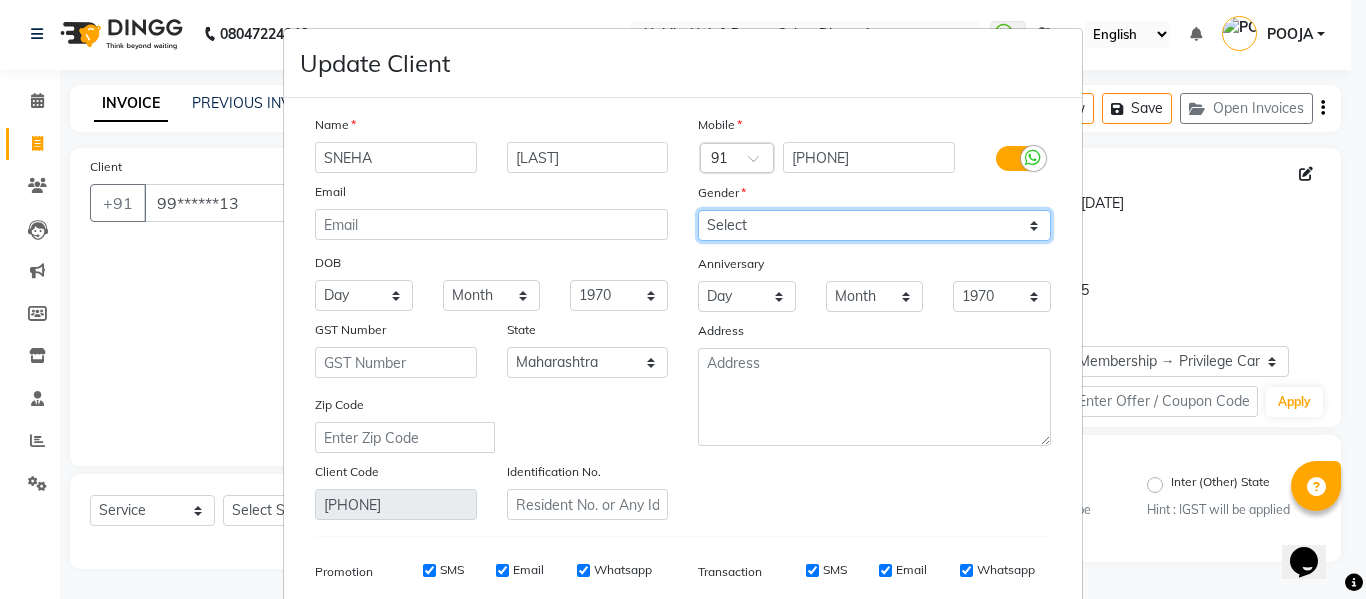 click on "Select Male Female Other Prefer Not To Say" at bounding box center [874, 225] 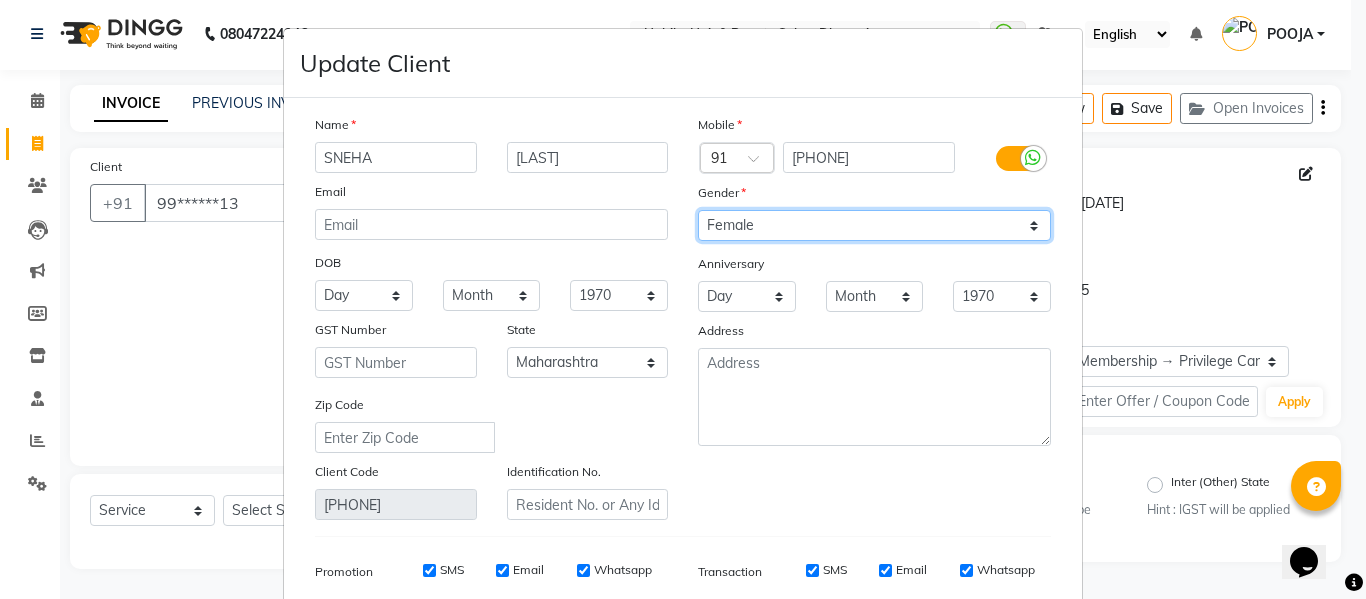 click on "Select Male Female Other Prefer Not To Say" at bounding box center (874, 225) 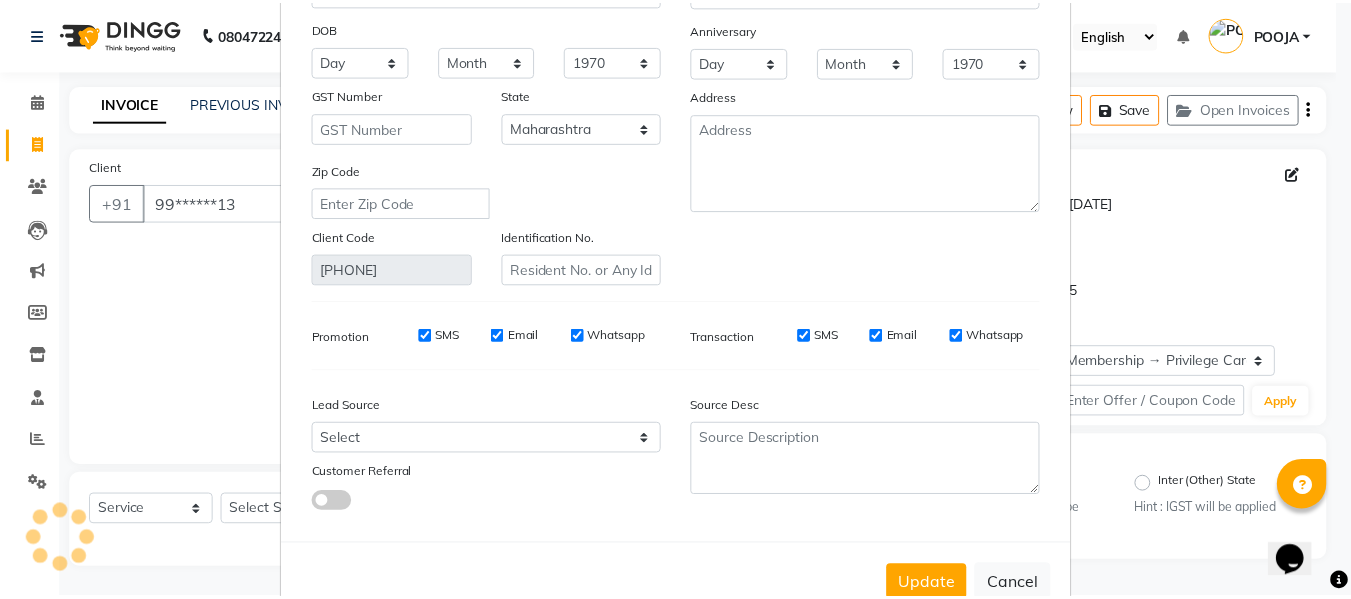 scroll, scrollTop: 288, scrollLeft: 0, axis: vertical 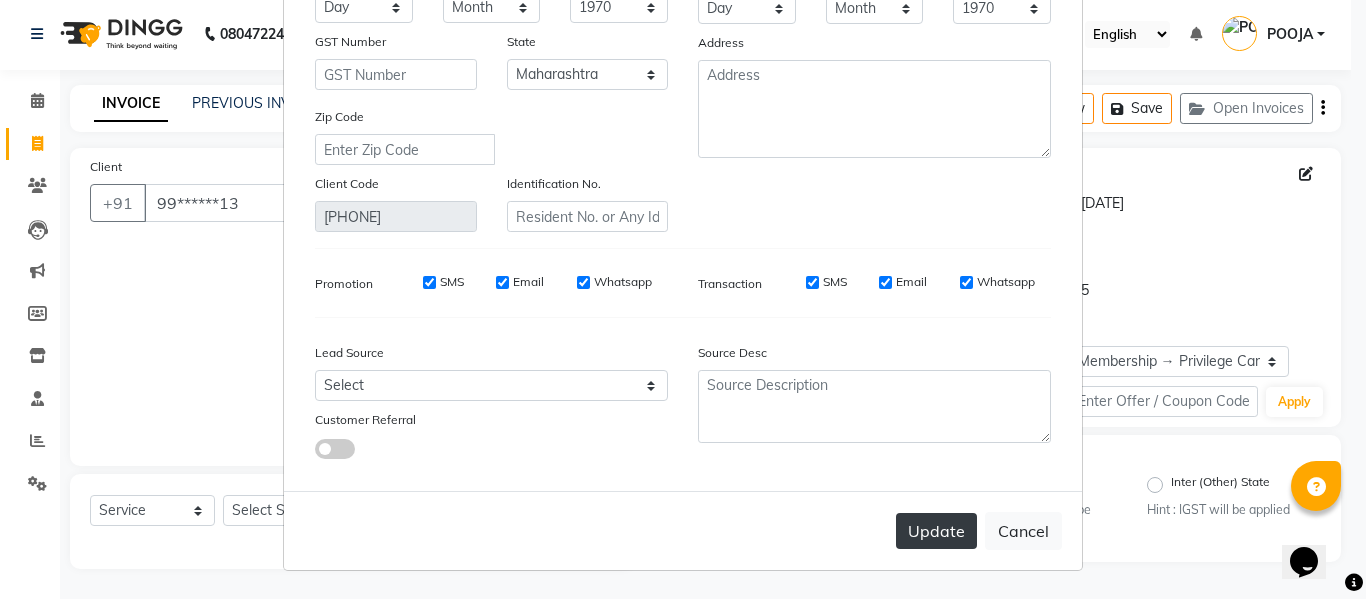 click on "Update" at bounding box center [936, 531] 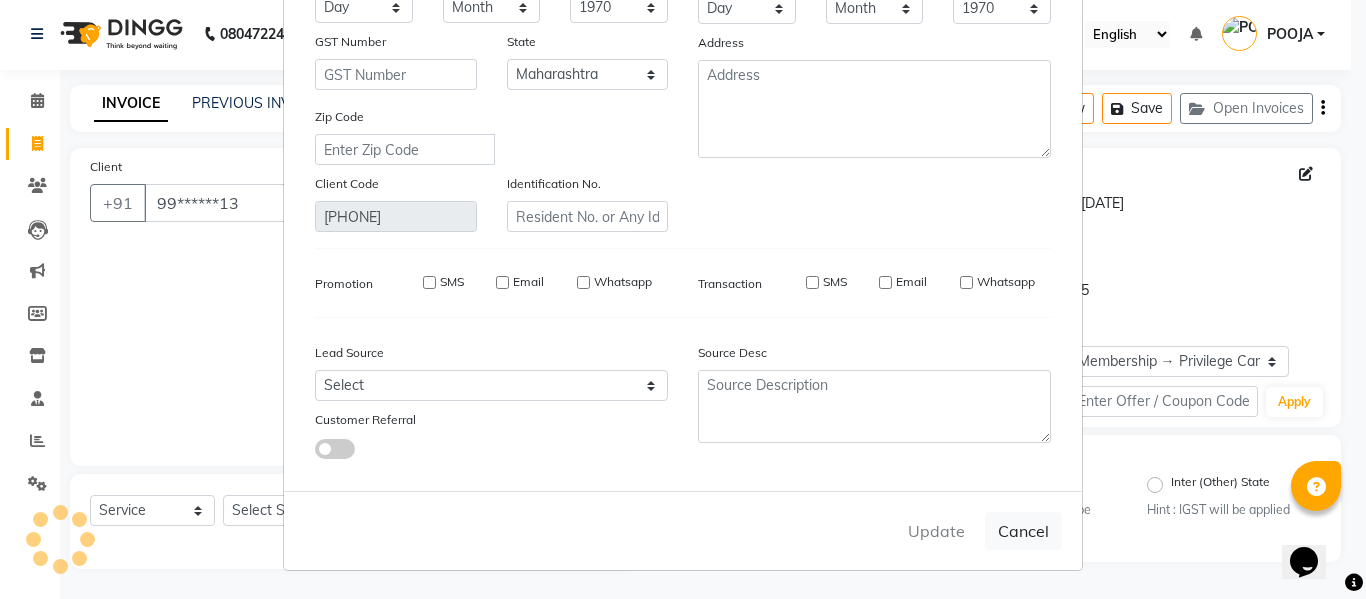 type 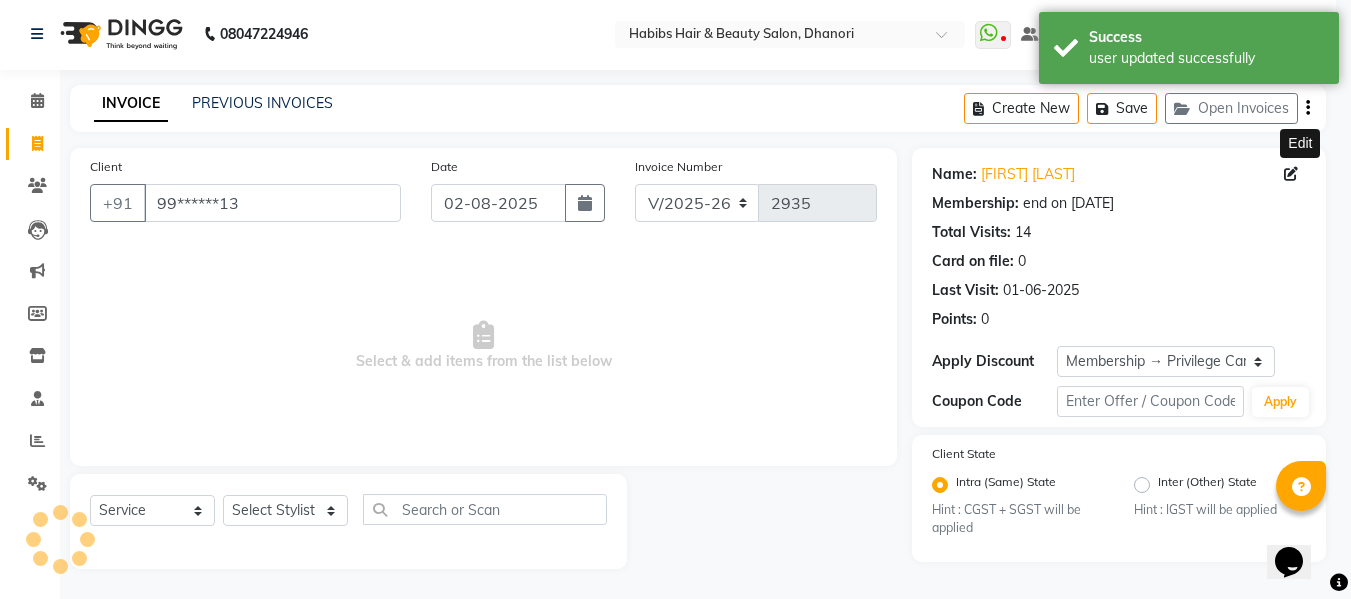 select on "2: Object" 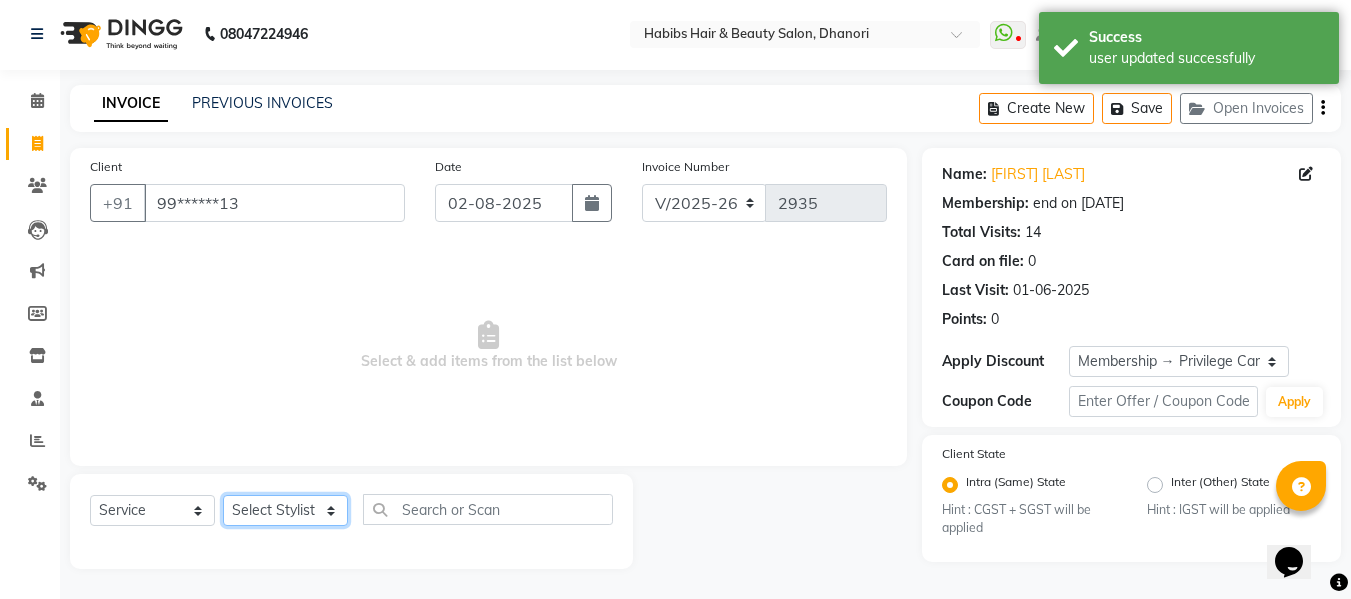 click on "Select Stylist Admin  Alishan  ARMAN DIVYA FAIZAN IRFAN MUZAMMIL POOJA POOJA J RAKESH SAHIL SHAKEEL SONAL" 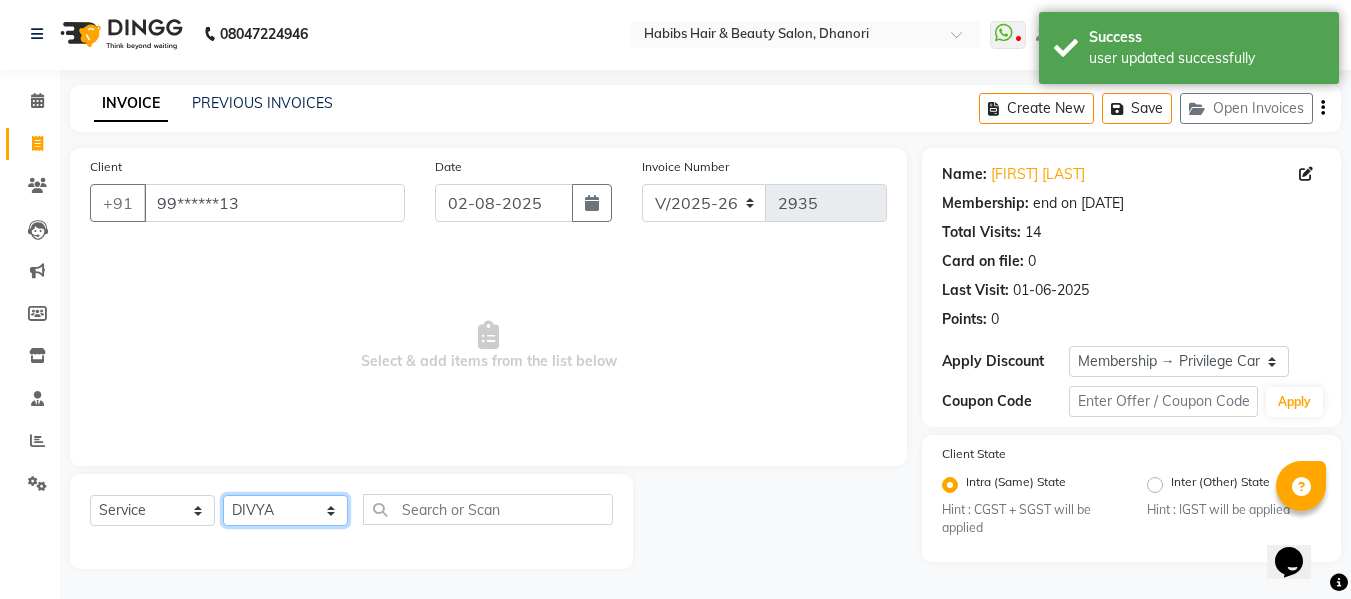 click on "Select Stylist Admin  Alishan  ARMAN DIVYA FAIZAN IRFAN MUZAMMIL POOJA POOJA J RAKESH SAHIL SHAKEEL SONAL" 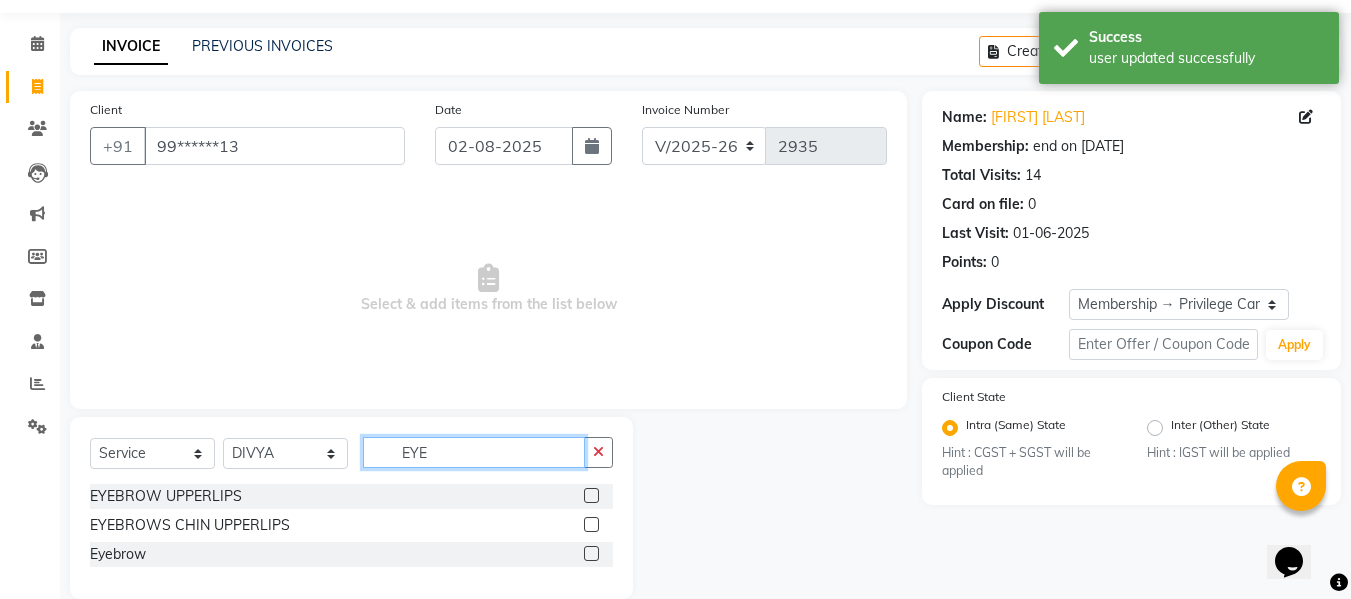 scroll, scrollTop: 89, scrollLeft: 0, axis: vertical 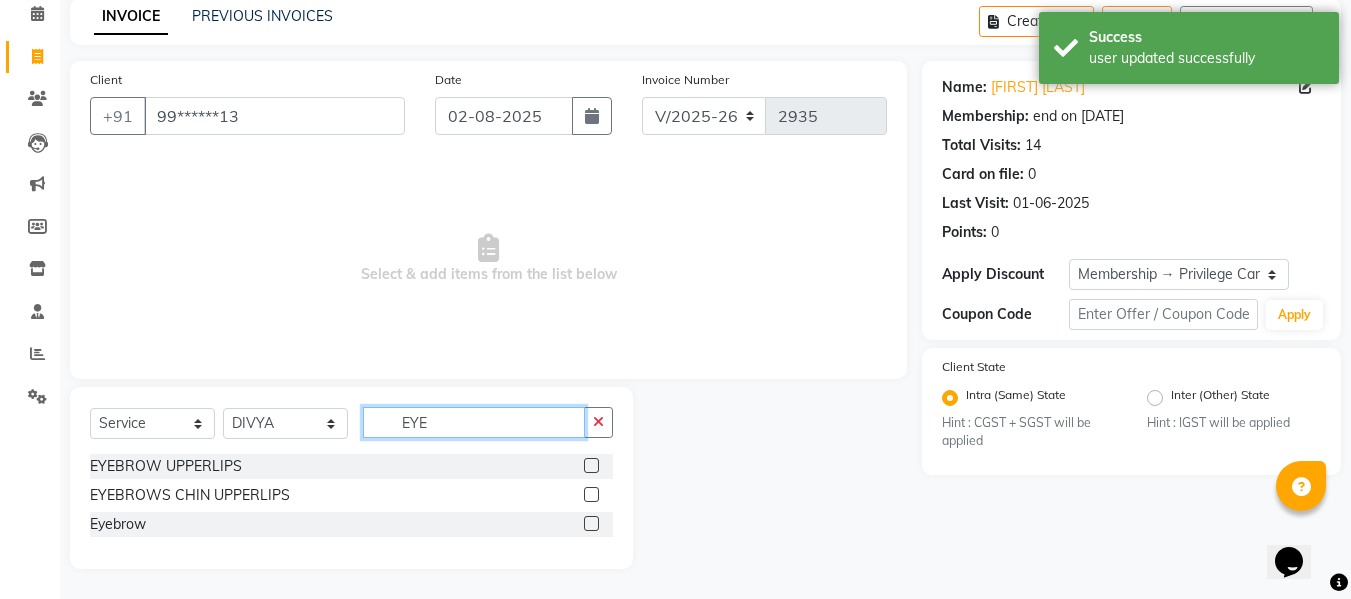 type on "EYE" 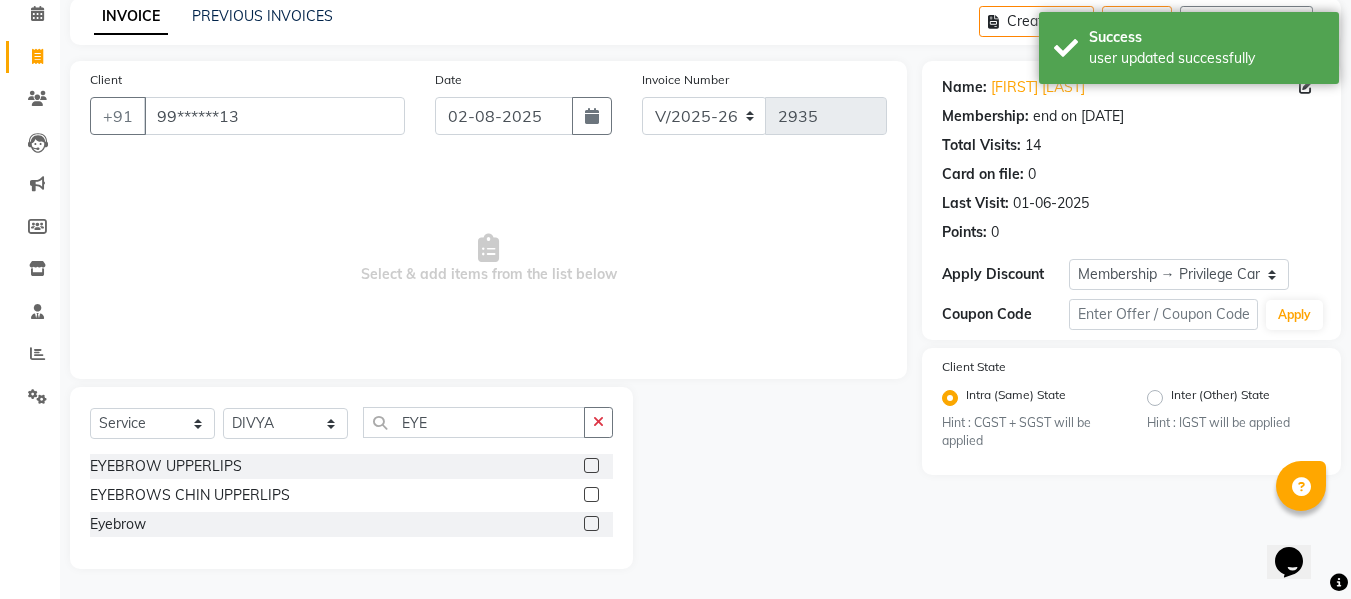 click 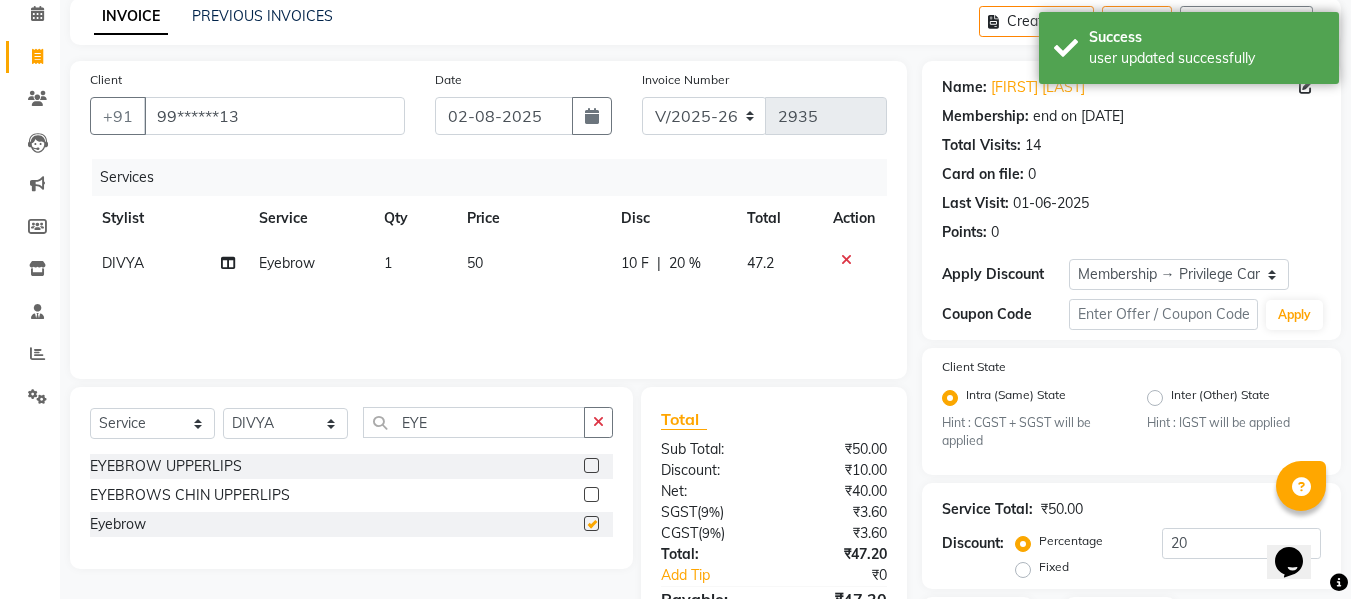 checkbox on "false" 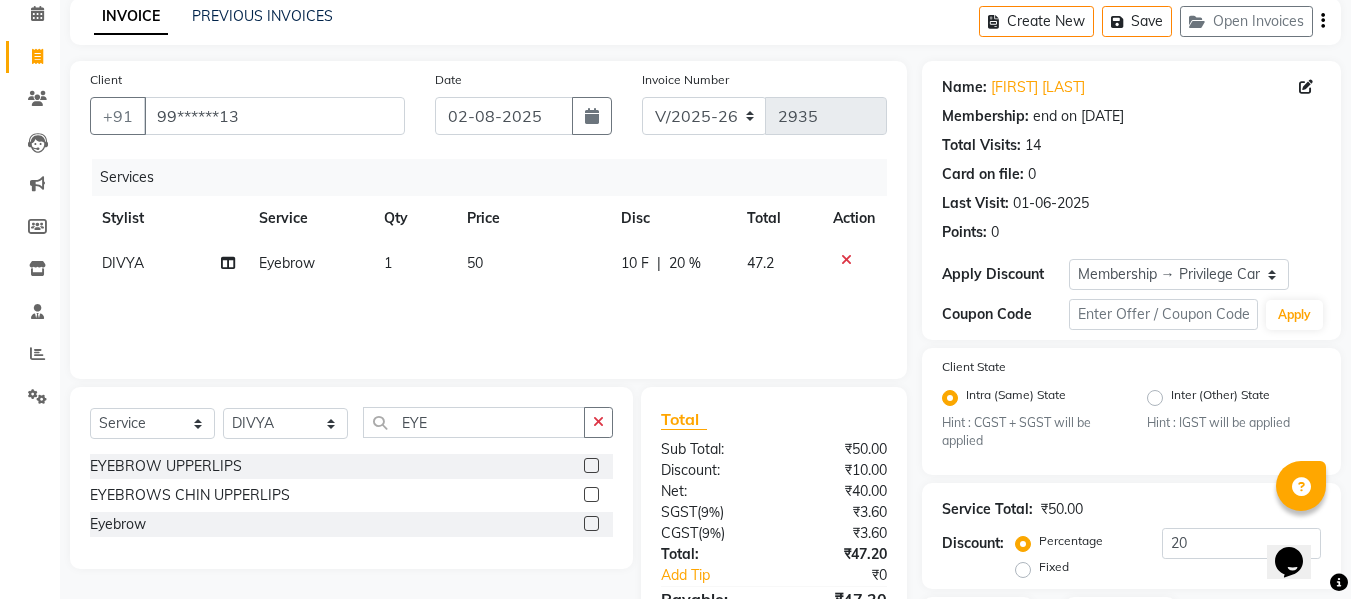 click on "50" 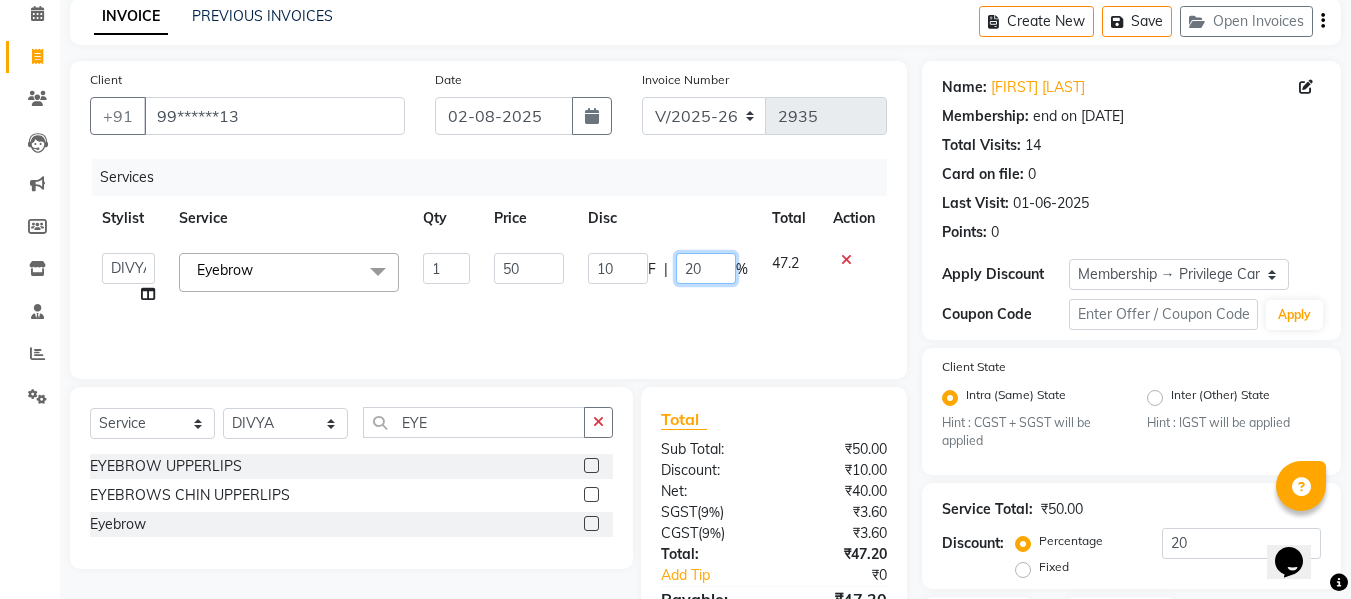 click on "20" 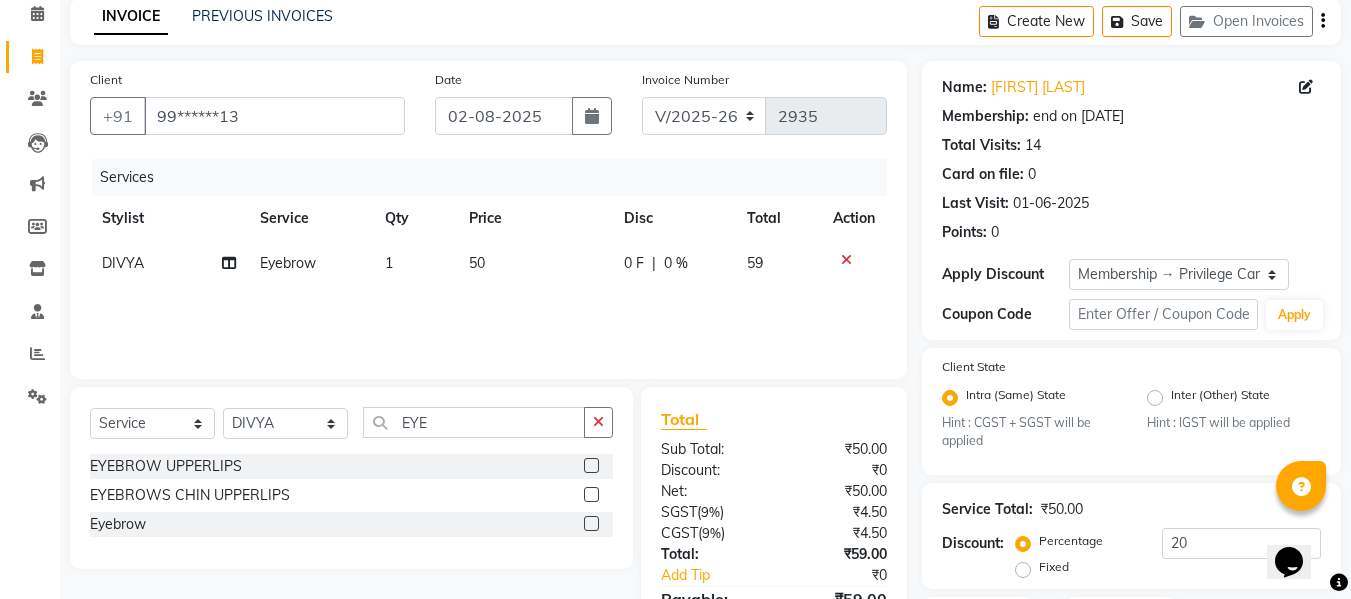 click on "Services Stylist Service Qty Price Disc Total Action [FIRST] Eyebrow 1 50 0 F | 0 % 59" 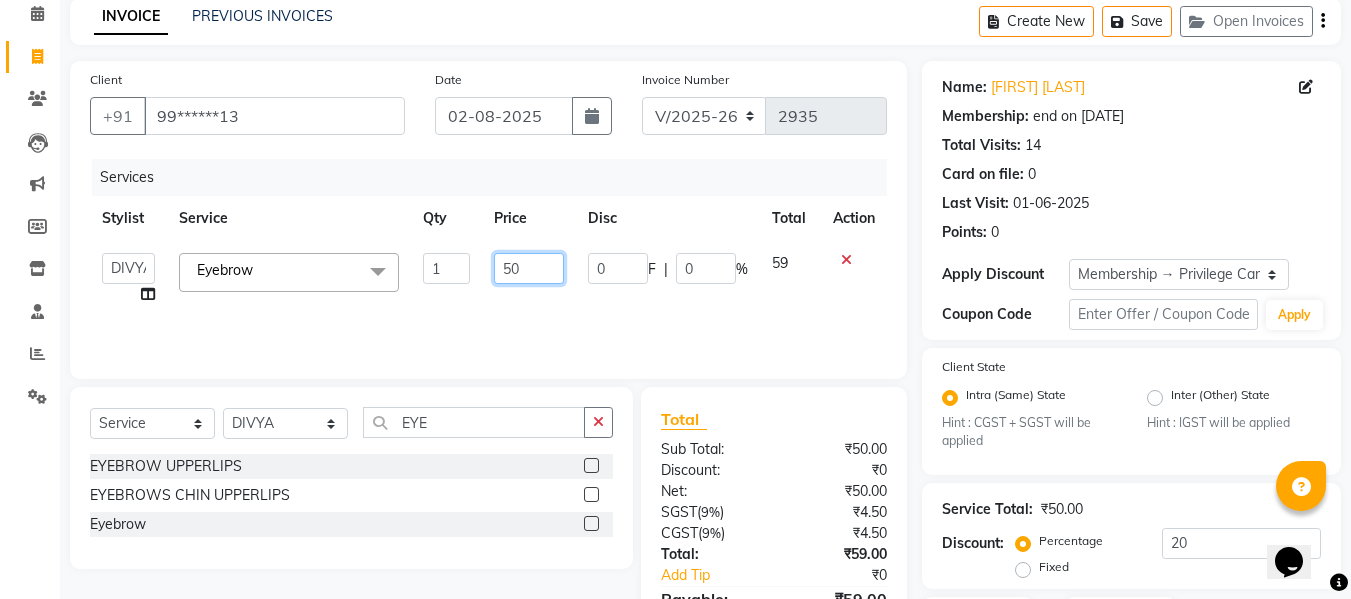 click on "50" 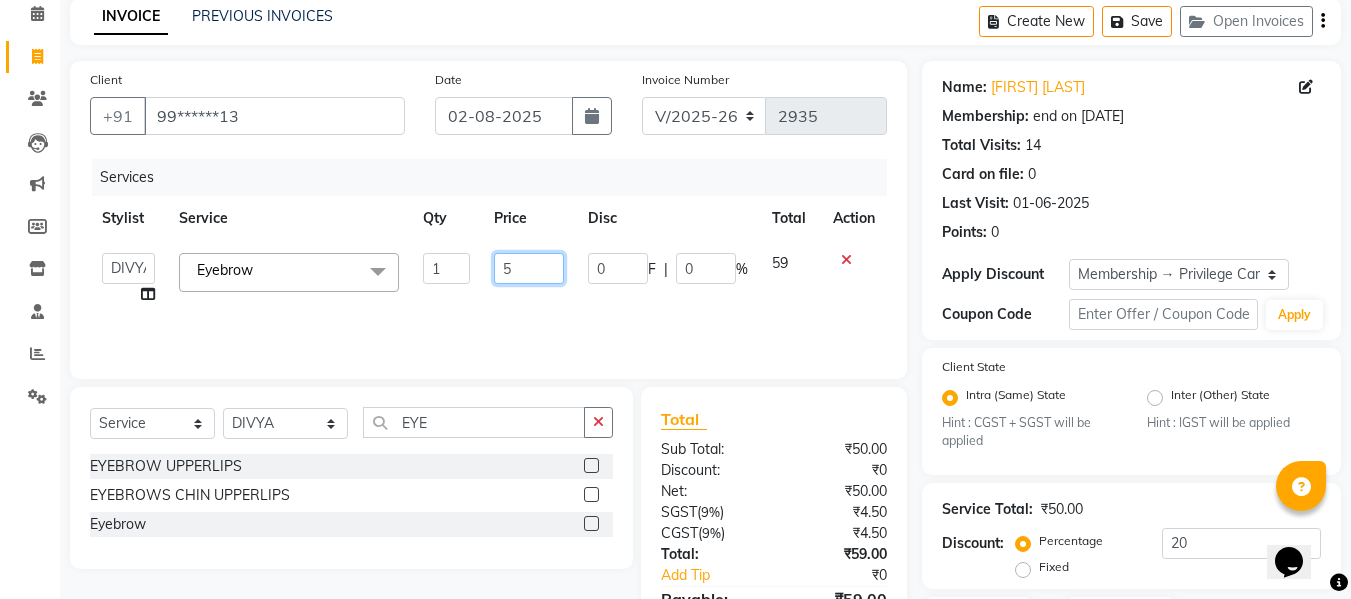type on "51" 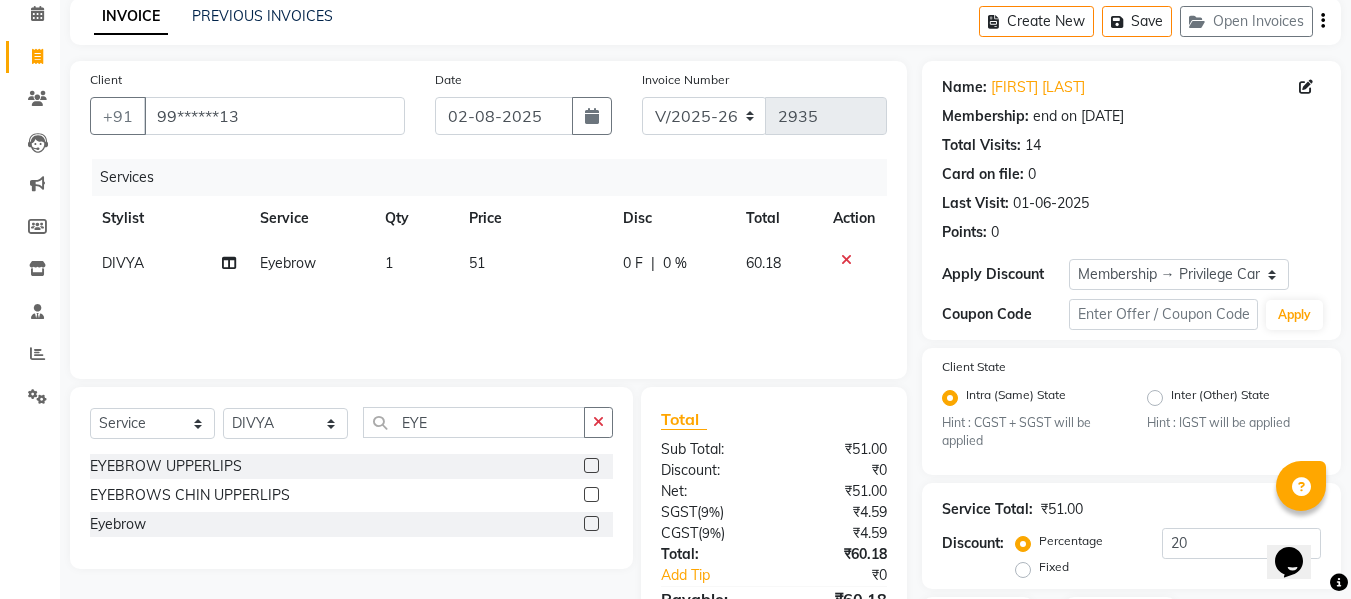 click on "Services Stylist Service Qty Price Disc Total Action [FIRST] Eyebrow 1 51 0 F | 0 % 60.18" 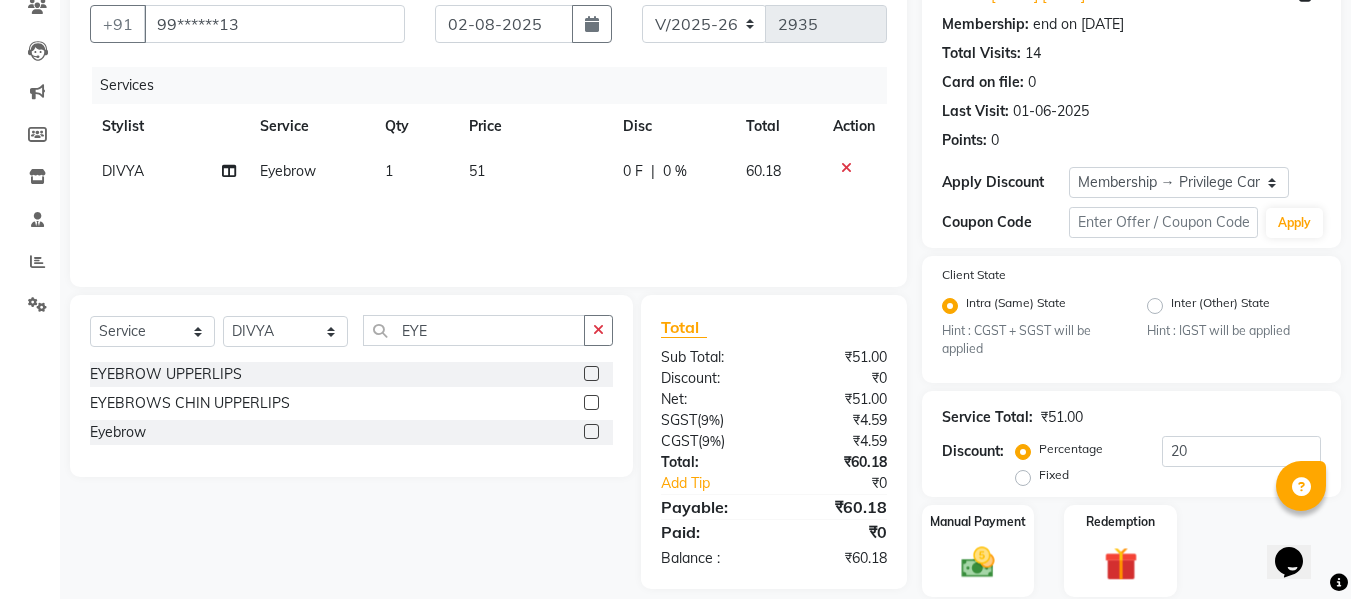 scroll, scrollTop: 250, scrollLeft: 0, axis: vertical 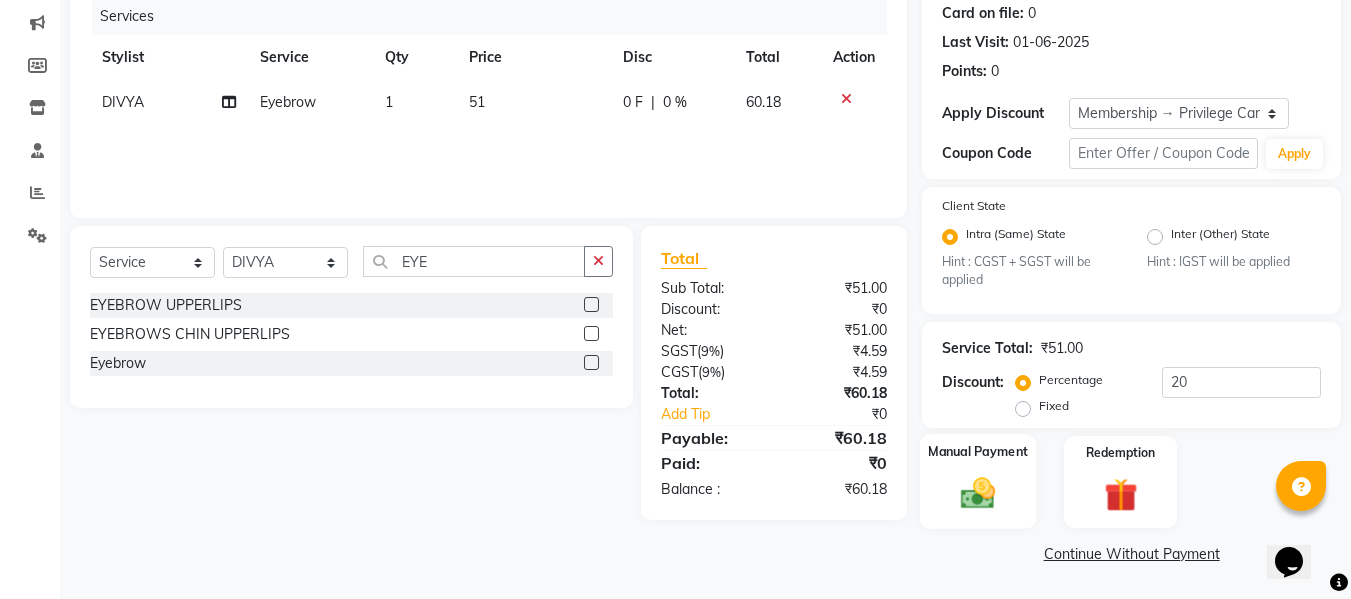 click 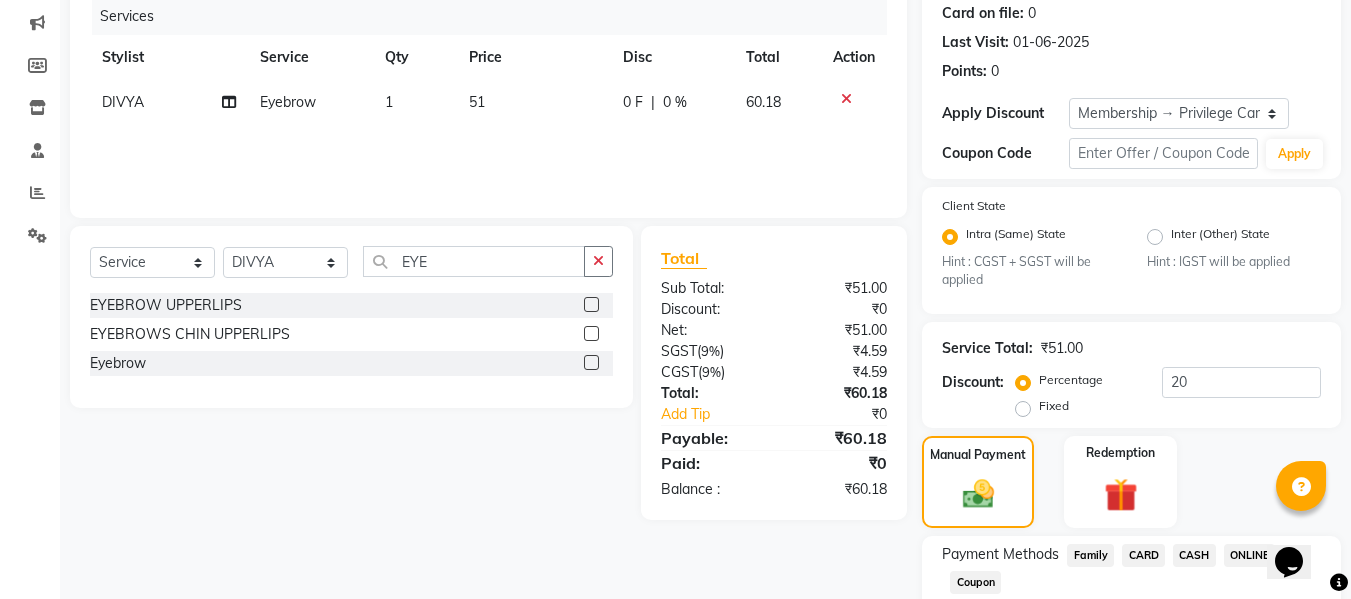 scroll, scrollTop: 378, scrollLeft: 0, axis: vertical 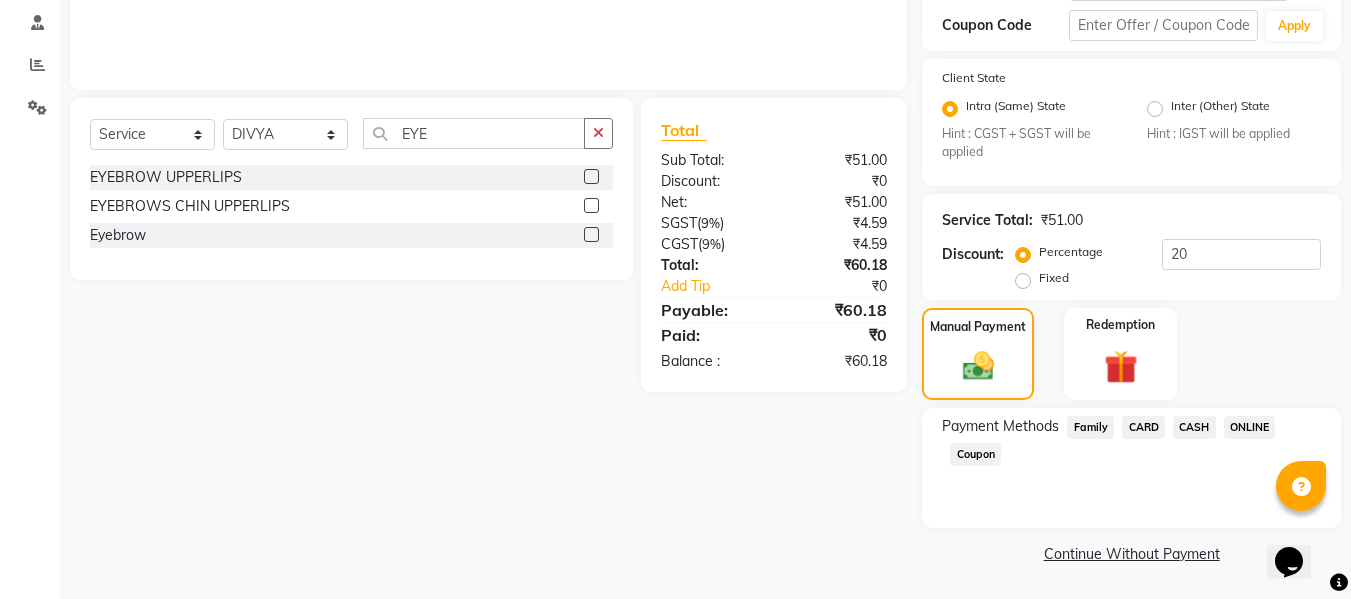 click on "ONLINE" 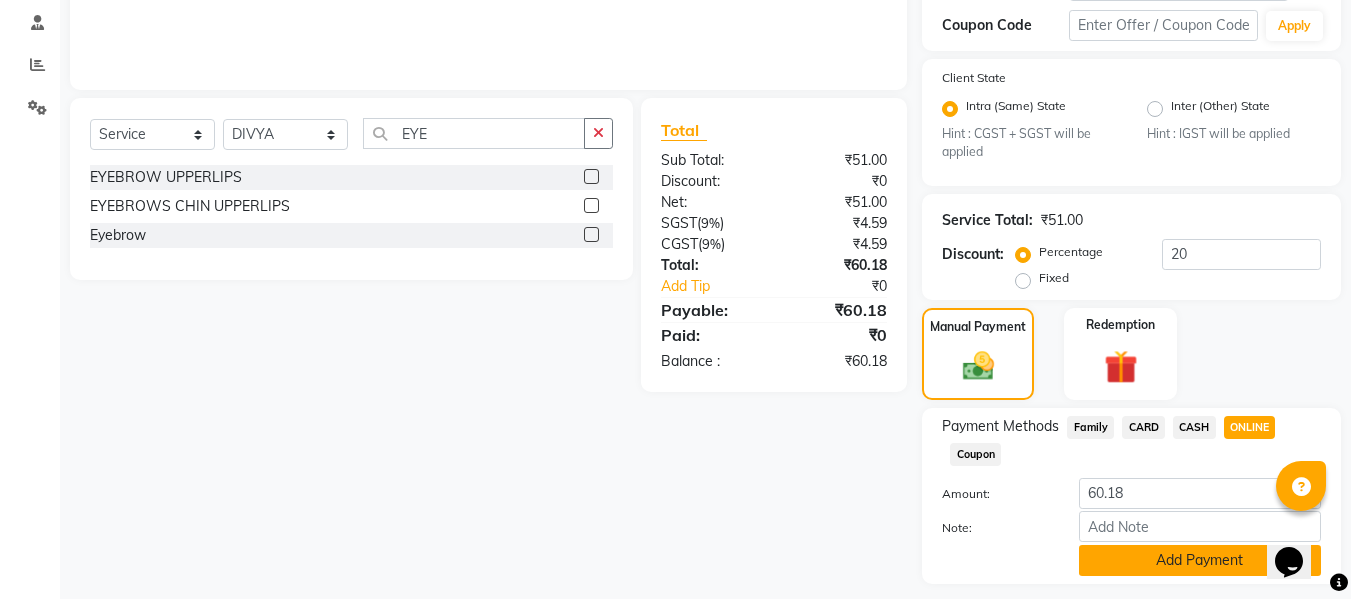 click on "Add Payment" 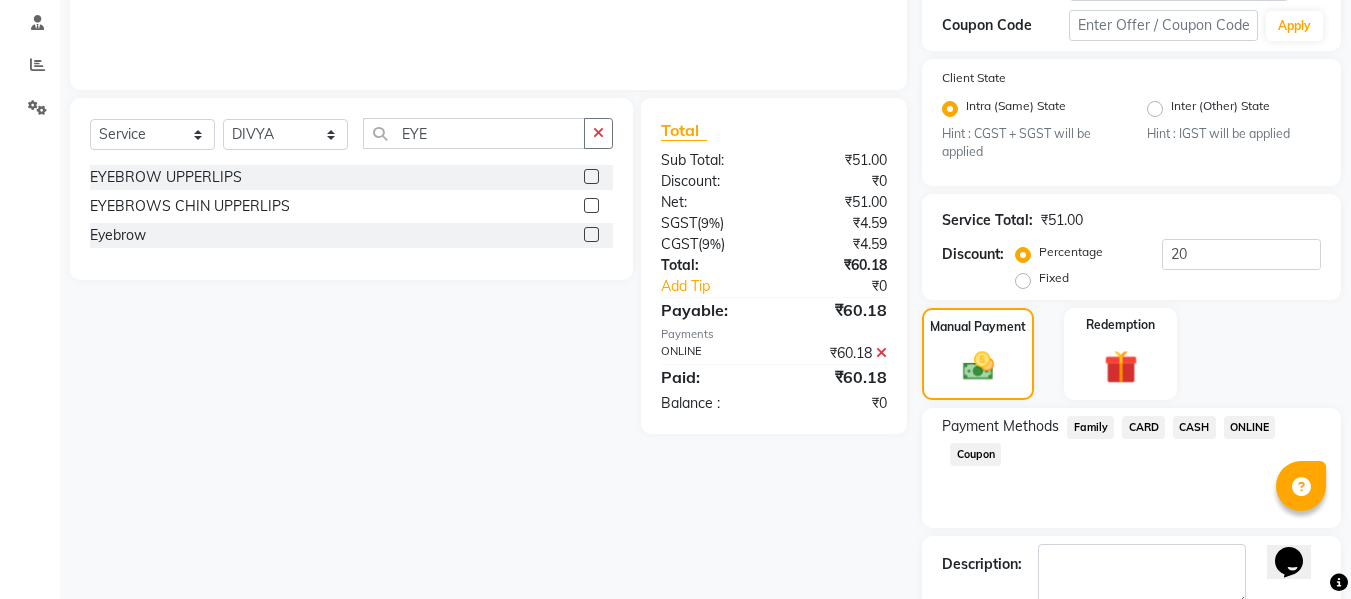 scroll, scrollTop: 491, scrollLeft: 0, axis: vertical 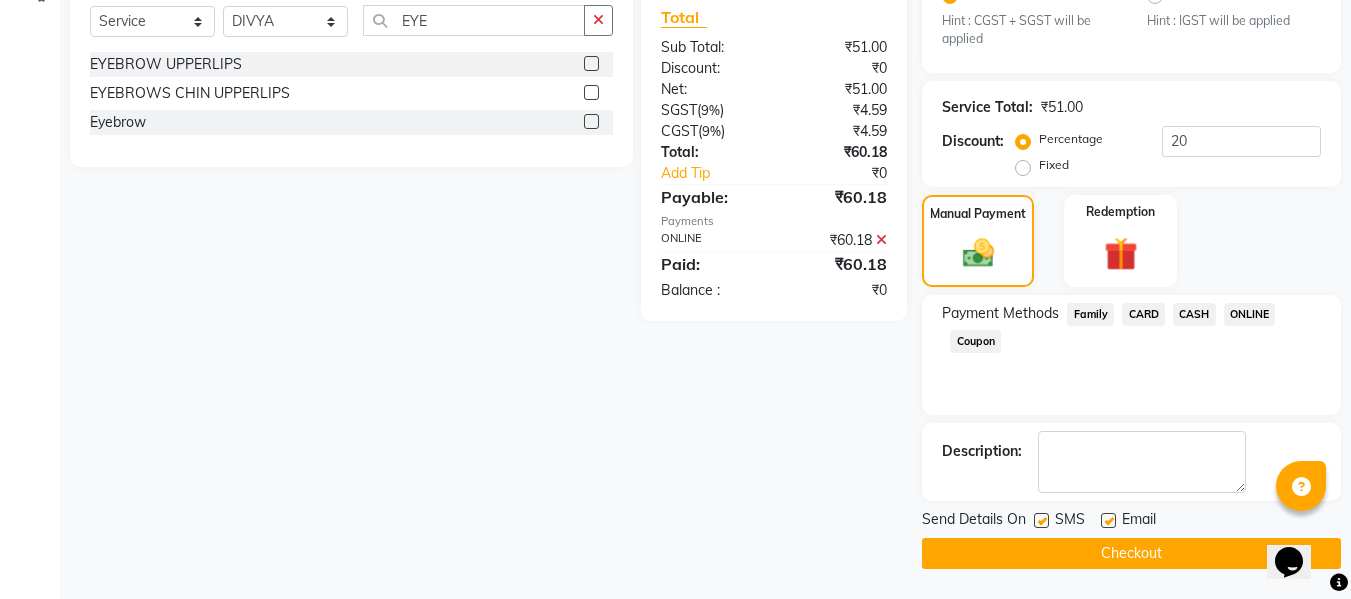 click on "Checkout" 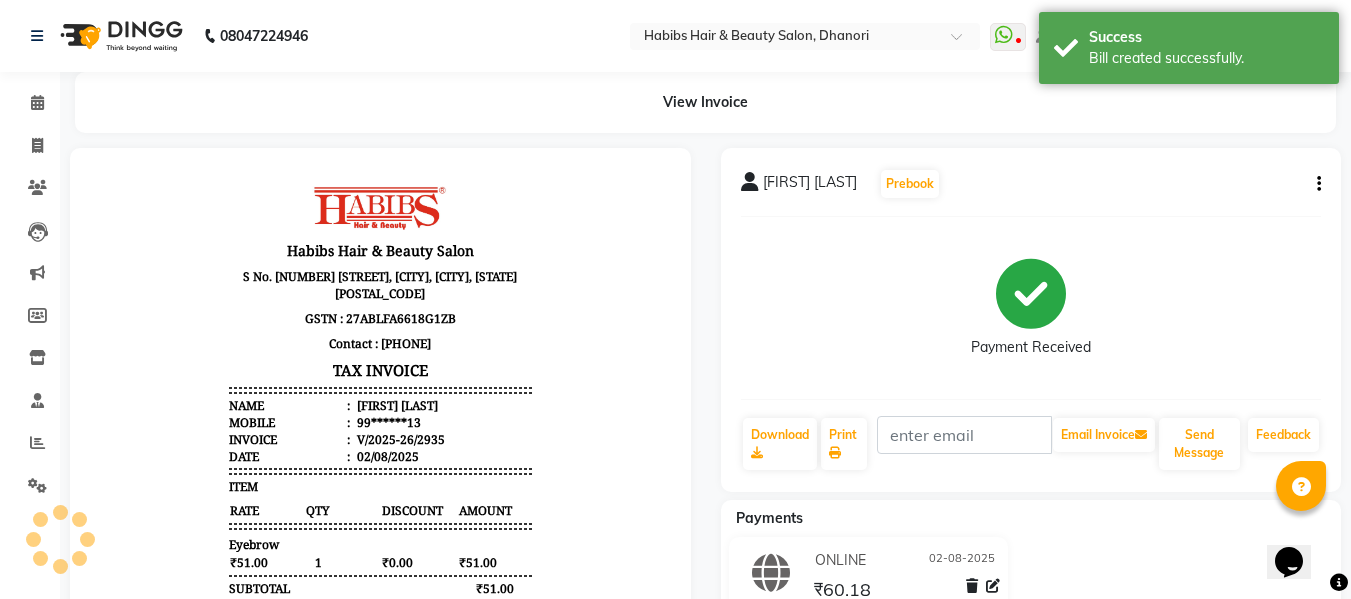 scroll, scrollTop: 0, scrollLeft: 0, axis: both 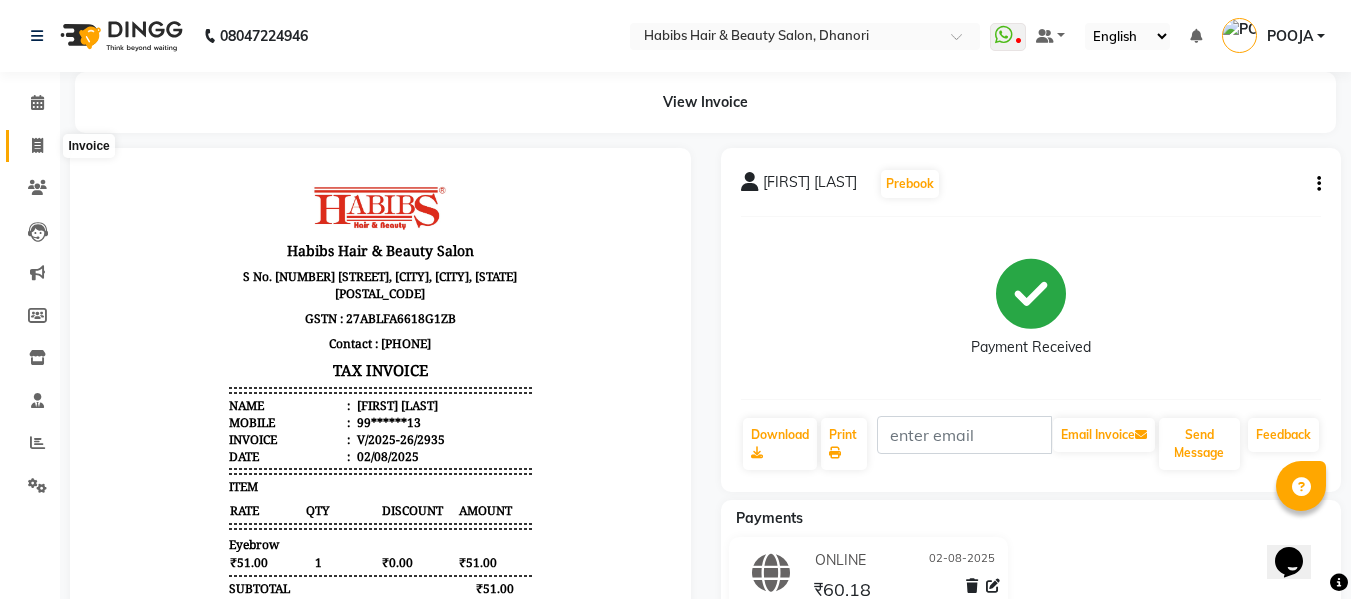 click 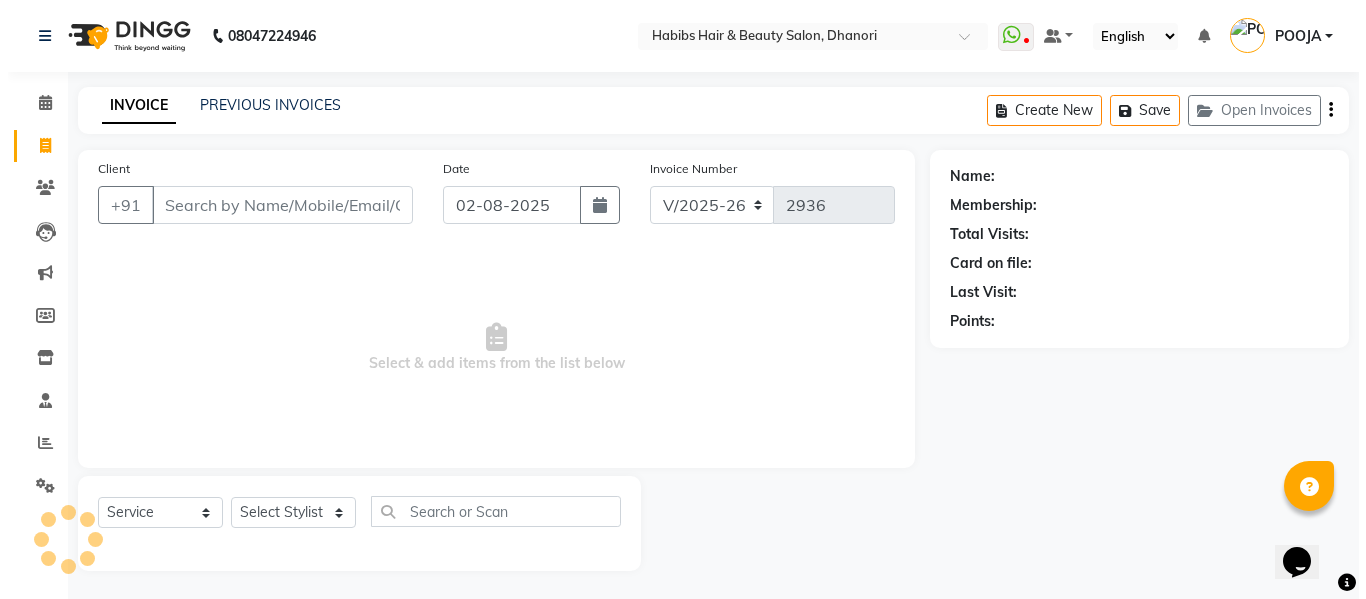 scroll, scrollTop: 2, scrollLeft: 0, axis: vertical 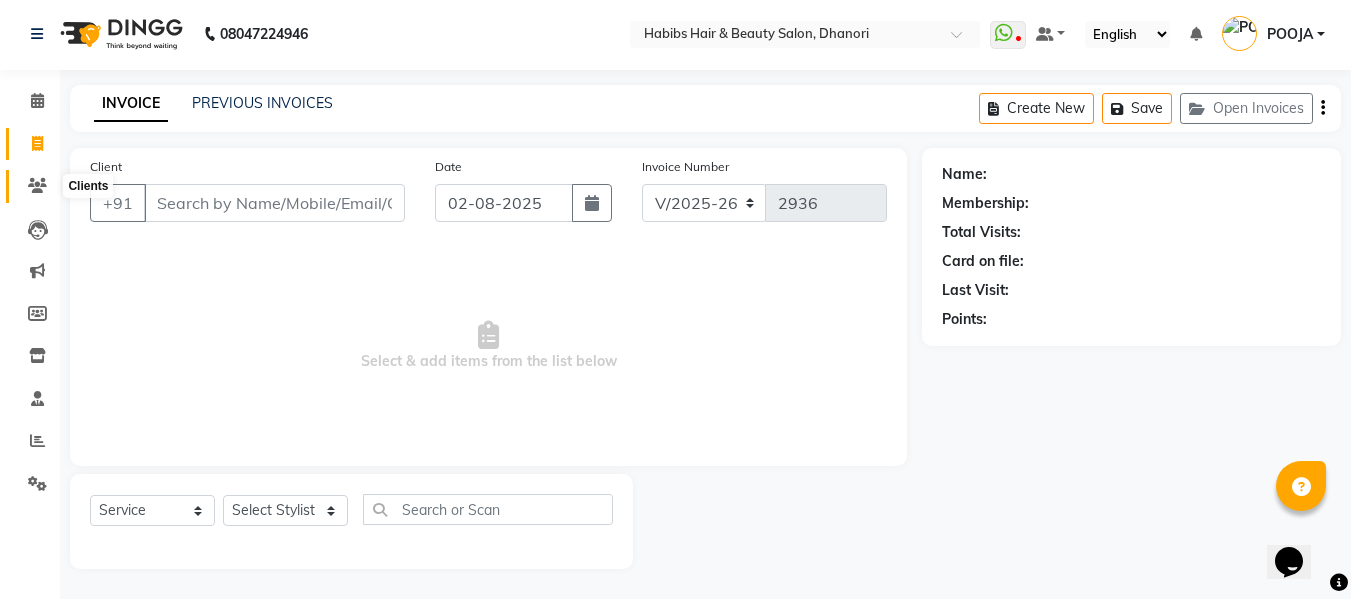 click 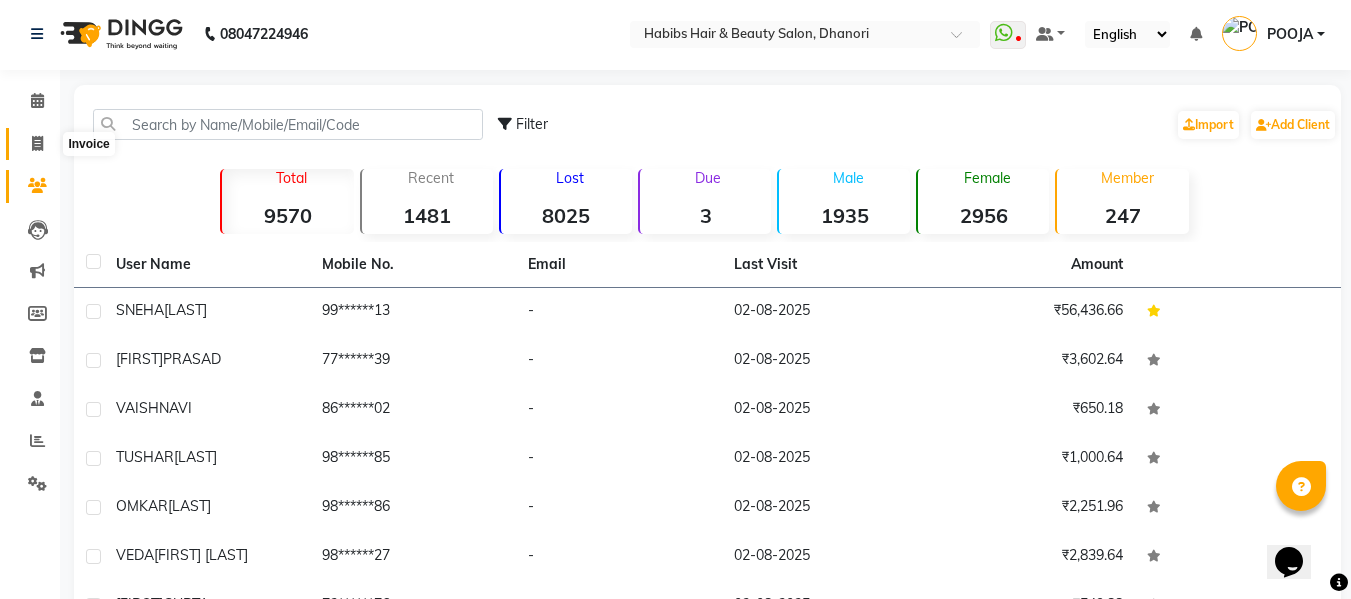 click 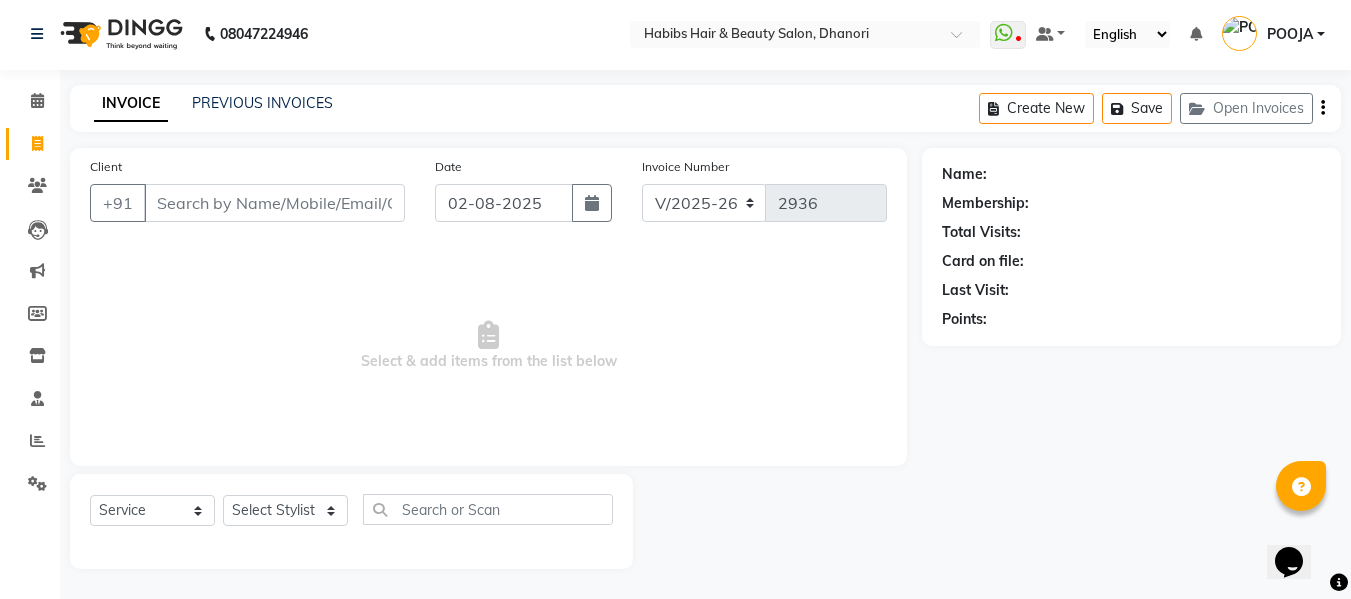 click on "Client" at bounding box center (274, 203) 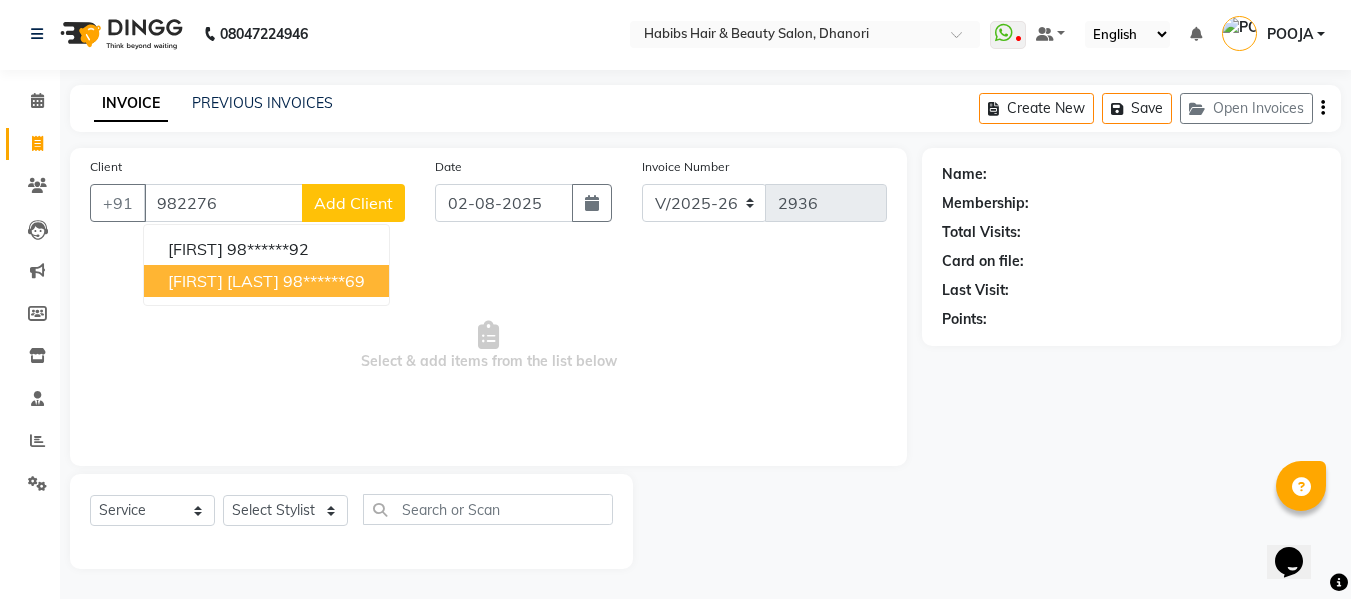 click on "[FIRST] [LAST]" at bounding box center (223, 281) 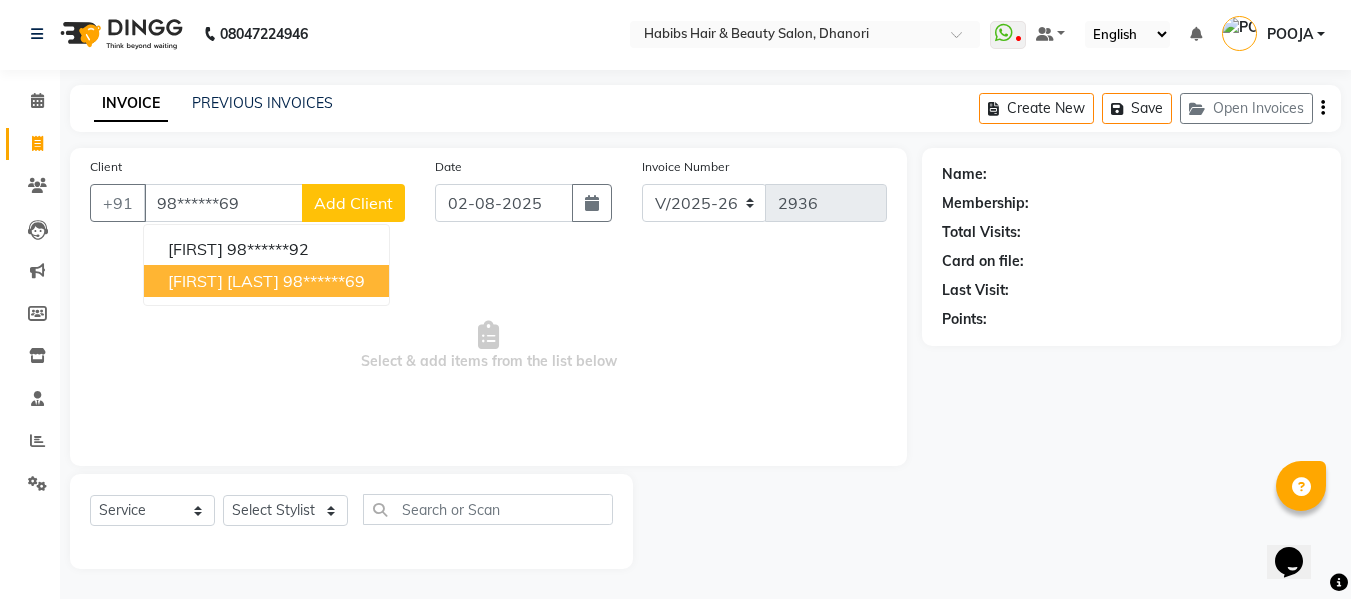 type on "98******69" 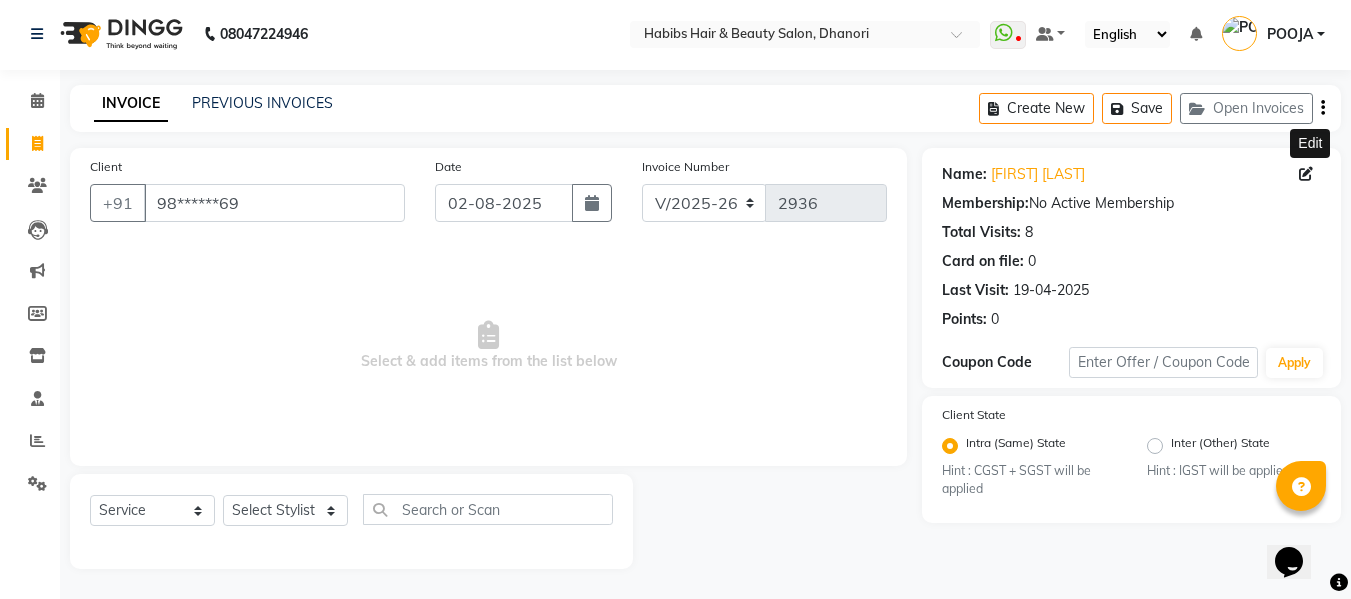 click 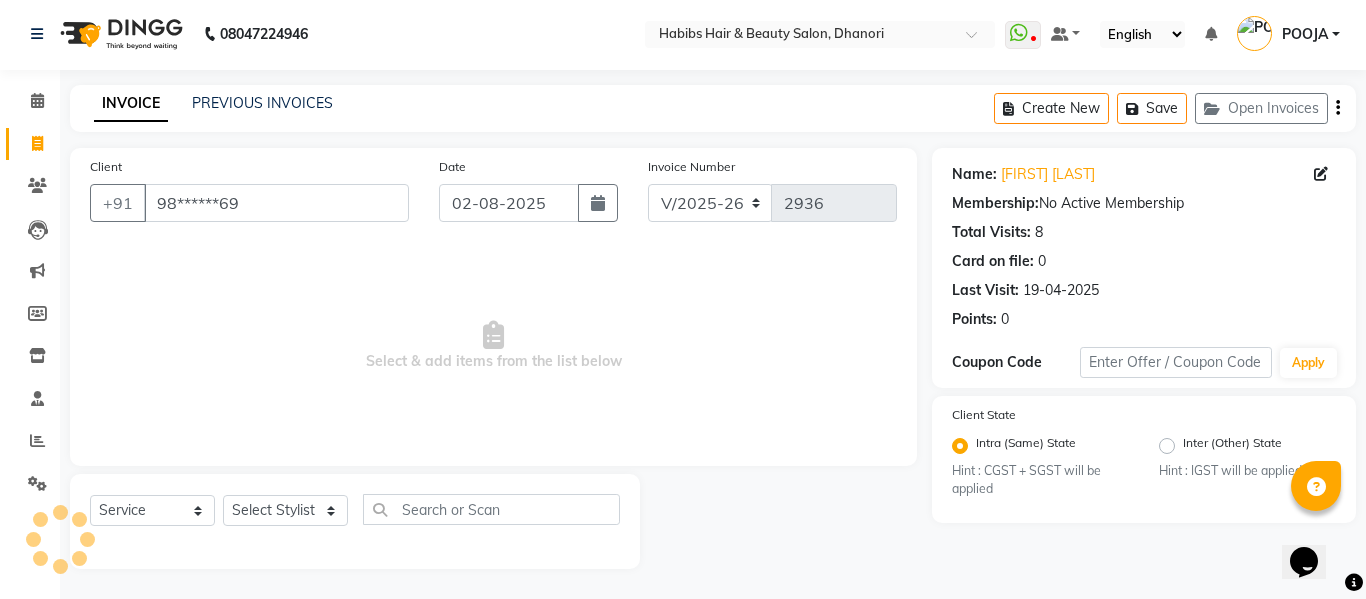 select on "22" 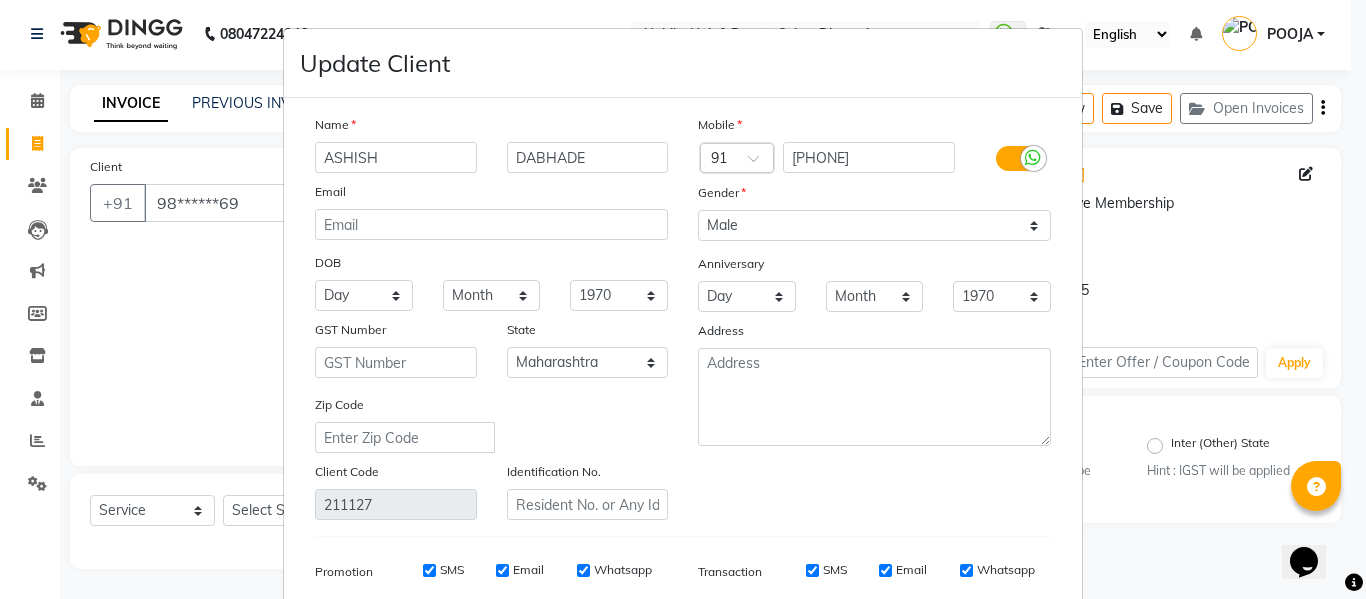 click on "ASHISH" at bounding box center (396, 157) 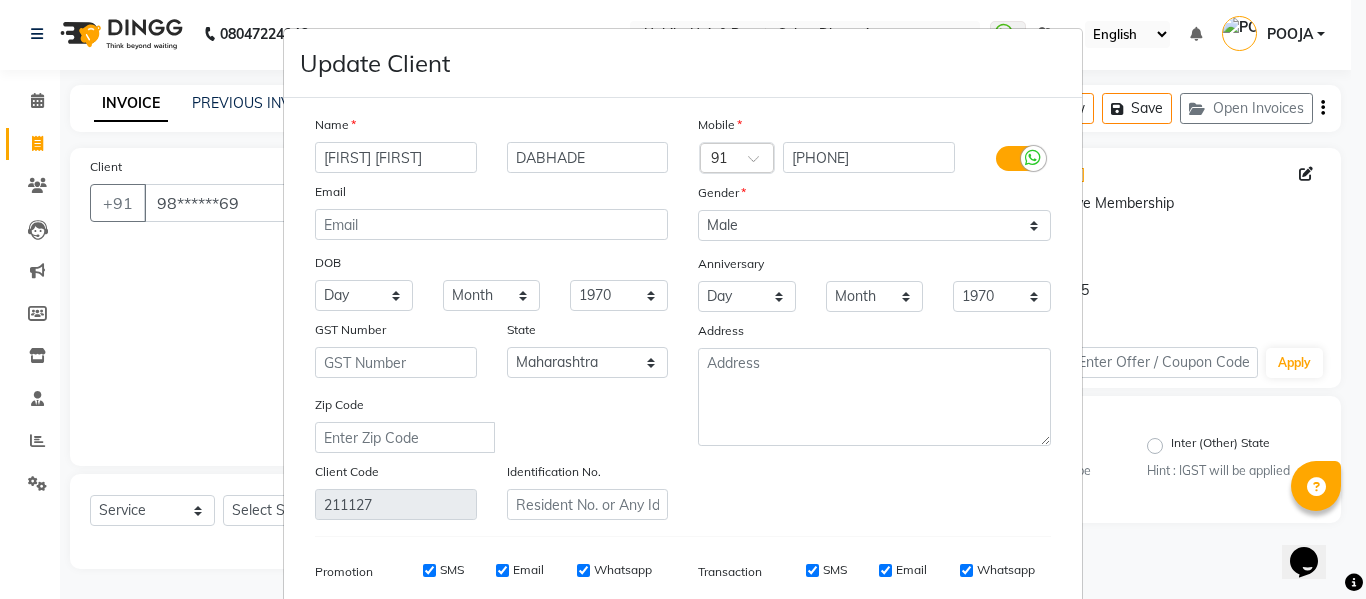 type on "[FIRST] [FIRST]" 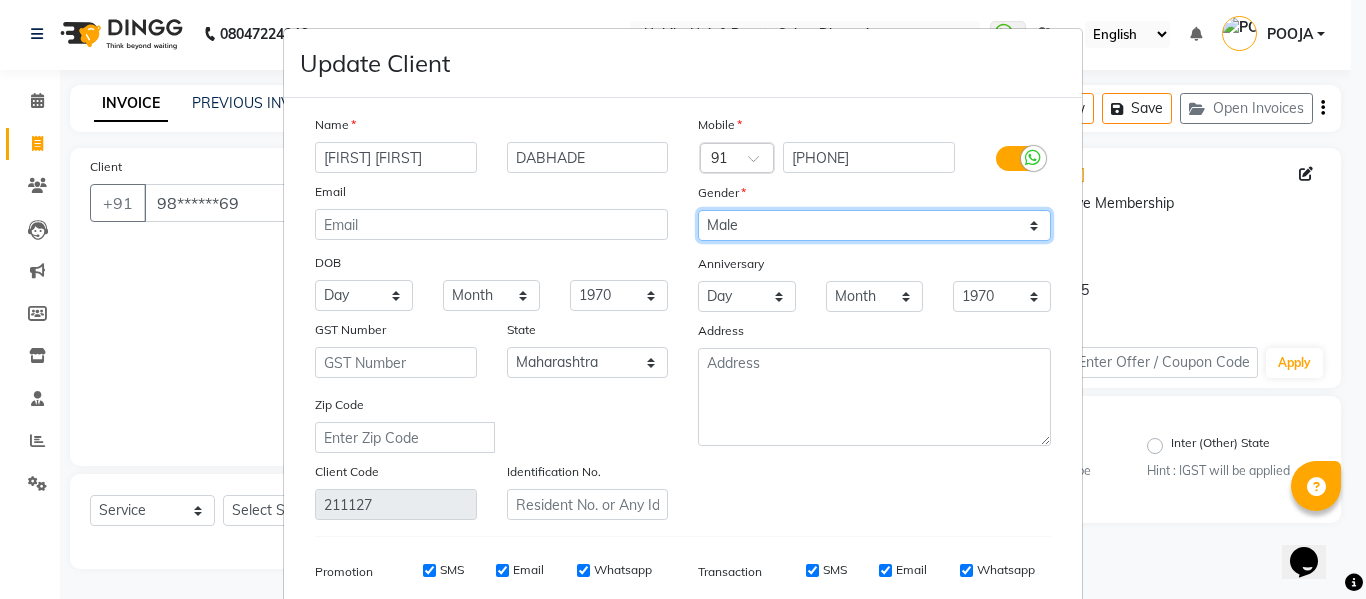 click on "Select Male Female Other Prefer Not To Say" at bounding box center (874, 225) 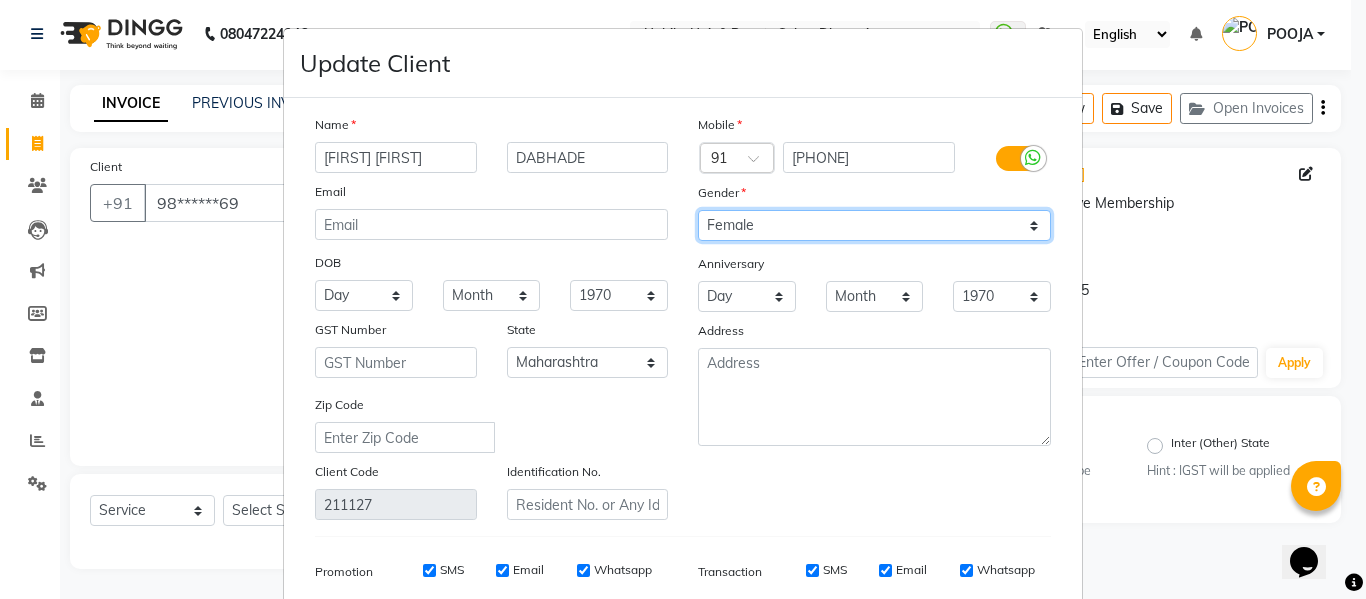 click on "Select Male Female Other Prefer Not To Say" at bounding box center [874, 225] 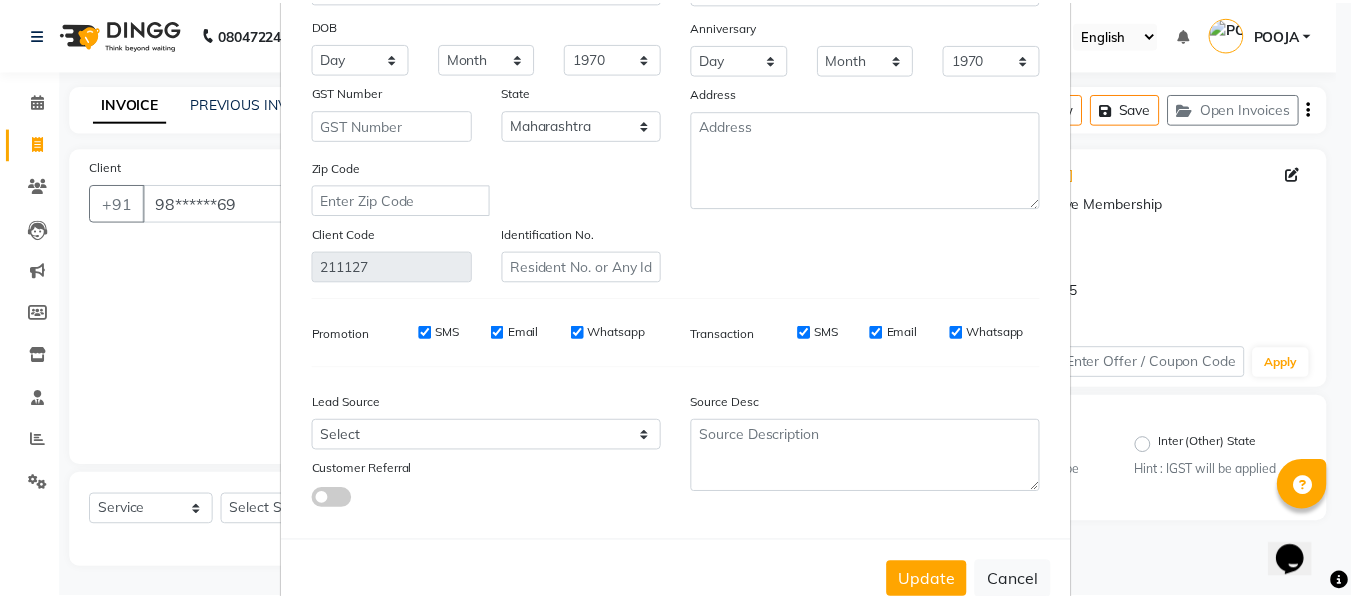 scroll, scrollTop: 288, scrollLeft: 0, axis: vertical 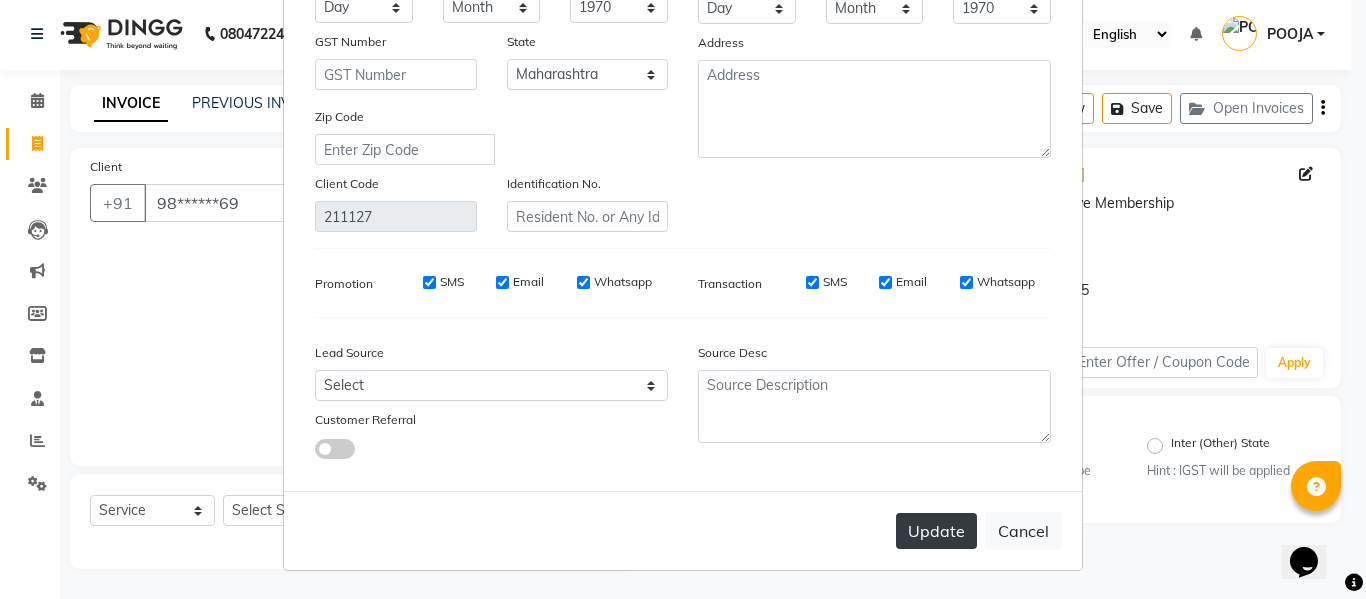 click on "Update" at bounding box center (936, 531) 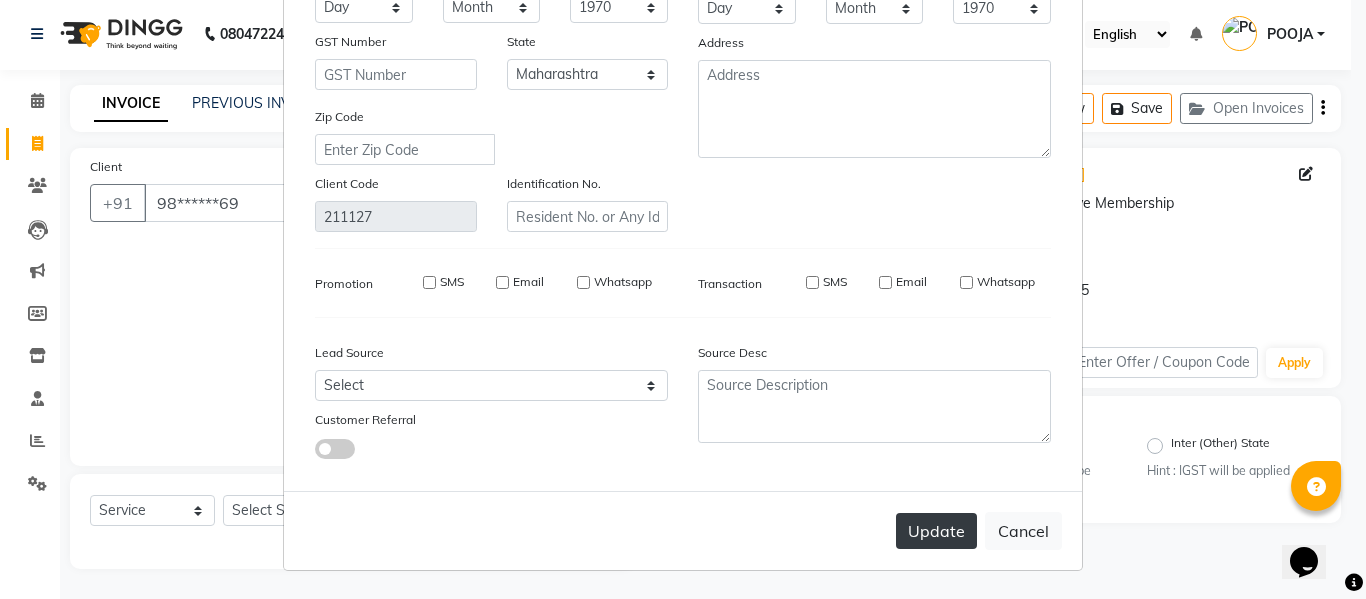 type 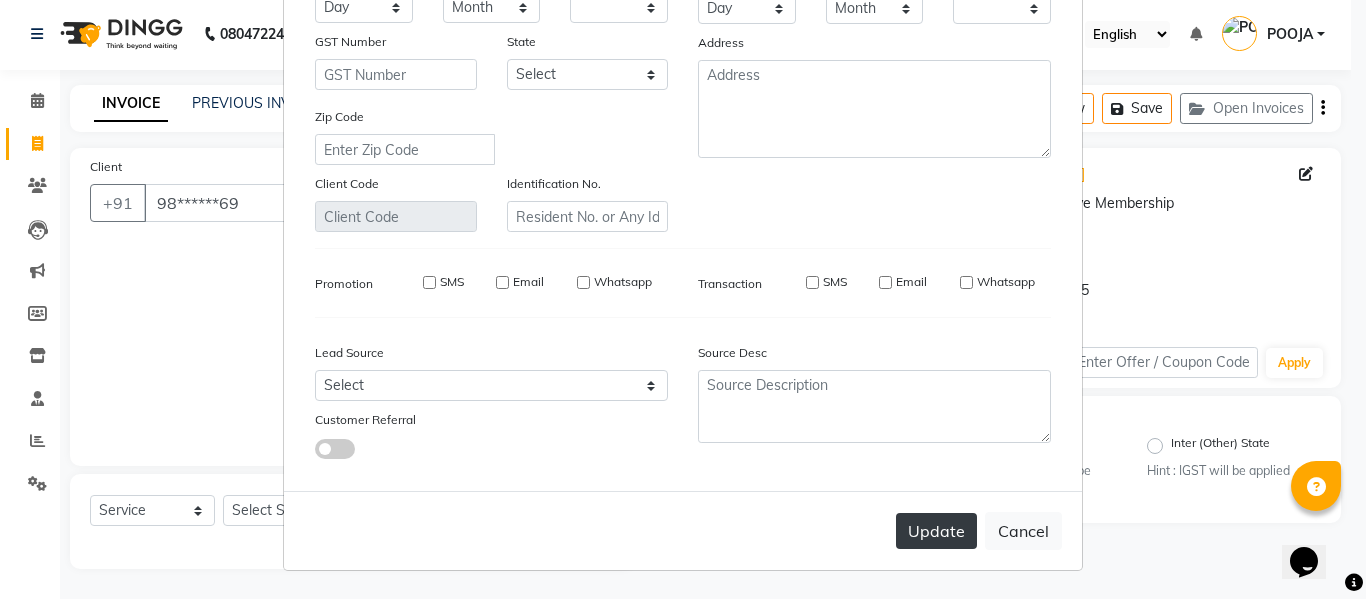checkbox on "false" 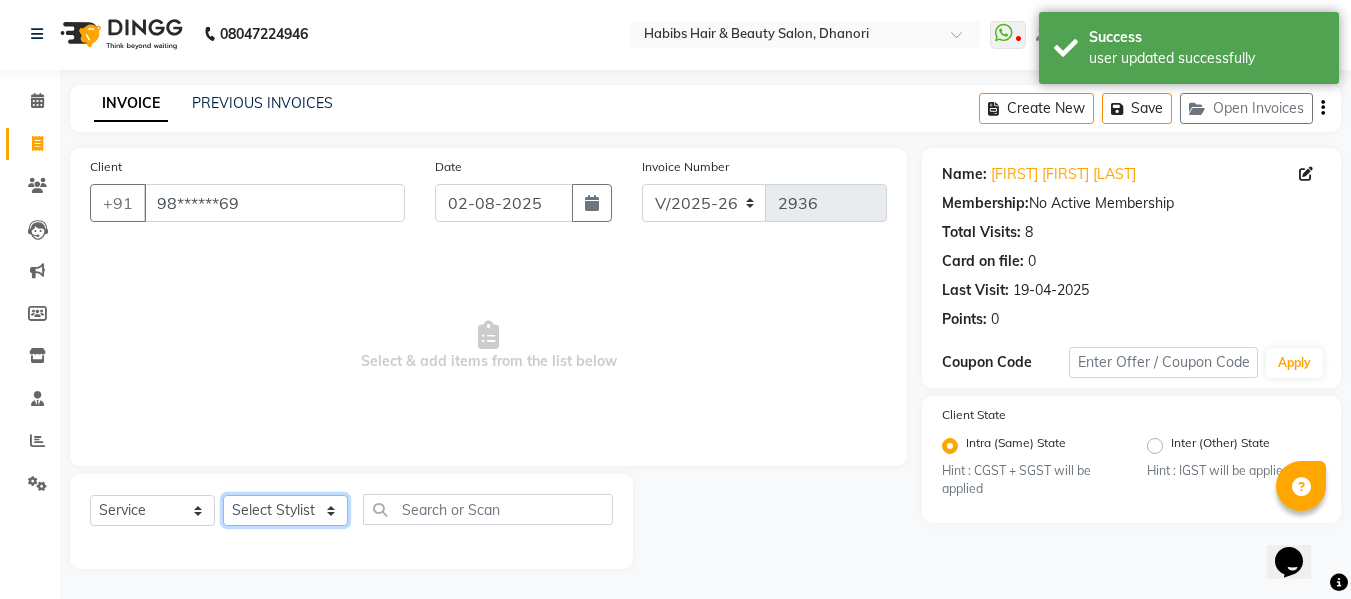 click on "Select Stylist Admin  Alishan  ARMAN DIVYA FAIZAN IRFAN MUZAMMIL POOJA POOJA J RAKESH SAHIL SHAKEEL SONAL" 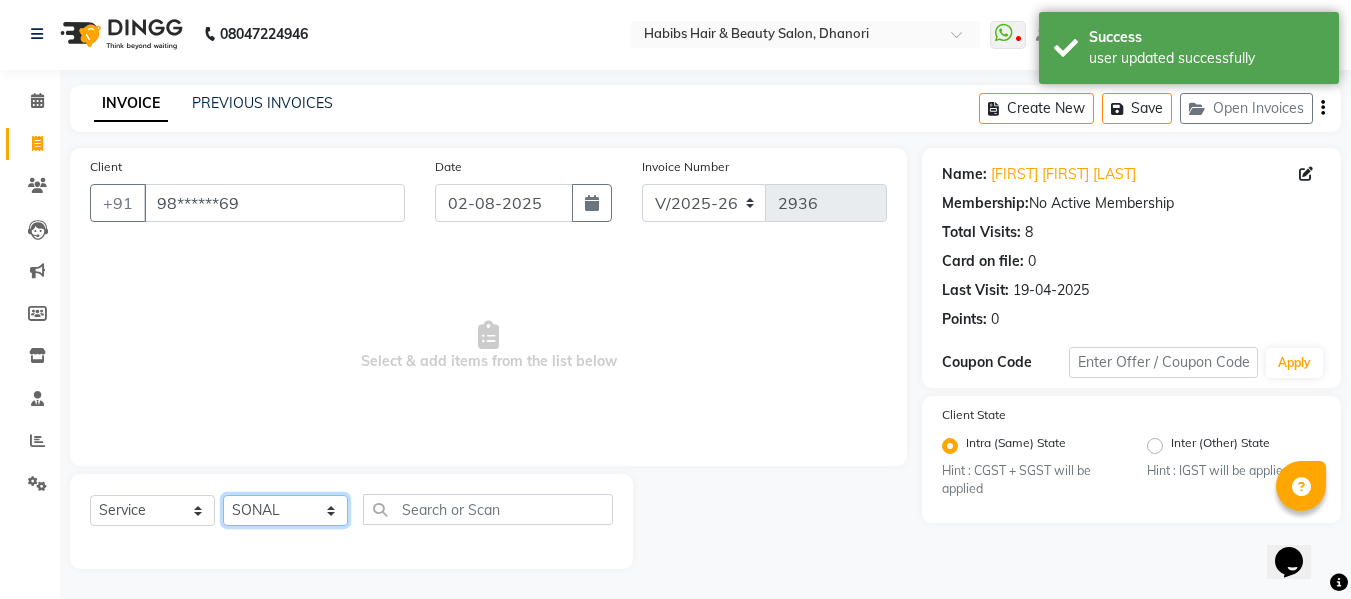 click on "Select Stylist Admin  Alishan  ARMAN DIVYA FAIZAN IRFAN MUZAMMIL POOJA POOJA J RAKESH SAHIL SHAKEEL SONAL" 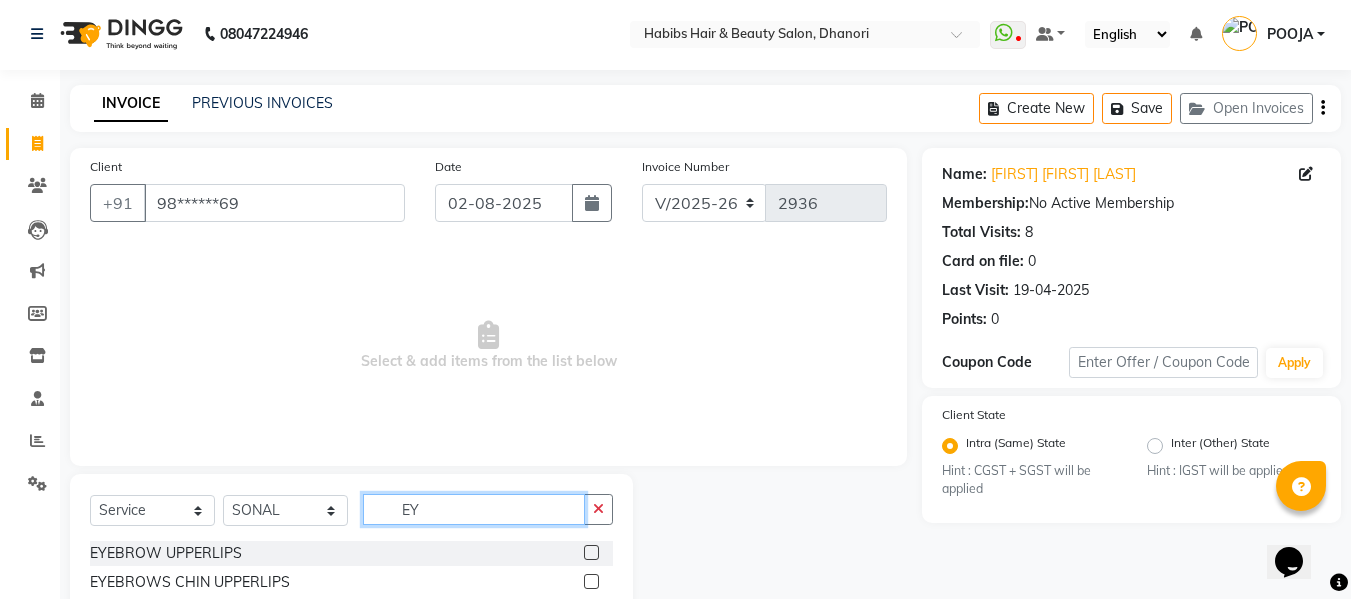 type on "EY" 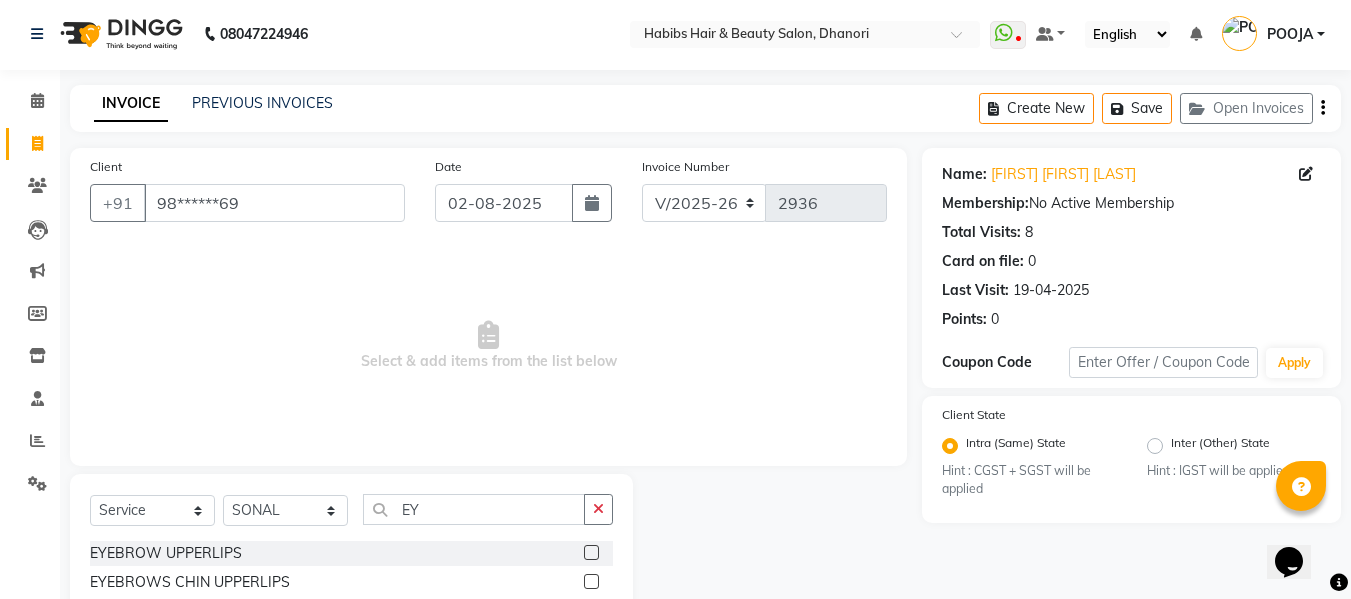 click 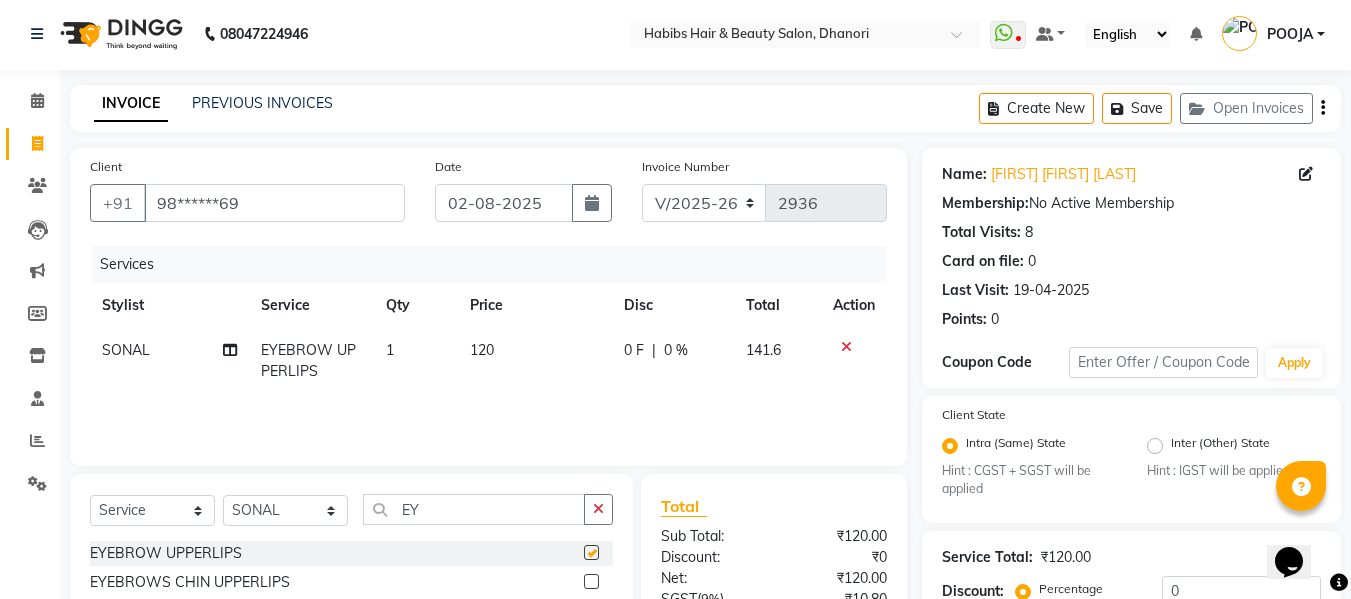 checkbox on "false" 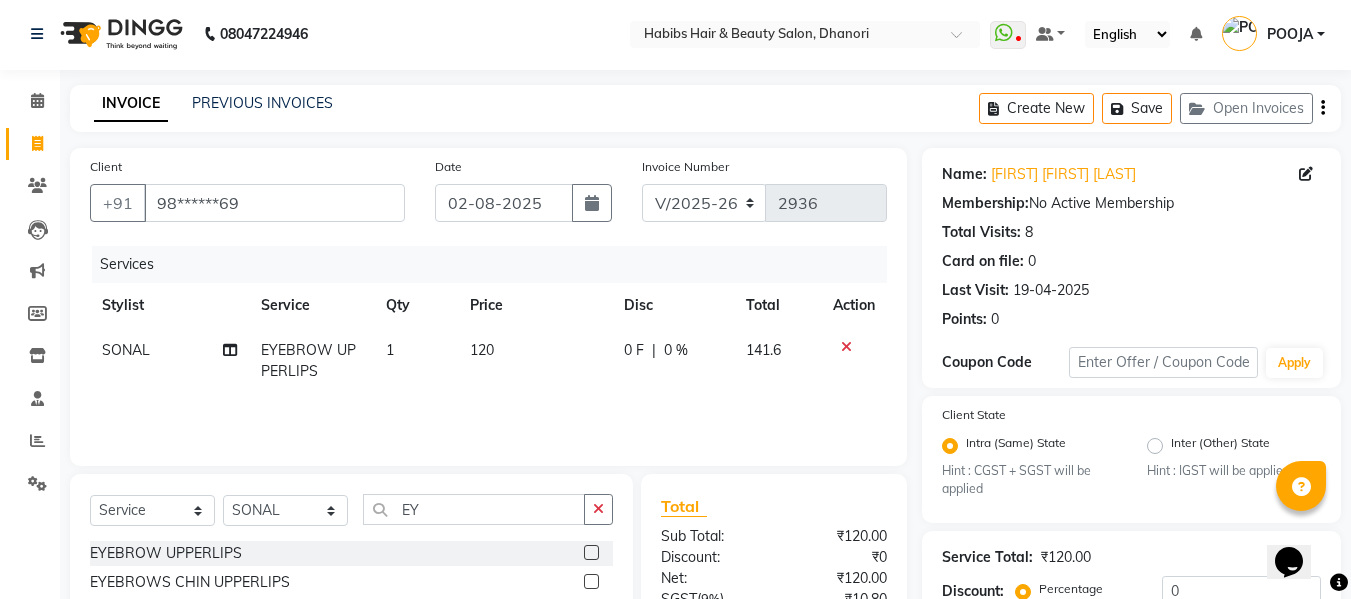 click on "120" 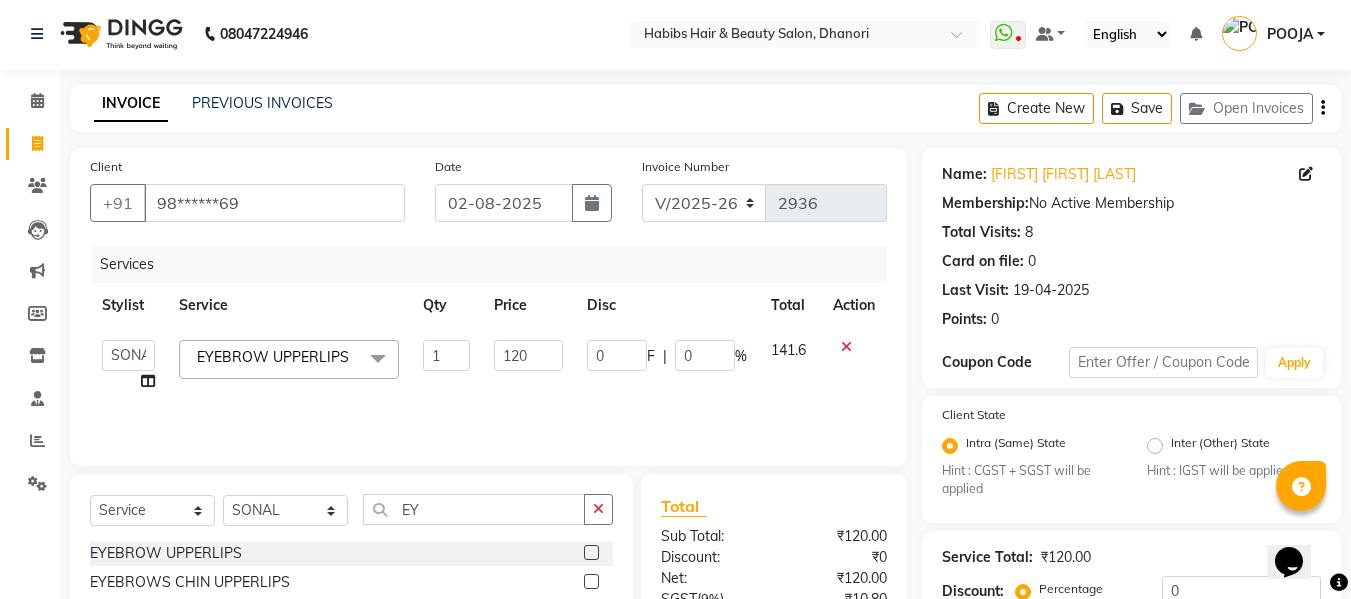 click on "120" 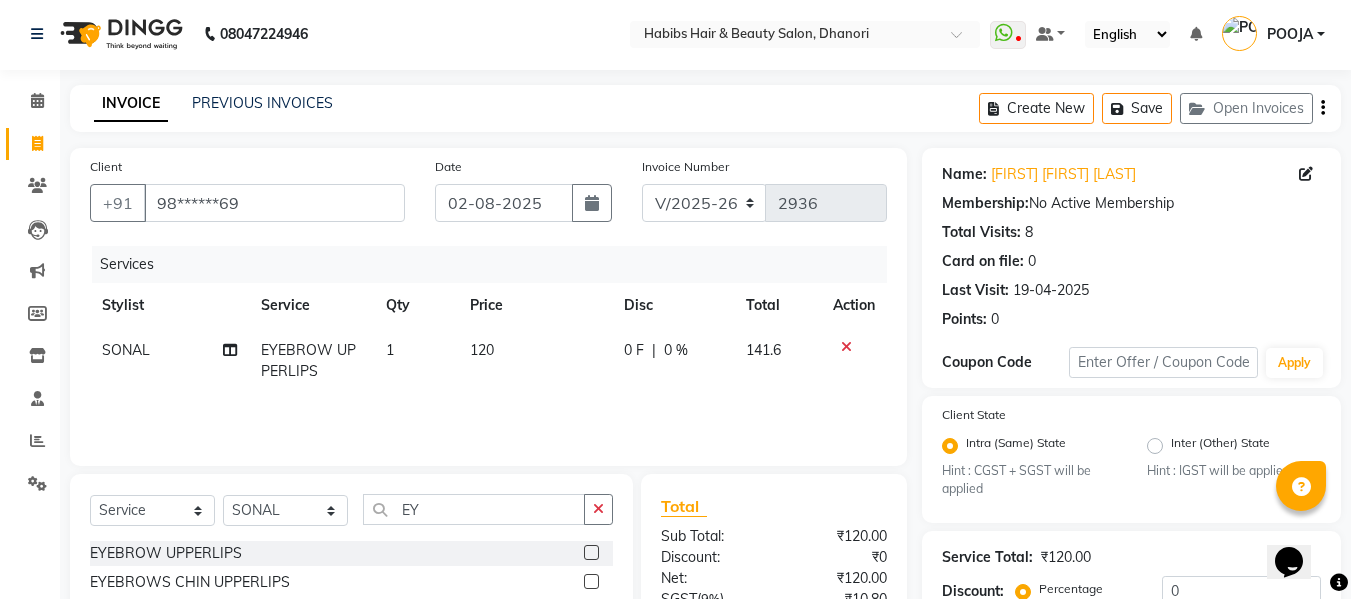 click on "Services Stylist Service Qty Price Disc Total Action [FIRST]  EYEBROW UPPERLIPS 1 120 0 F | 0 % 141.6" 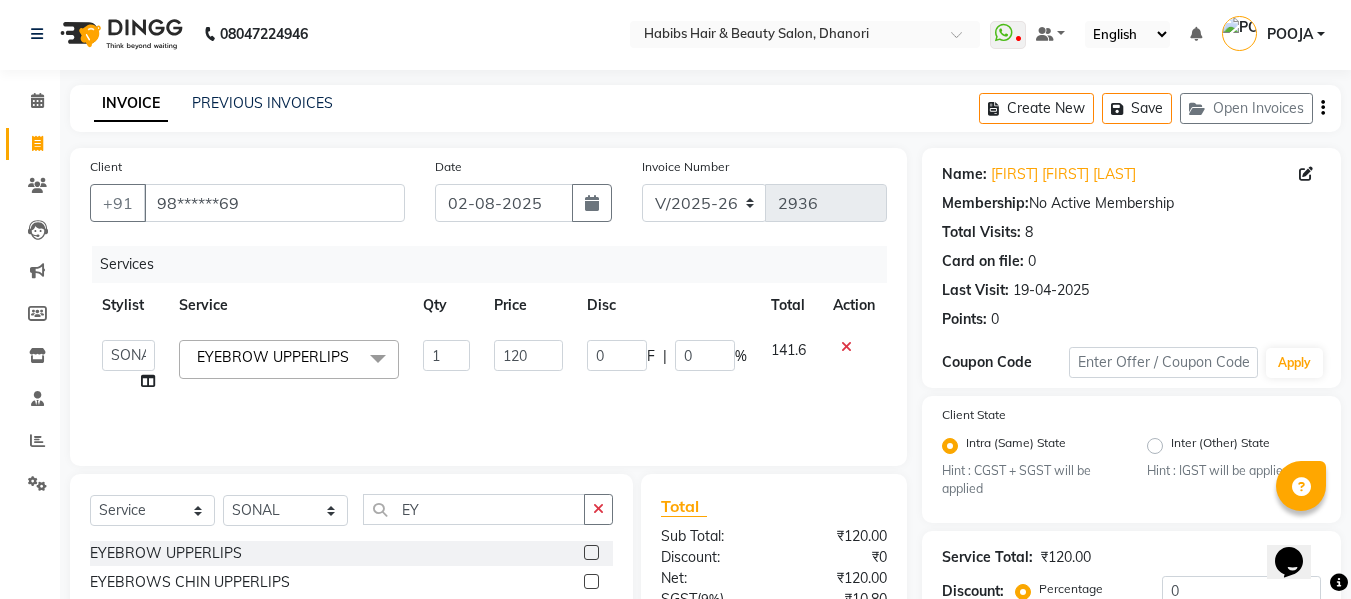 click on "120" 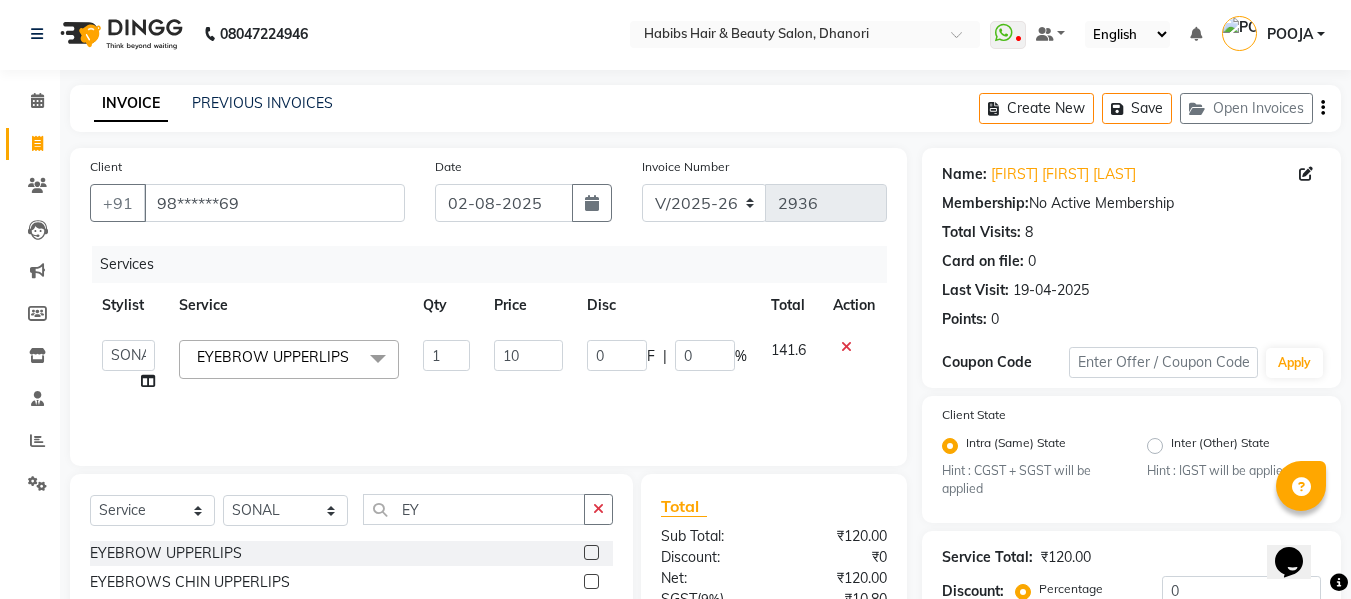 type on "103" 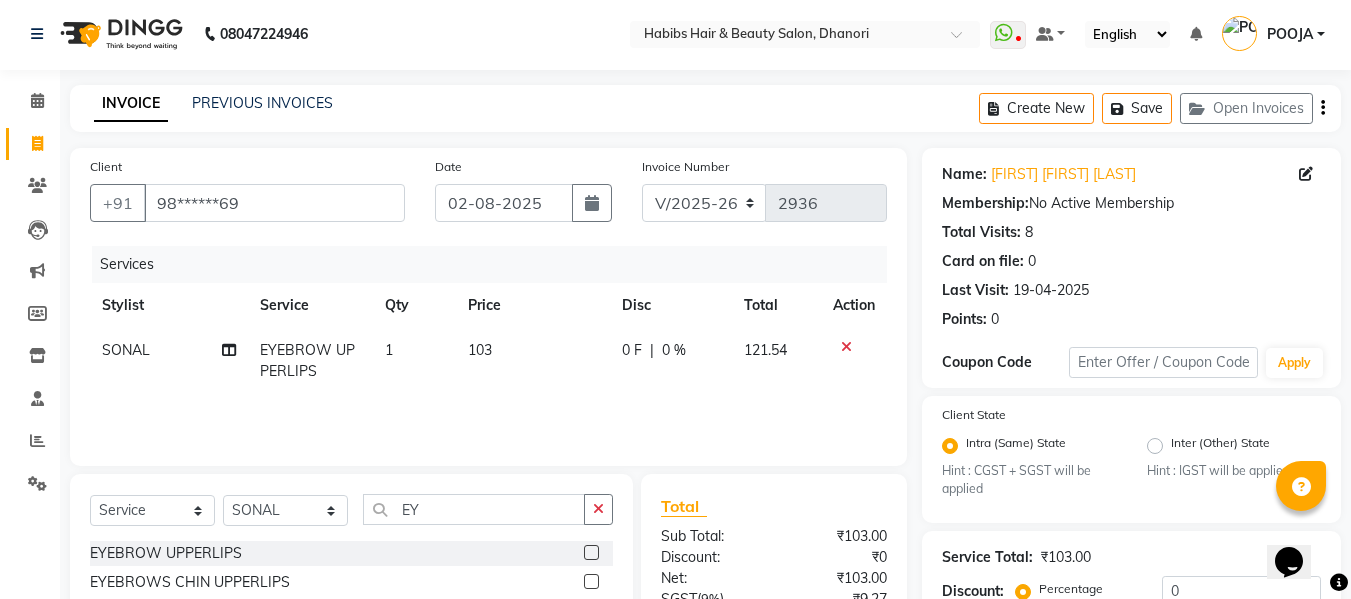 click on "103" 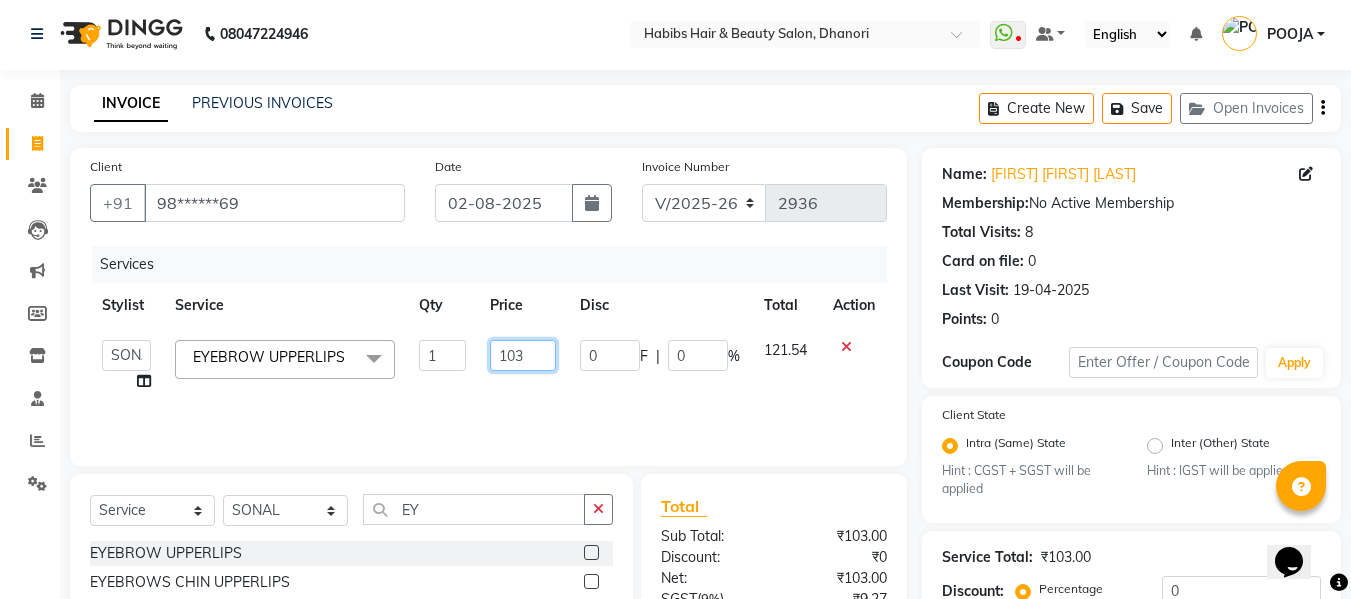 click on "103" 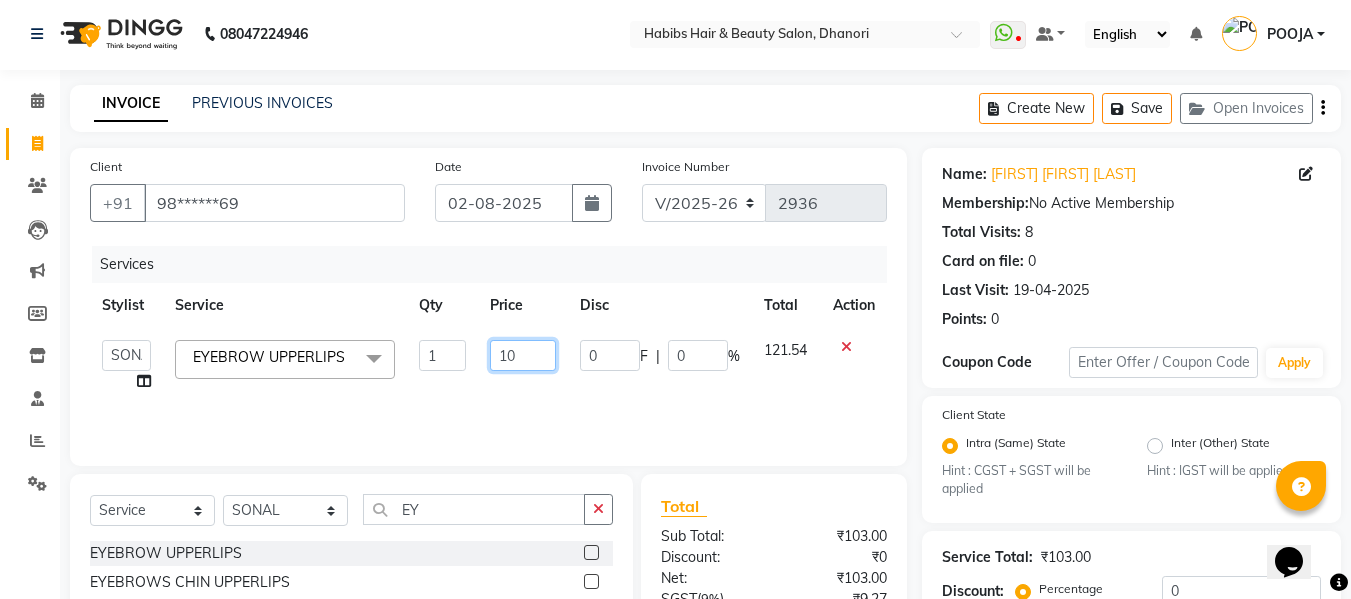 type on "102" 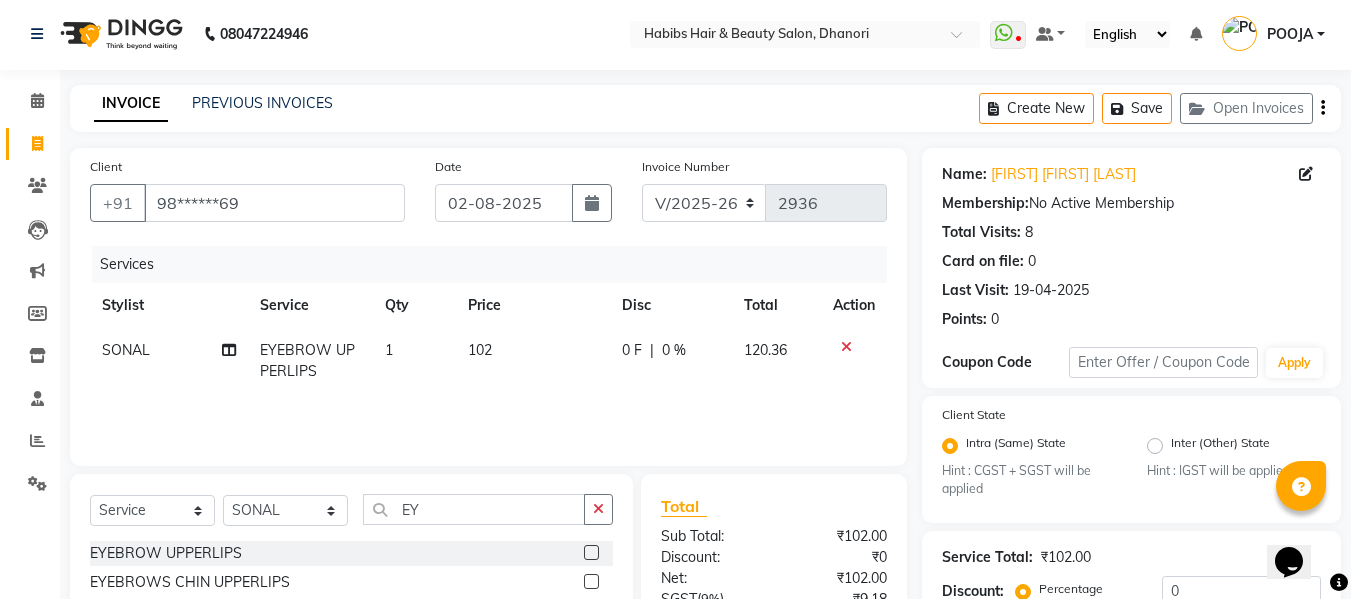 click on "Services Stylist Service Qty Price Disc Total Action [FIRST]  EYEBROW UPPERLIPS 1 102 0 F | 0 % 120.36" 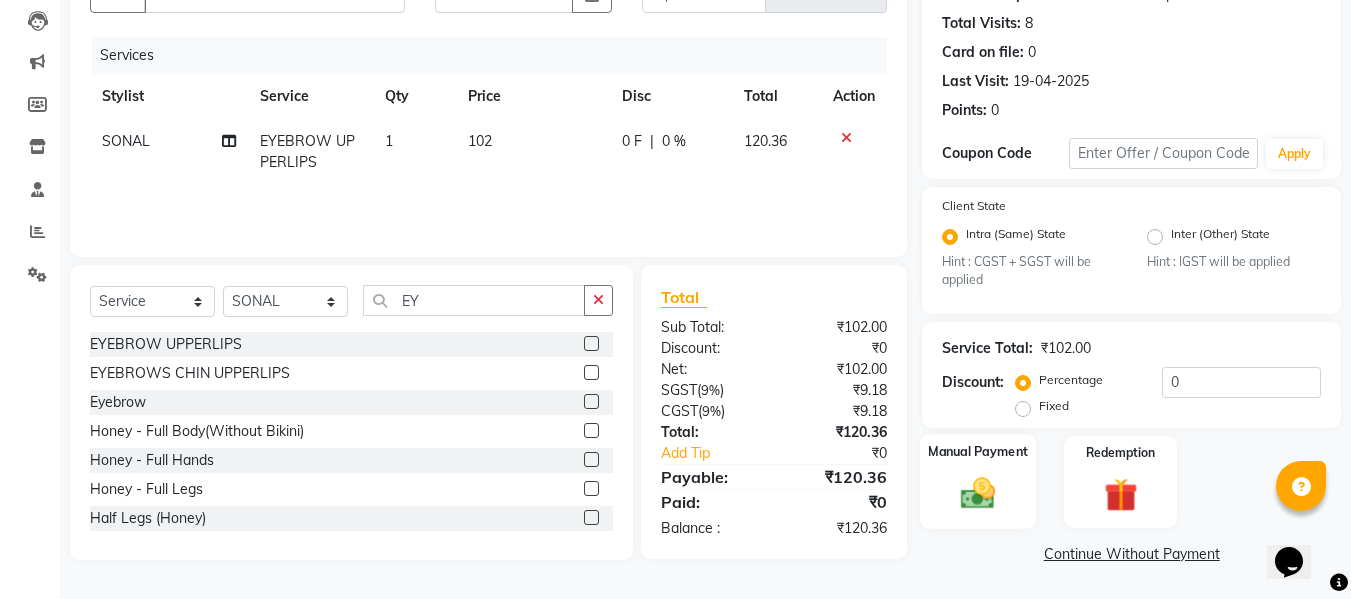 click 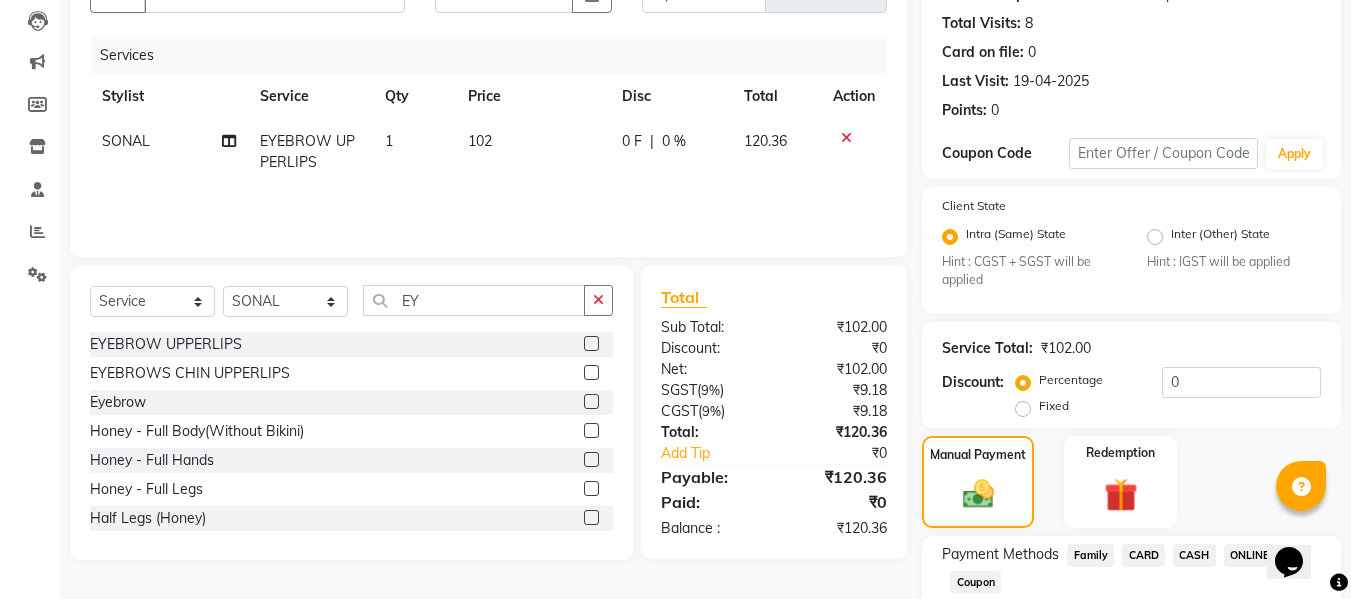click on "CASH" 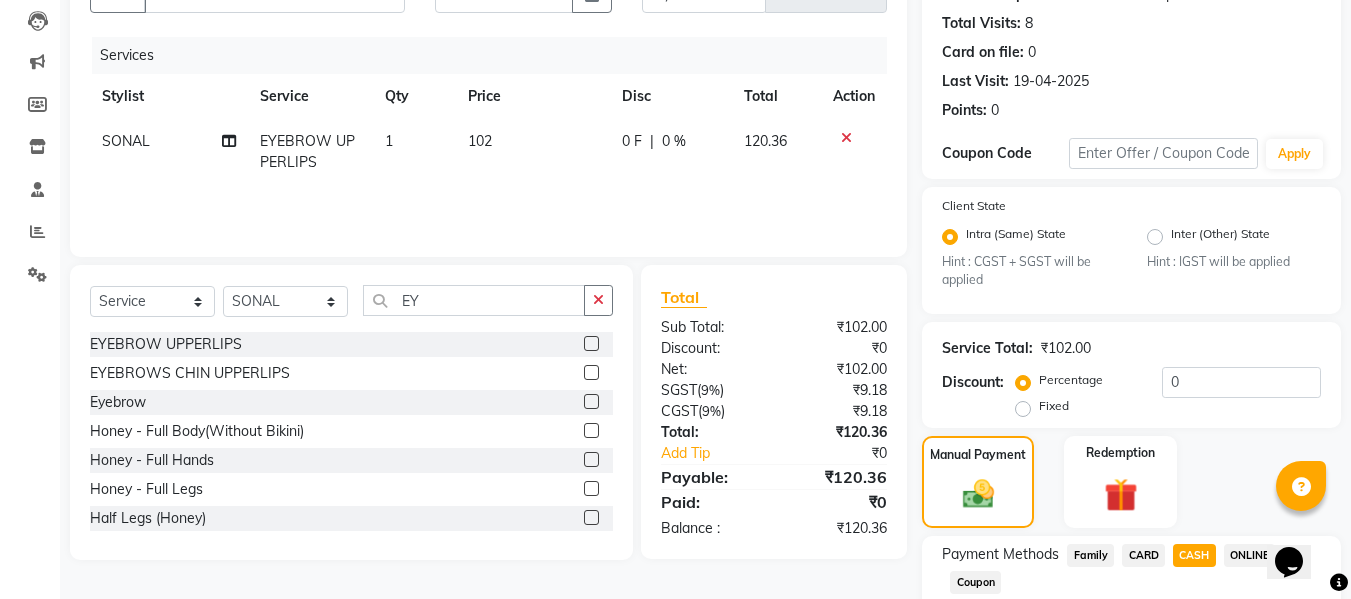scroll, scrollTop: 395, scrollLeft: 0, axis: vertical 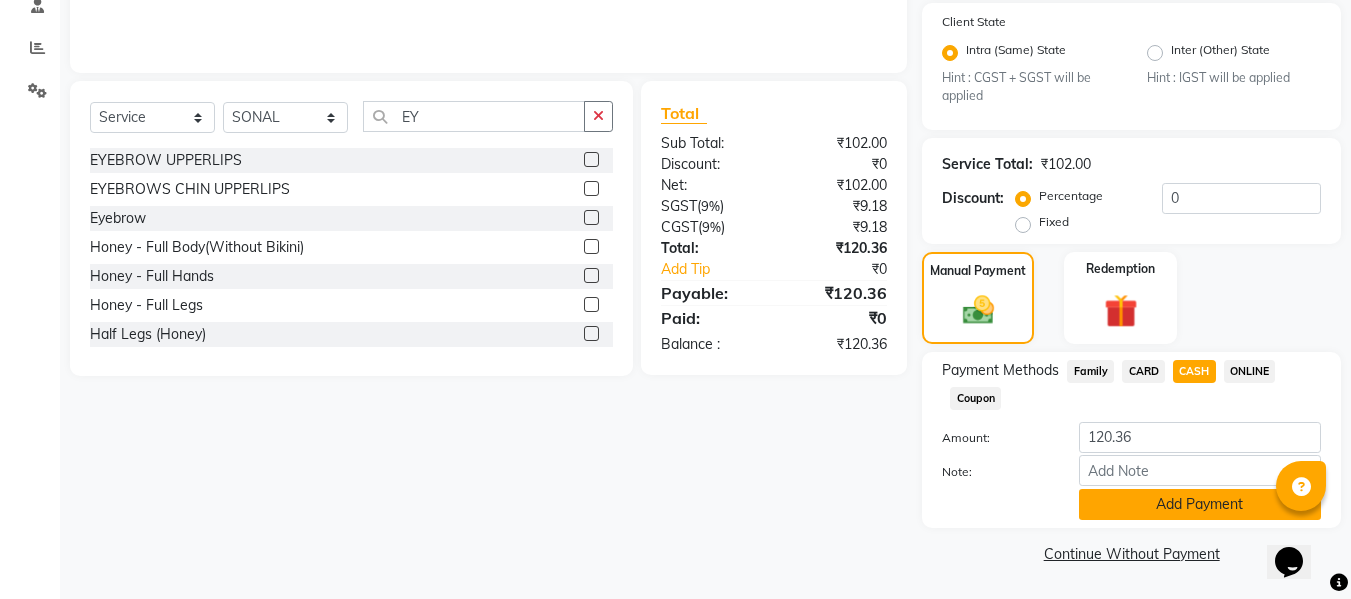 click on "Add Payment" 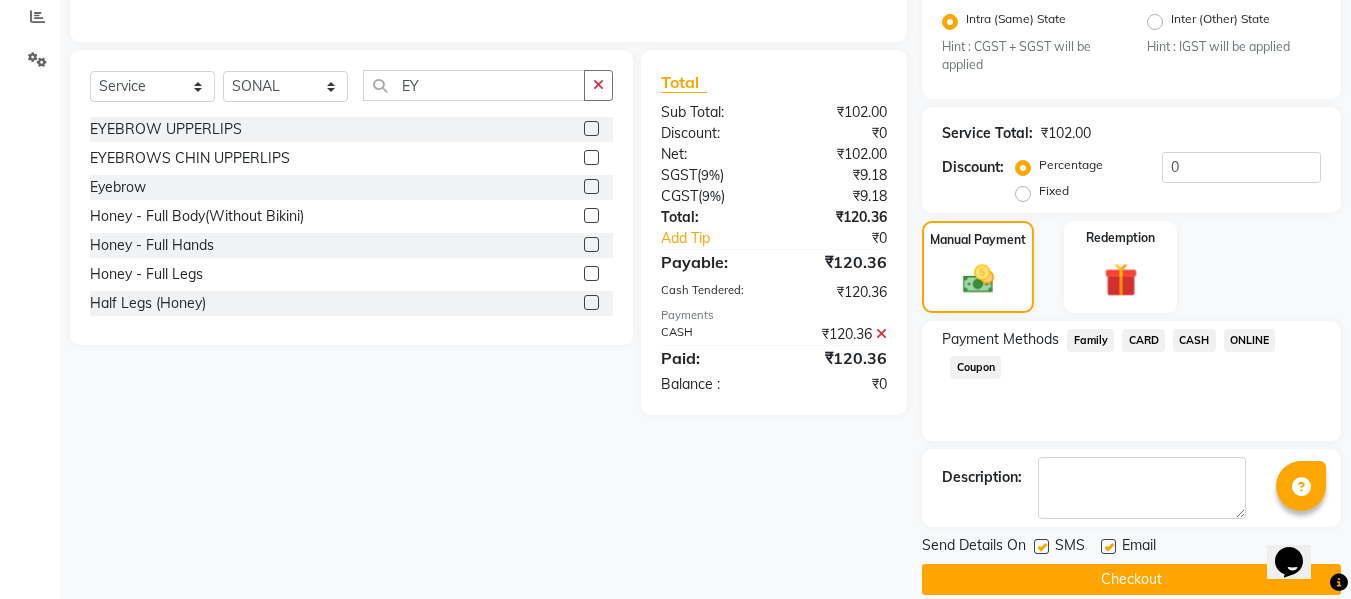 scroll, scrollTop: 452, scrollLeft: 0, axis: vertical 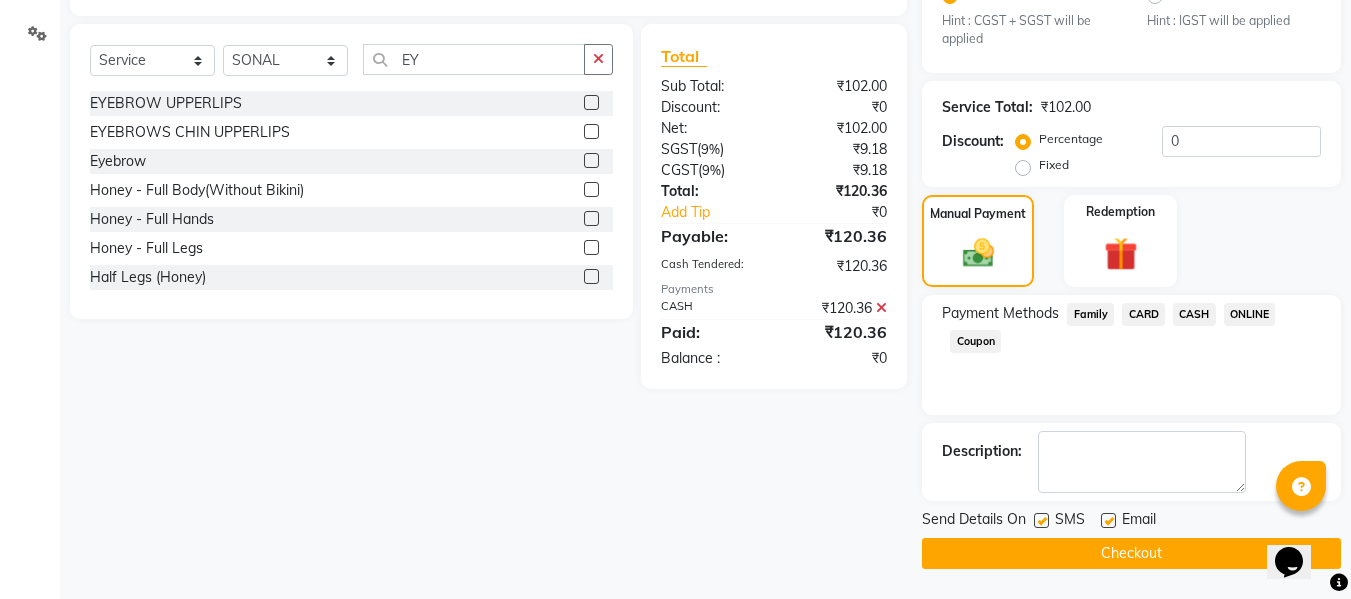 click on "Checkout" 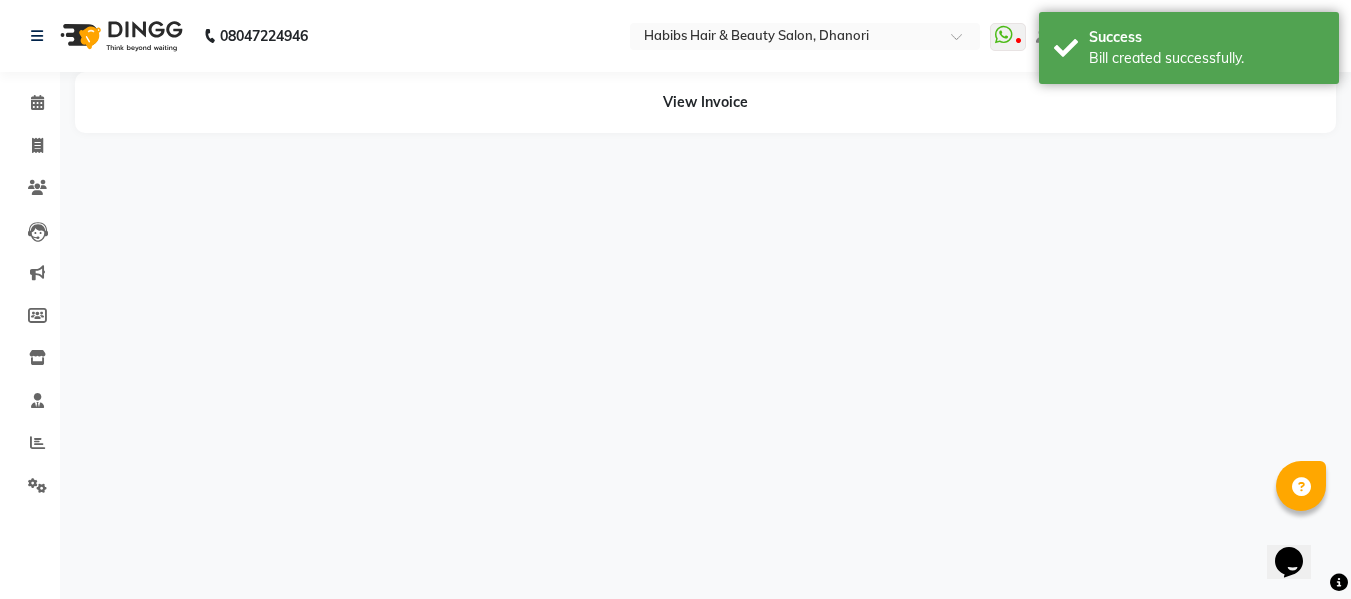 scroll, scrollTop: 0, scrollLeft: 0, axis: both 